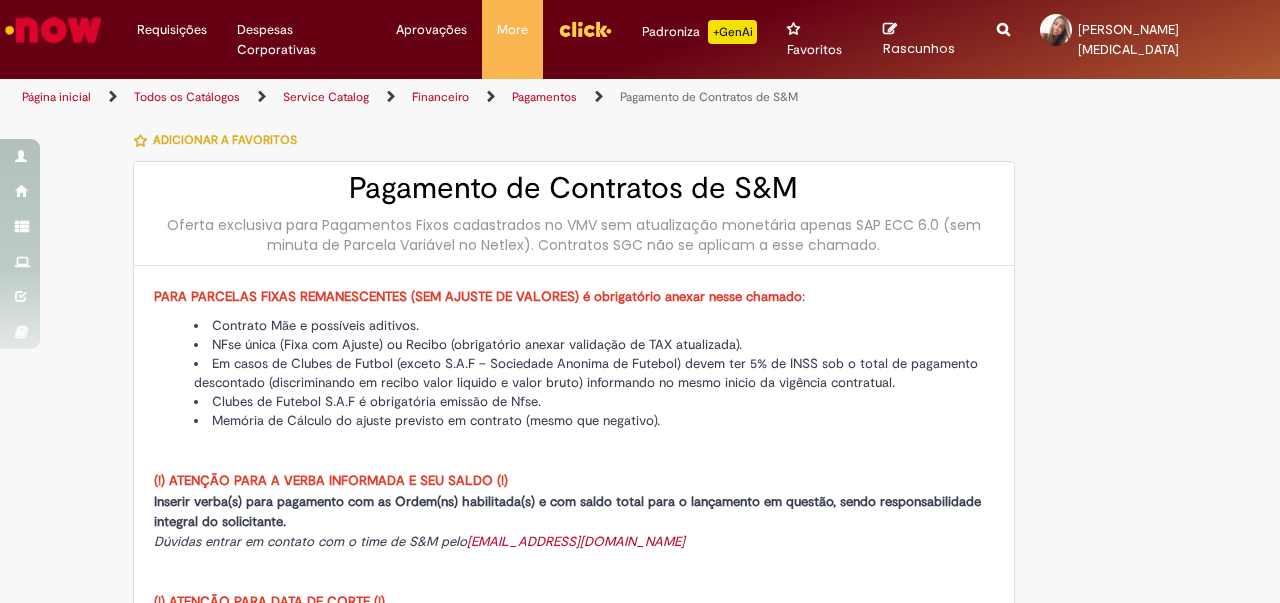 select on "**********" 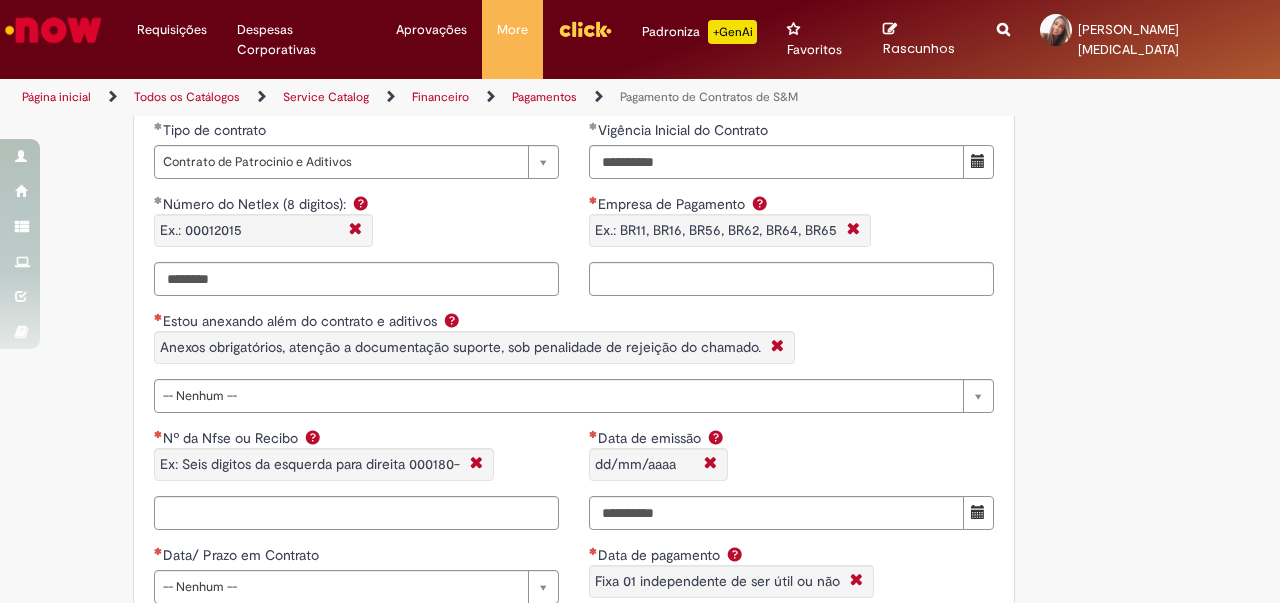 click on "Adicionar a Favoritos
Pagamento de Contratos de S&M
Oferta exclusiva para Pagamentos Fixos cadastrados no VMV sem atualização monetária apenas SAP ECC 6.0 (sem minuta de Parcela Variável no Netlex). Contratos SGC não se aplicam a esse chamado.
PARA PARCELAS FIXAS REMANESCENTES (SEM AJUSTE DE VALORES) é obrigatório anexar nesse chamado :
Contrato Mãe e possíveis aditivos.
NFse única (Fixa com Ajuste) ou Recibo (obrigatório anexar validação de TAX atualizada).
Em casos de Clubes de Futbol (exceto S.A.F – Sociedade Anonima de Futebol) devem ter 5% de INSS sob o total de pagamento descontado (discriminando em recibo valor liquido e valor bruto) informando no mesmo inicio da vigência contratual.
Clubes de Futebol S.A.F é obrigatória emissão de Nfse.
Memória de Cálculo do ajuste previsto em contrato (mesmo que negativo)." at bounding box center (640, 168) 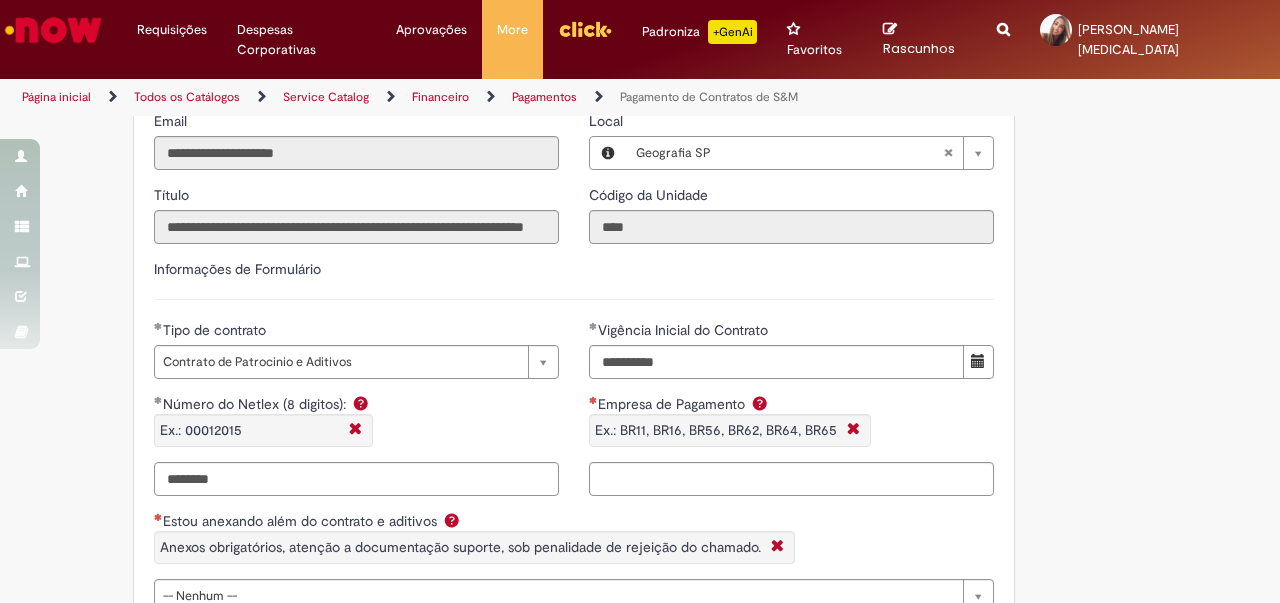 scroll, scrollTop: 1500, scrollLeft: 0, axis: vertical 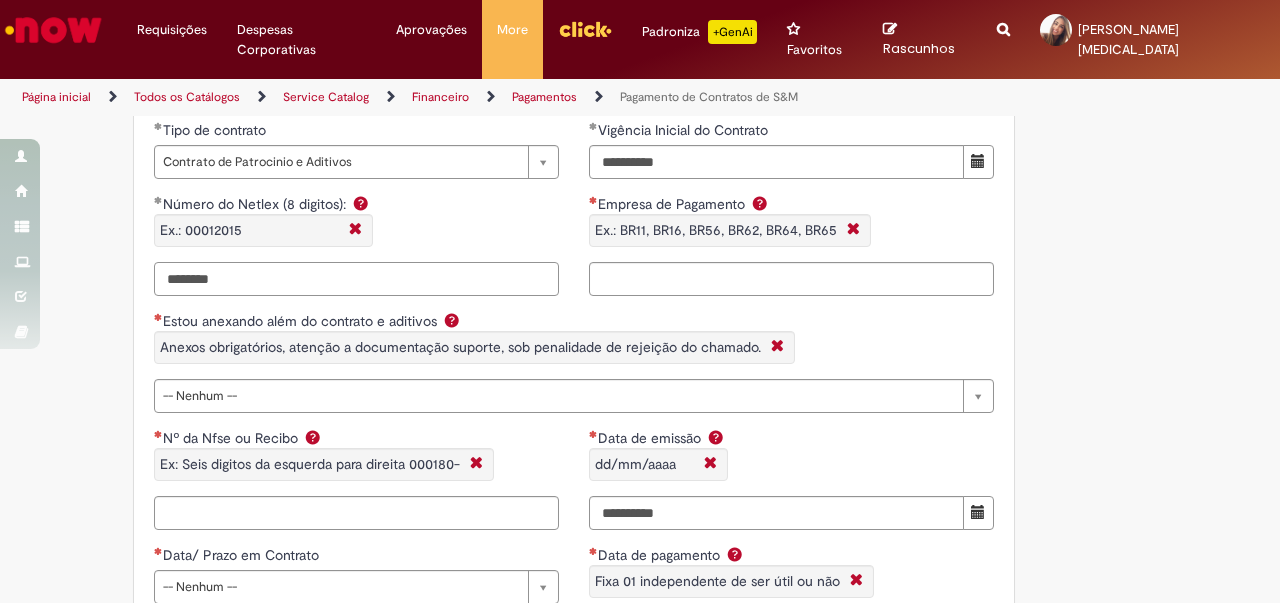 click on "********" at bounding box center [356, 279] 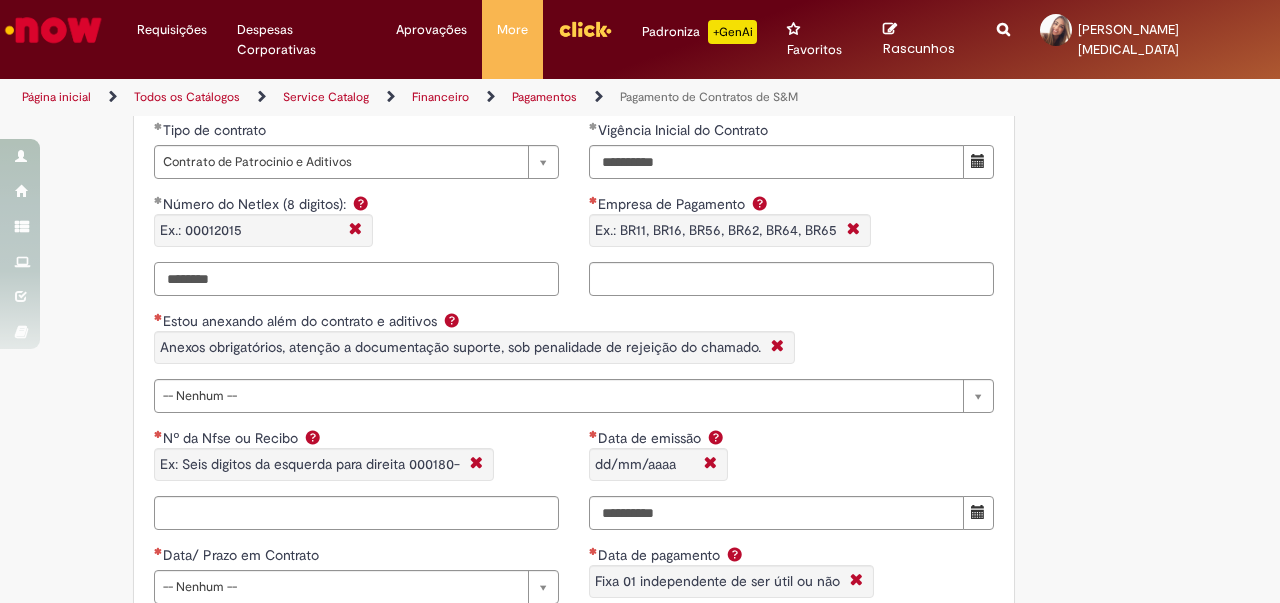 drag, startPoint x: 213, startPoint y: 257, endPoint x: 179, endPoint y: 261, distance: 34.234486 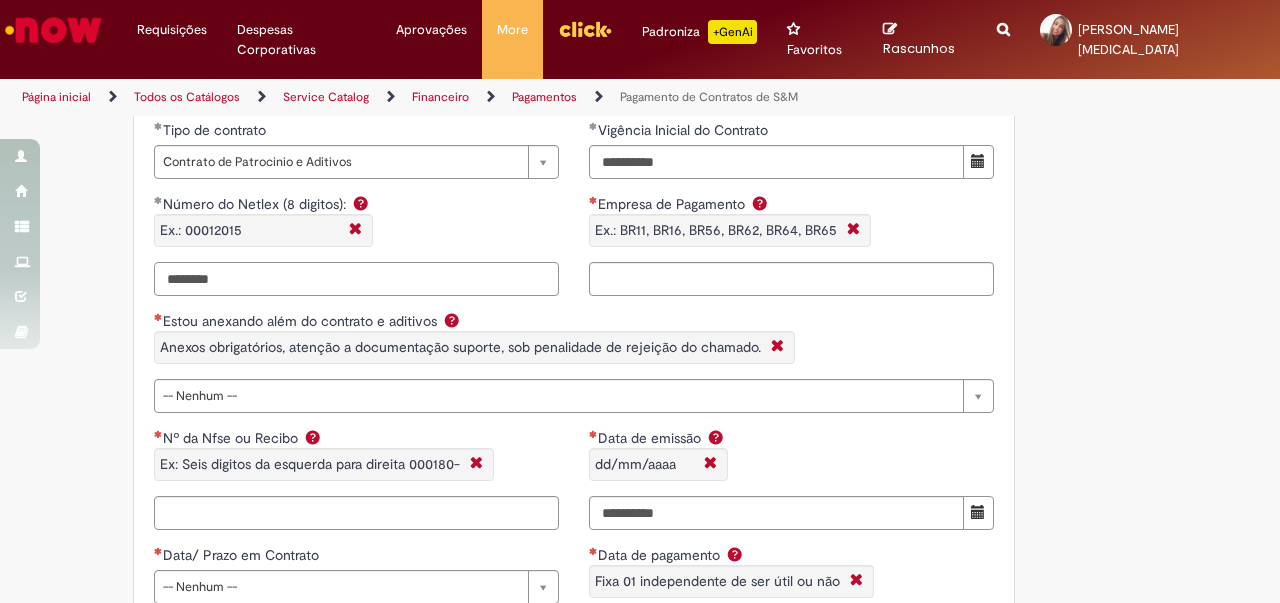 scroll, scrollTop: 1300, scrollLeft: 0, axis: vertical 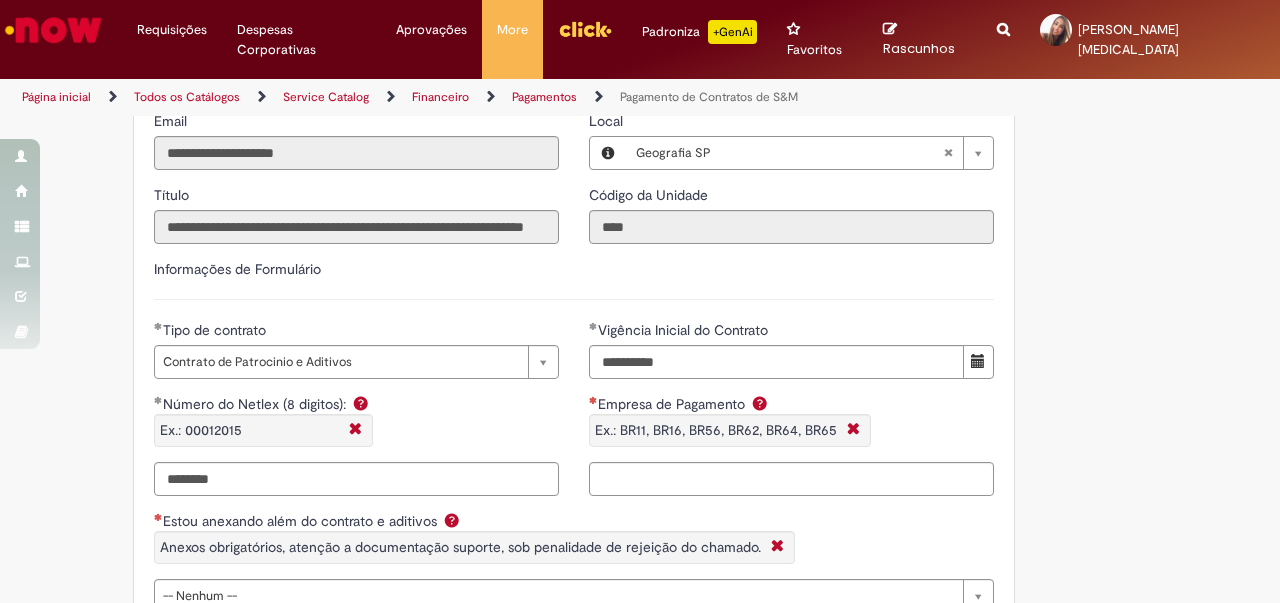 click on "**********" at bounding box center (356, 415) 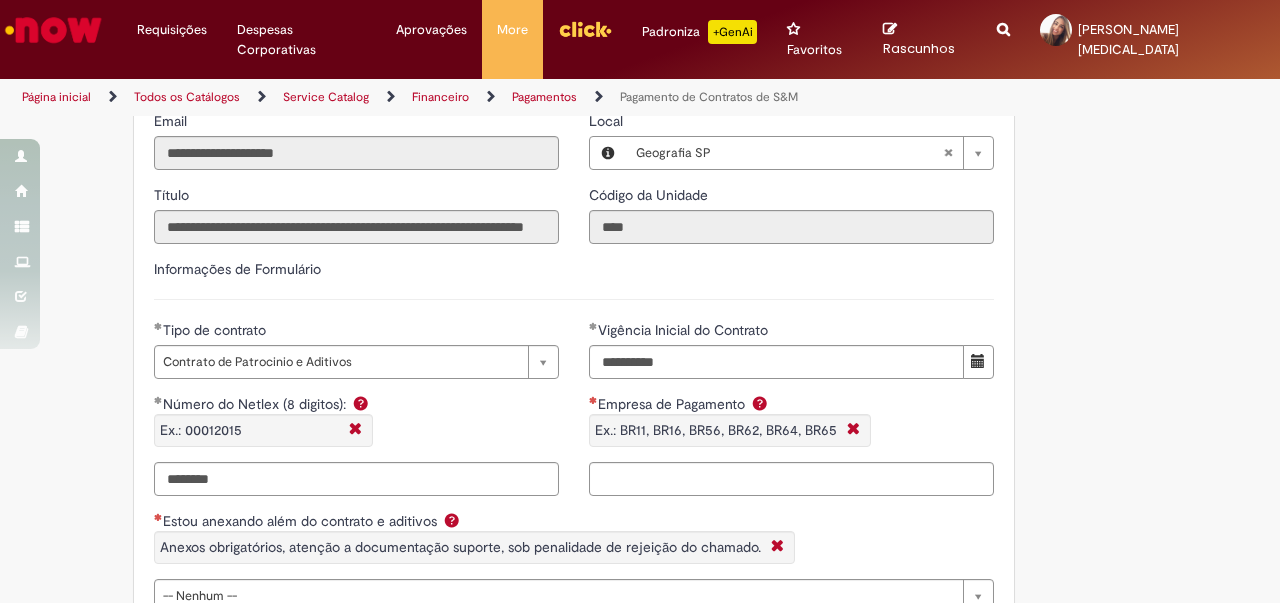 click on "Ex.: 00012015" at bounding box center (248, 430) 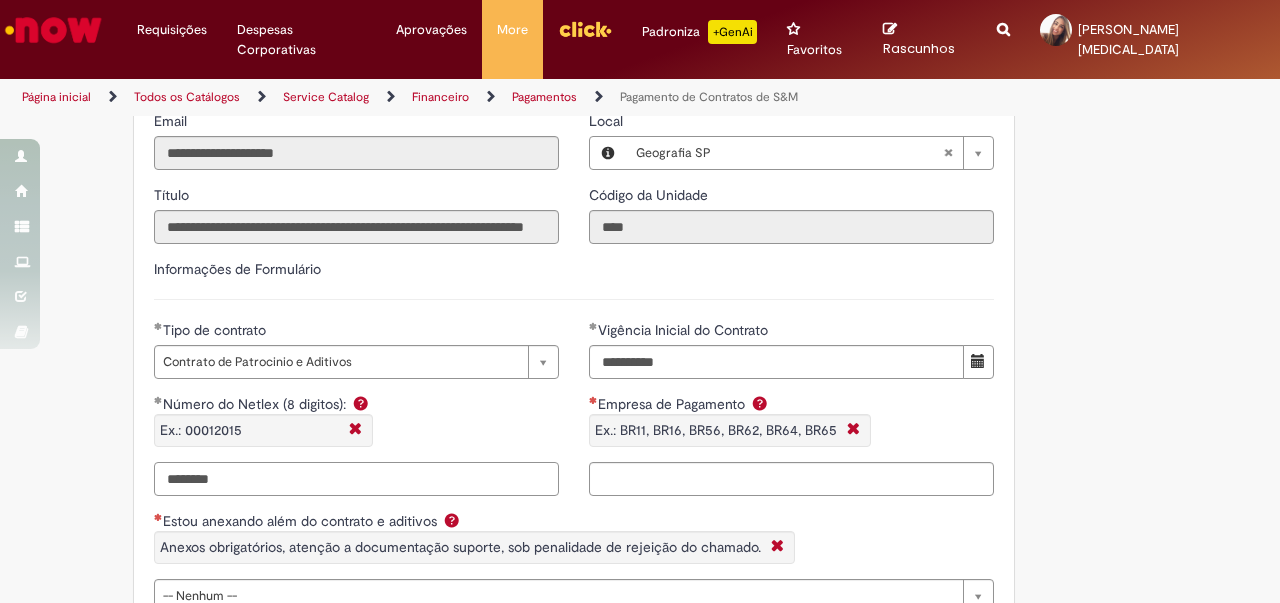 click on "********" at bounding box center [356, 479] 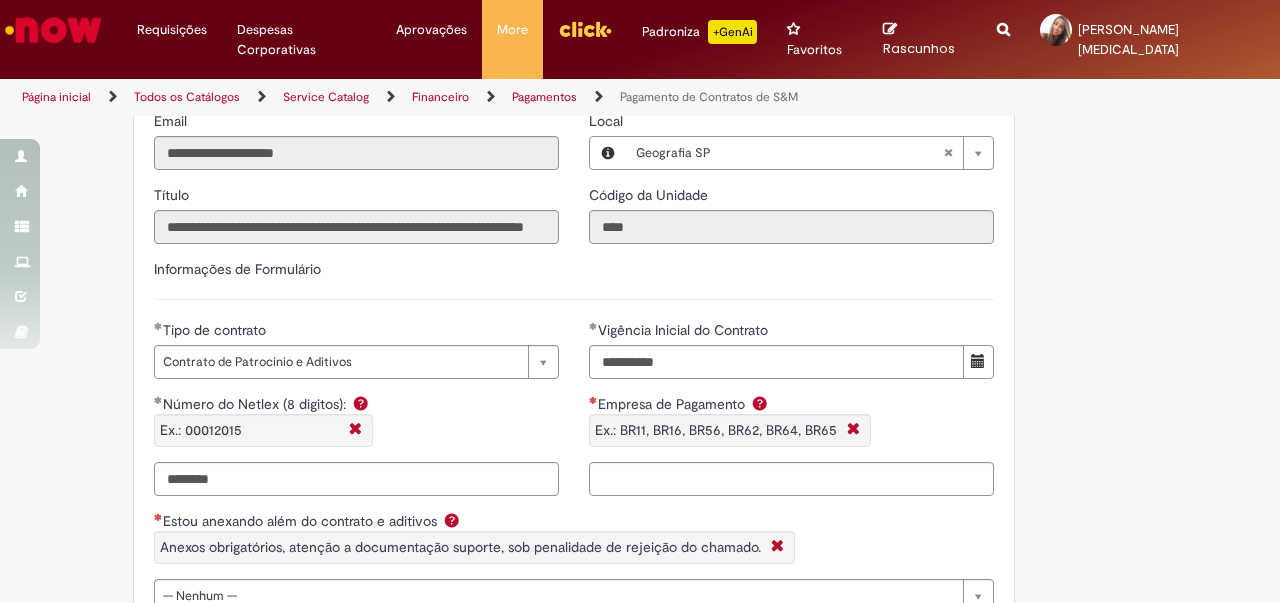 click on "Ex.: 00012015" at bounding box center (248, 430) 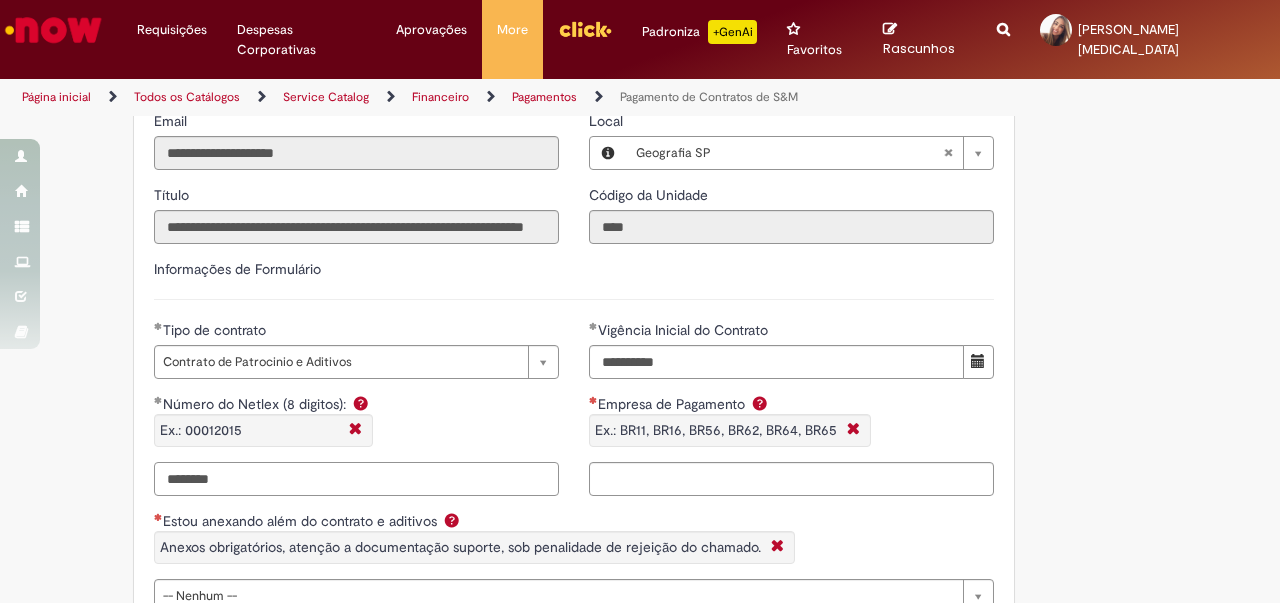 click on "********" at bounding box center (356, 479) 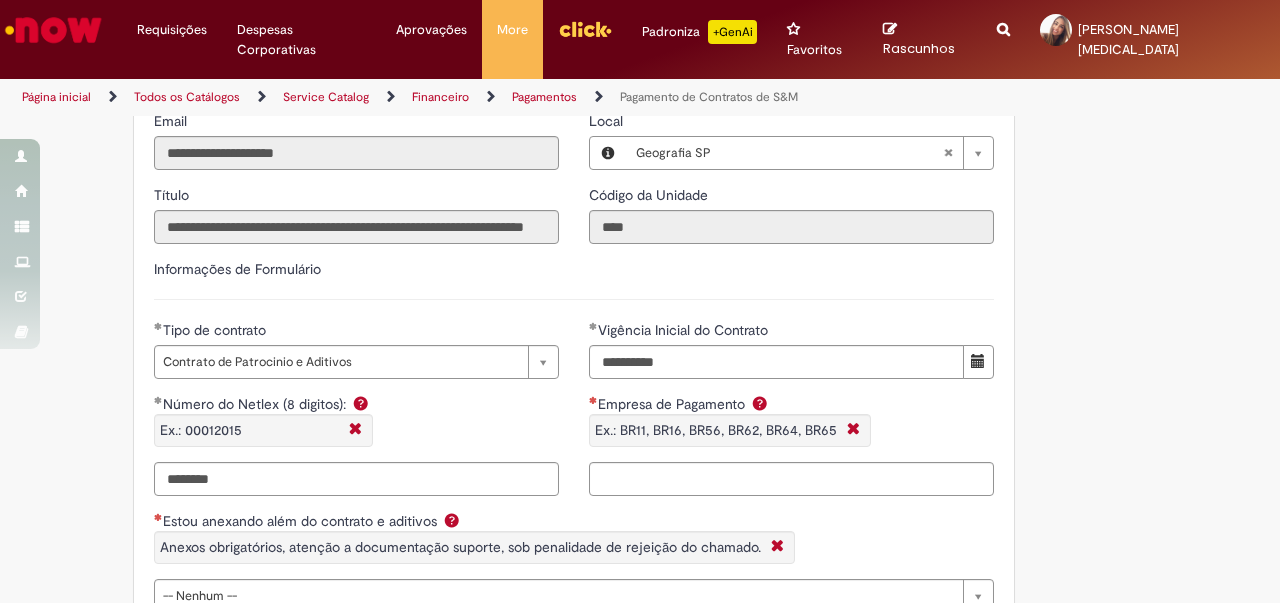 click on "Ex.: 00012015" at bounding box center (248, 430) 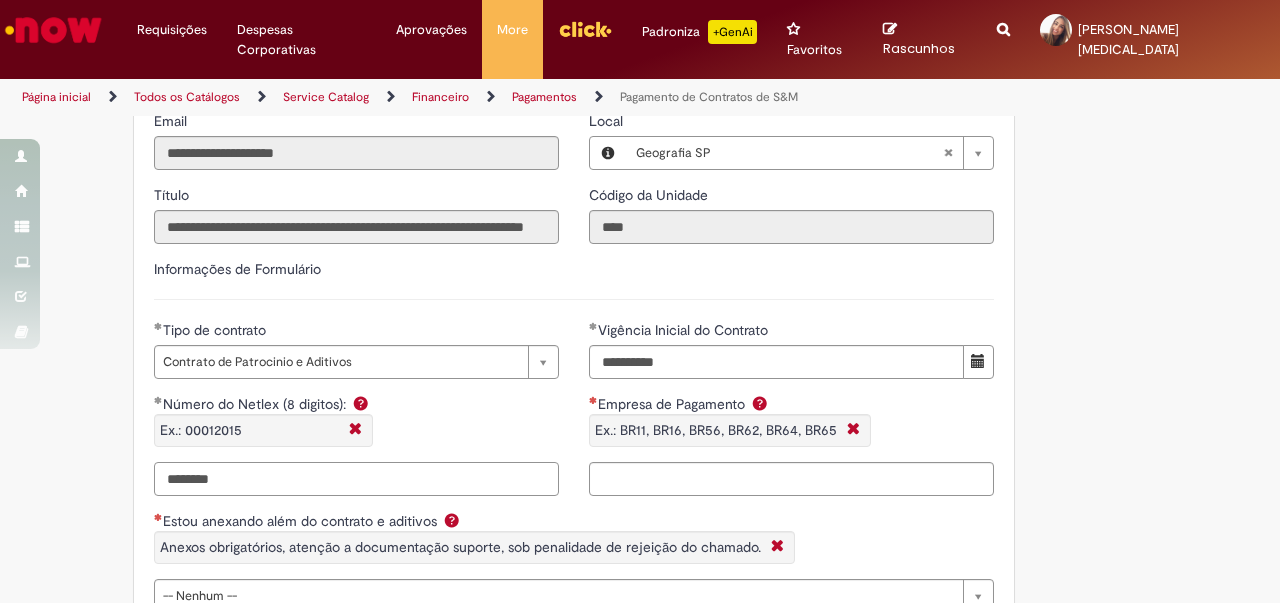 click on "********" at bounding box center (356, 479) 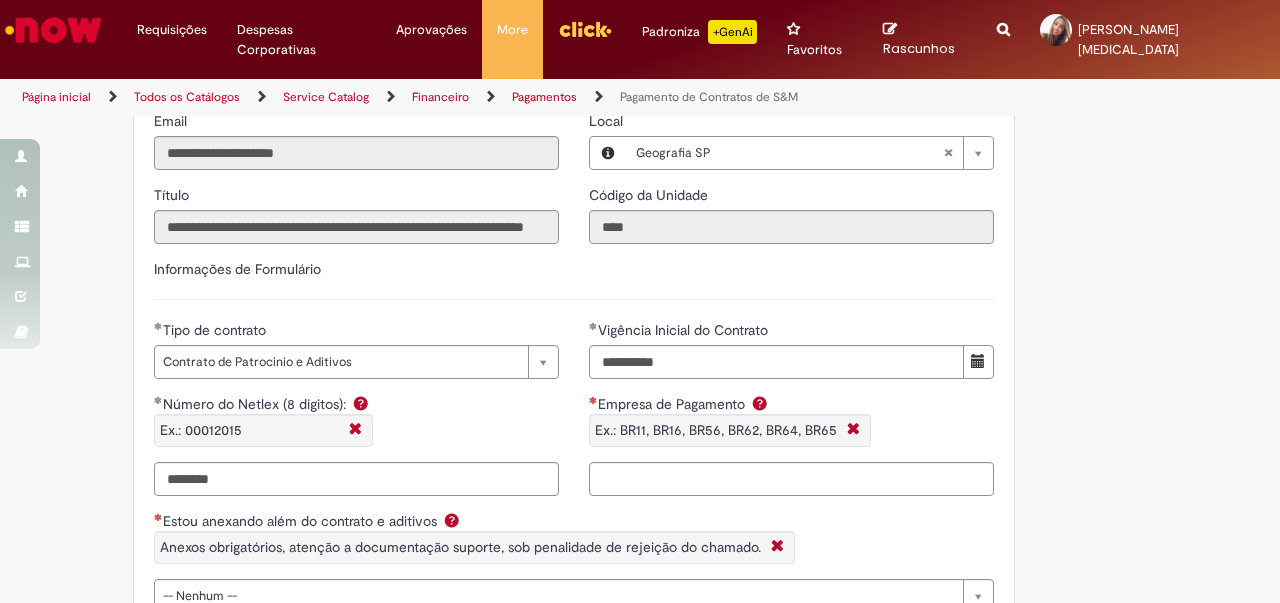 click on "Ex.: 00012015" at bounding box center (201, 430) 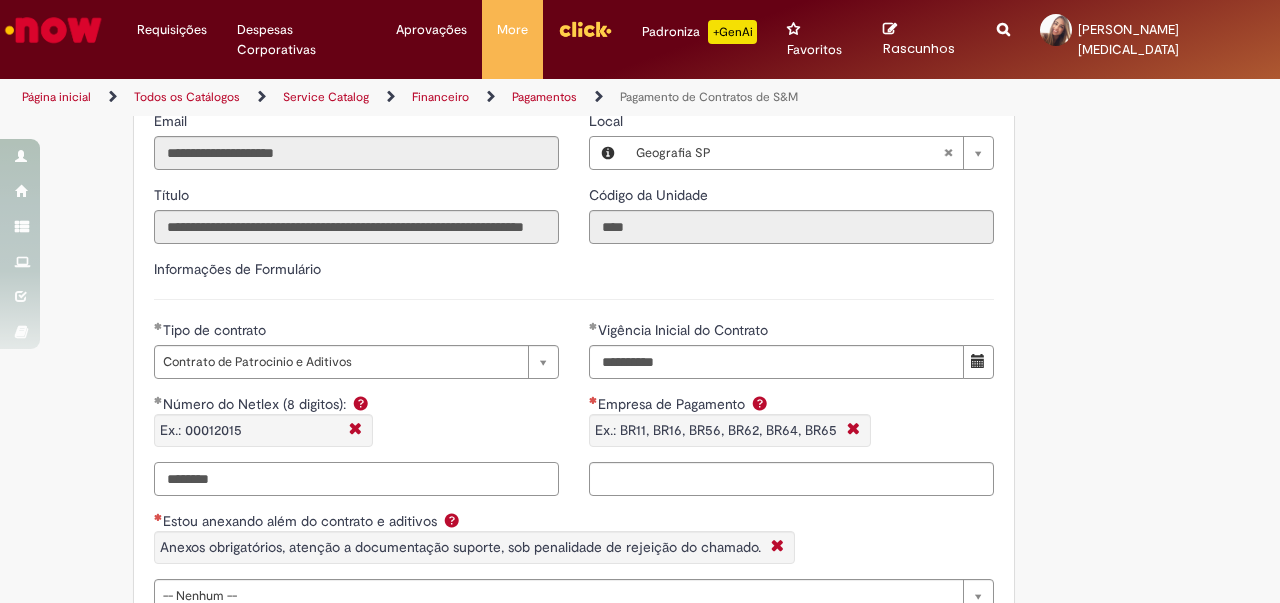 click on "********" at bounding box center (356, 479) 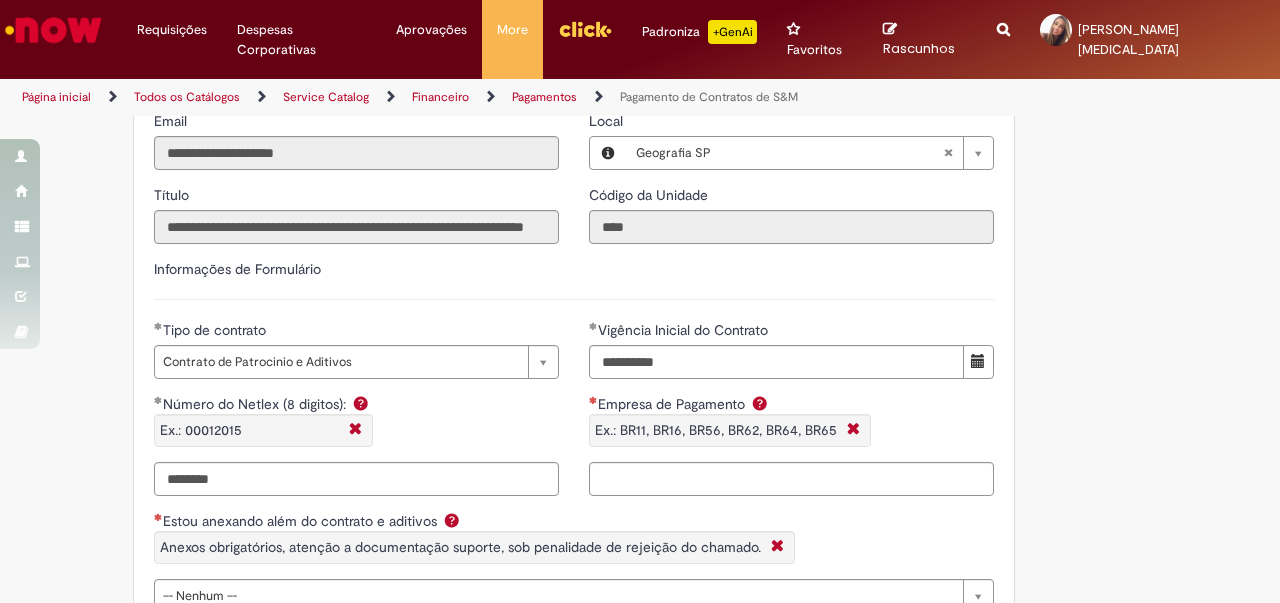 click on "Adicionar a Favoritos
Pagamento de Contratos de S&M
Oferta exclusiva para Pagamentos Fixos cadastrados no VMV sem atualização monetária apenas SAP ECC 6.0 (sem minuta de Parcela Variável no Netlex). Contratos SGC não se aplicam a esse chamado.
PARA PARCELAS FIXAS REMANESCENTES (SEM AJUSTE DE VALORES) é obrigatório anexar nesse chamado :
Contrato Mãe e possíveis aditivos.
NFse única (Fixa com Ajuste) ou Recibo (obrigatório anexar validação de TAX atualizada).
Em casos de Clubes de Futbol (exceto S.A.F – Sociedade Anonima de Futebol) devem ter 5% de INSS sob o total de pagamento descontado (discriminando em recibo valor liquido e valor bruto) informando no mesmo inicio da vigência contratual.
Clubes de Futebol S.A.F é obrigatória emissão de Nfse.
Memória de Cálculo do ajuste previsto em contrato (mesmo que negativo).
[EMAIL_ADDRESS][DOMAIN_NAME]" at bounding box center [542, 368] 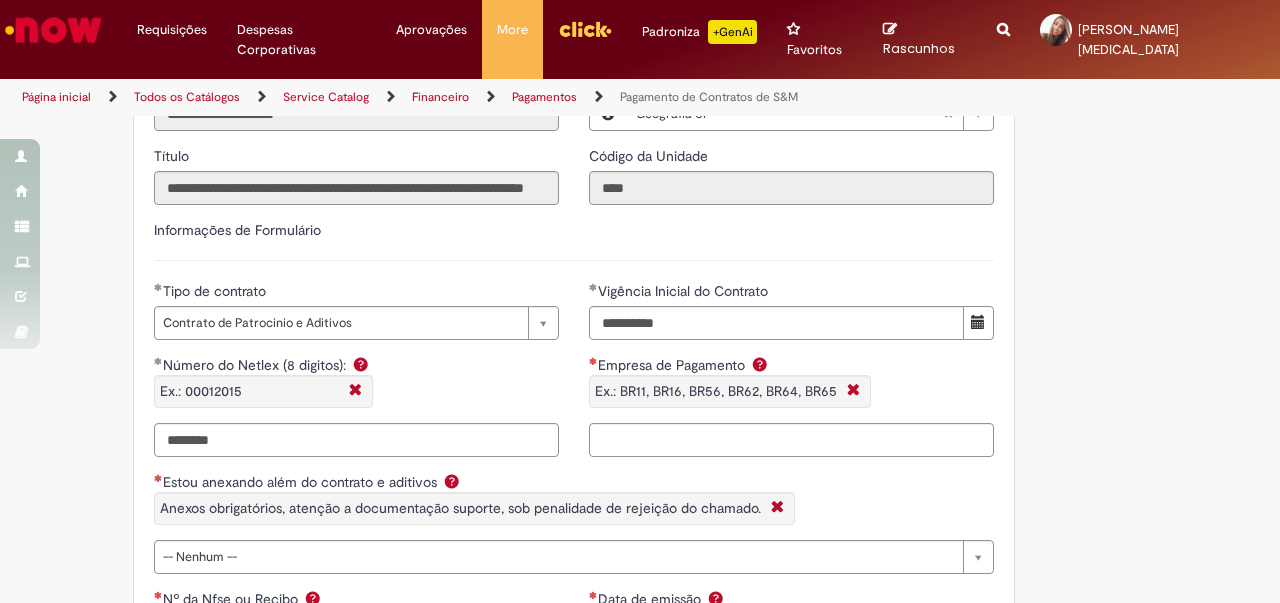 scroll, scrollTop: 1400, scrollLeft: 0, axis: vertical 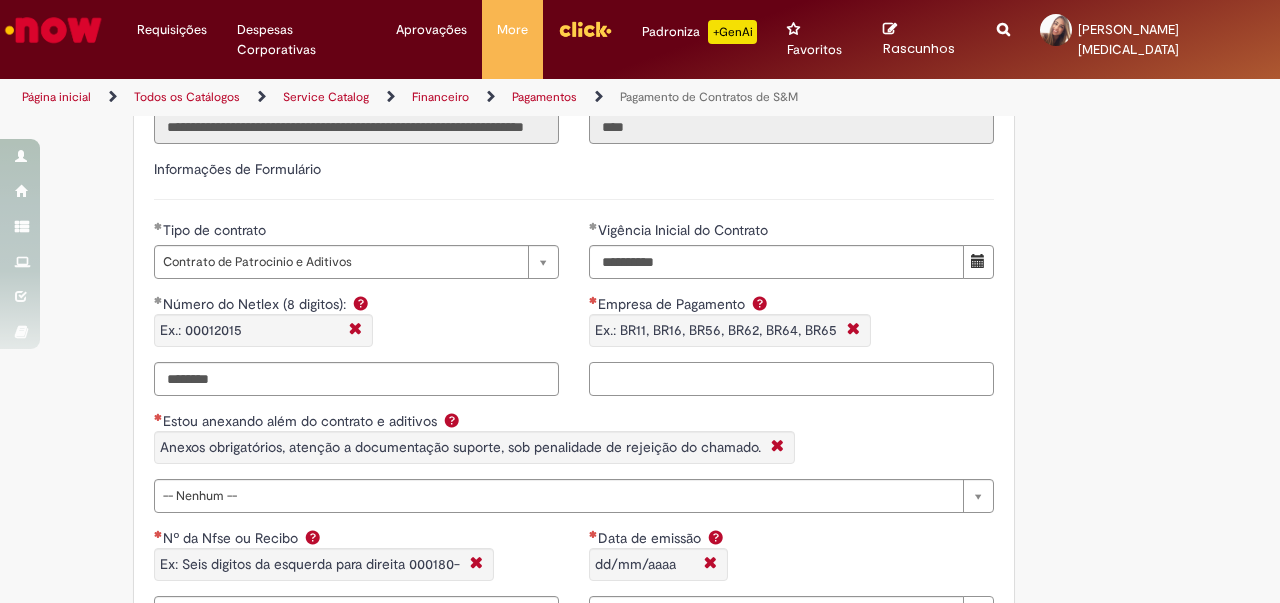 click on "Empresa de Pagamento Ex.: BR11, BR16, BR56, BR62, BR64, BR65" at bounding box center (791, 379) 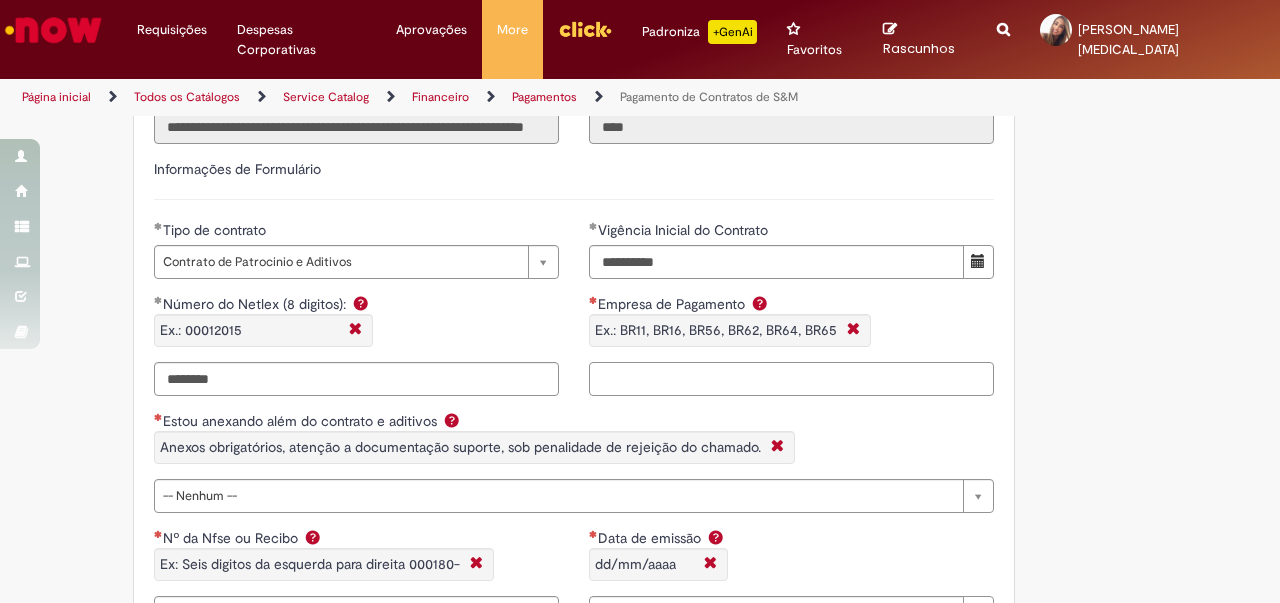 click on "Empresa de Pagamento Ex.: BR11, BR16, BR56, BR62, BR64, BR65" at bounding box center (791, 379) 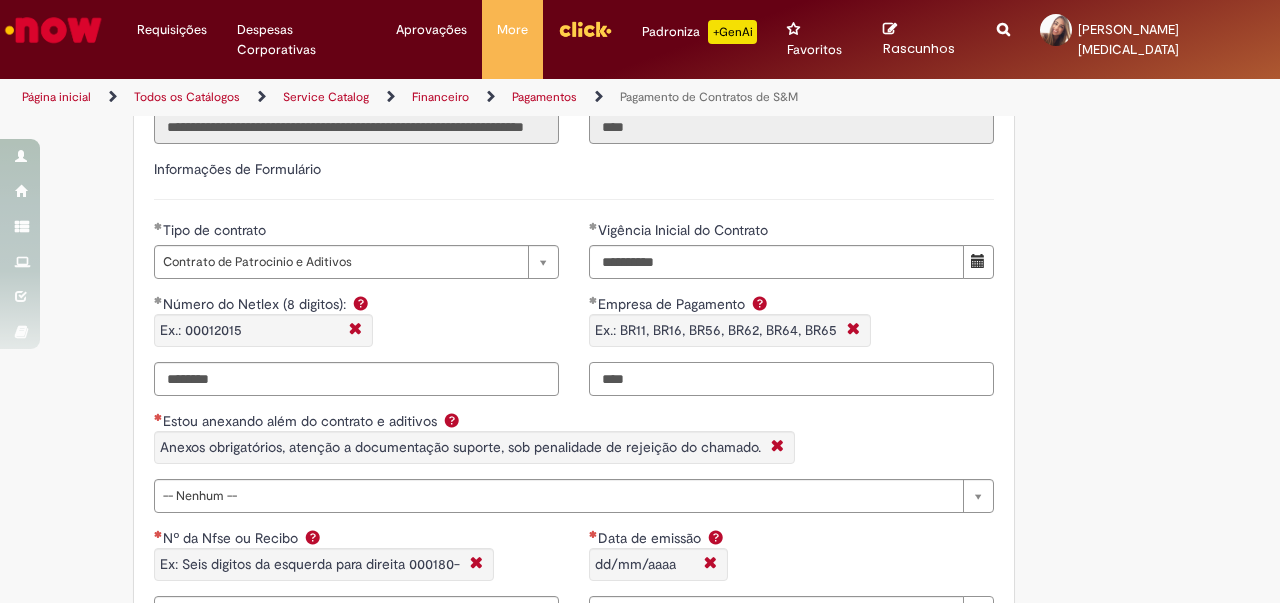 type on "****" 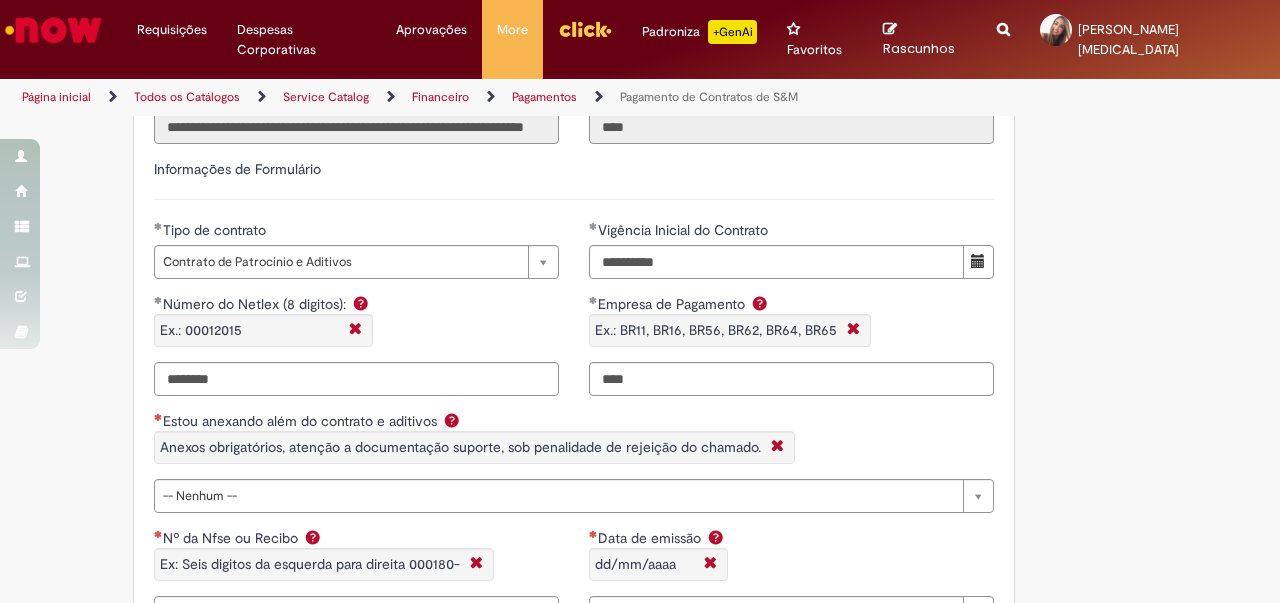 click on "Adicionar a Favoritos
Pagamento de Contratos de S&M
Oferta exclusiva para Pagamentos Fixos cadastrados no VMV sem atualização monetária apenas SAP ECC 6.0 (sem minuta de Parcela Variável no Netlex). Contratos SGC não se aplicam a esse chamado.
PARA PARCELAS FIXAS REMANESCENTES (SEM AJUSTE DE VALORES) é obrigatório anexar nesse chamado :
Contrato Mãe e possíveis aditivos.
NFse única (Fixa com Ajuste) ou Recibo (obrigatório anexar validação de TAX atualizada).
Em casos de Clubes de Futbol (exceto S.A.F – Sociedade Anonima de Futebol) devem ter 5% de INSS sob o total de pagamento descontado (discriminando em recibo valor liquido e valor bruto) informando no mesmo inicio da vigência contratual.
Clubes de Futebol S.A.F é obrigatória emissão de Nfse.
Memória de Cálculo do ajuste previsto em contrato (mesmo que negativo)." at bounding box center (640, 268) 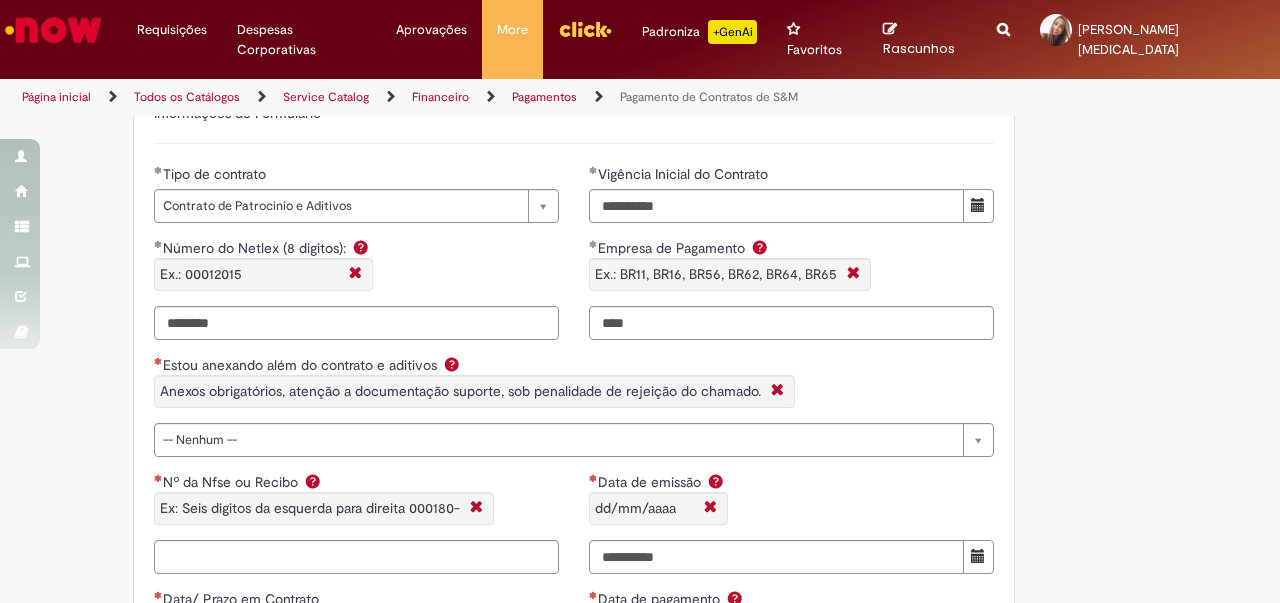 scroll, scrollTop: 1500, scrollLeft: 0, axis: vertical 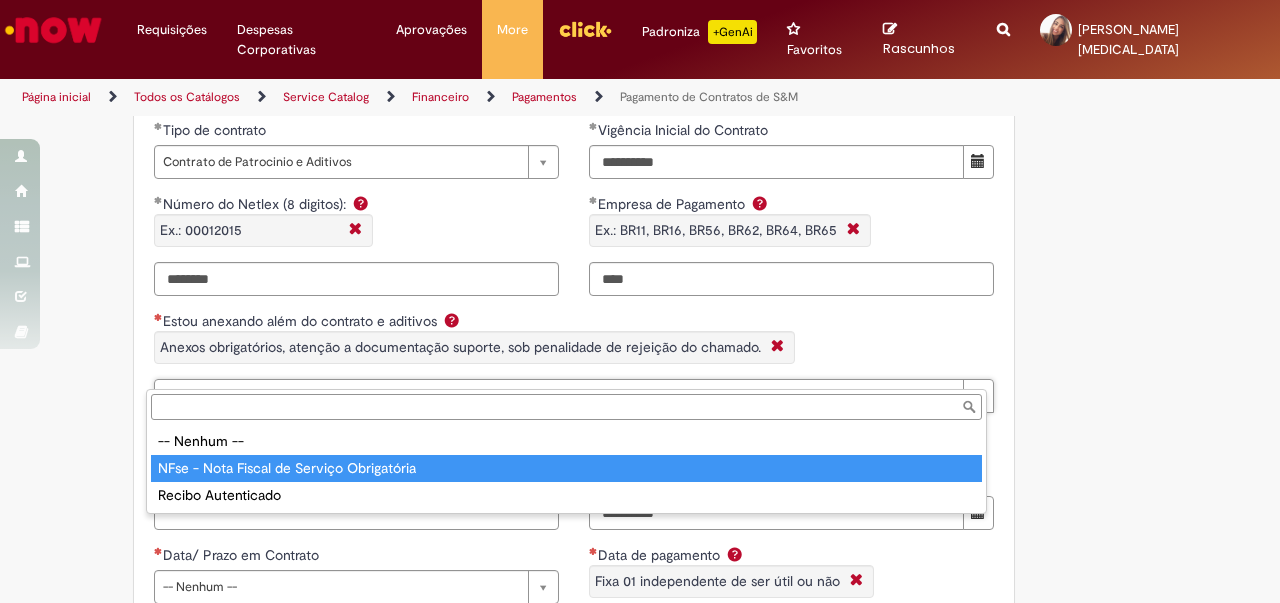type on "**********" 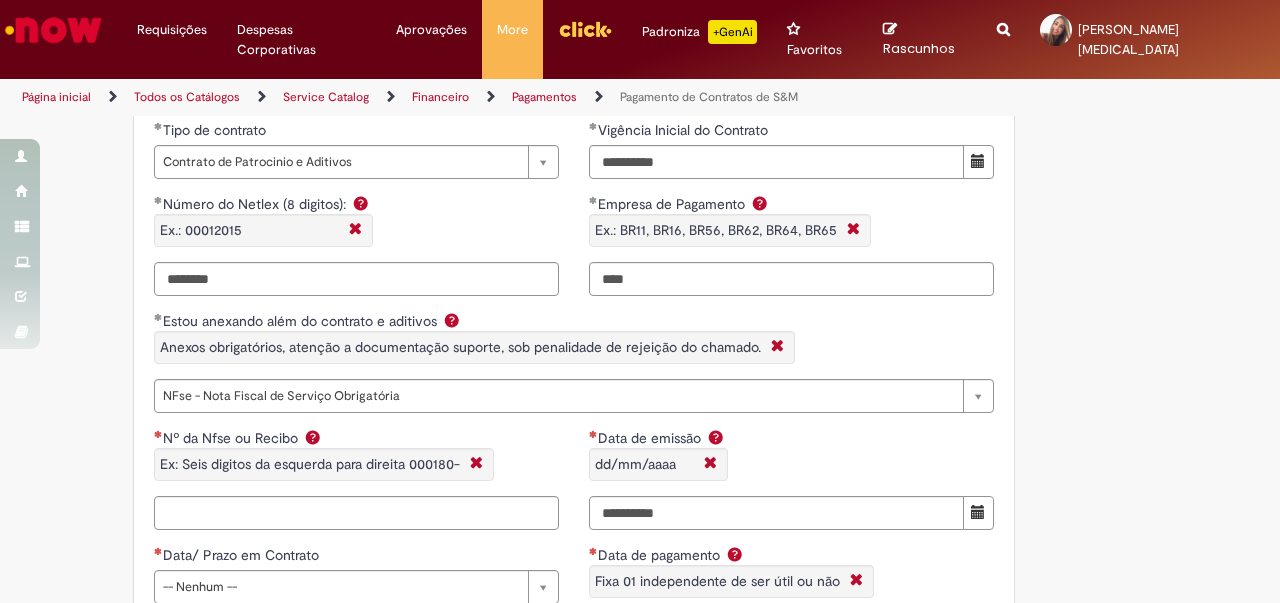 click on "Adicionar a Favoritos
Pagamento de Contratos de S&M
Oferta exclusiva para Pagamentos Fixos cadastrados no VMV sem atualização monetária apenas SAP ECC 6.0 (sem minuta de Parcela Variável no Netlex). Contratos SGC não se aplicam a esse chamado.
PARA PARCELAS FIXAS REMANESCENTES (SEM AJUSTE DE VALORES) é obrigatório anexar nesse chamado :
Contrato Mãe e possíveis aditivos.
NFse única (Fixa com Ajuste) ou Recibo (obrigatório anexar validação de TAX atualizada).
Em casos de Clubes de Futbol (exceto S.A.F – Sociedade Anonima de Futebol) devem ter 5% de INSS sob o total de pagamento descontado (discriminando em recibo valor liquido e valor bruto) informando no mesmo inicio da vigência contratual.
Clubes de Futebol S.A.F é obrigatória emissão de Nfse.
Memória de Cálculo do ajuste previsto em contrato (mesmo que negativo)." at bounding box center (640, 168) 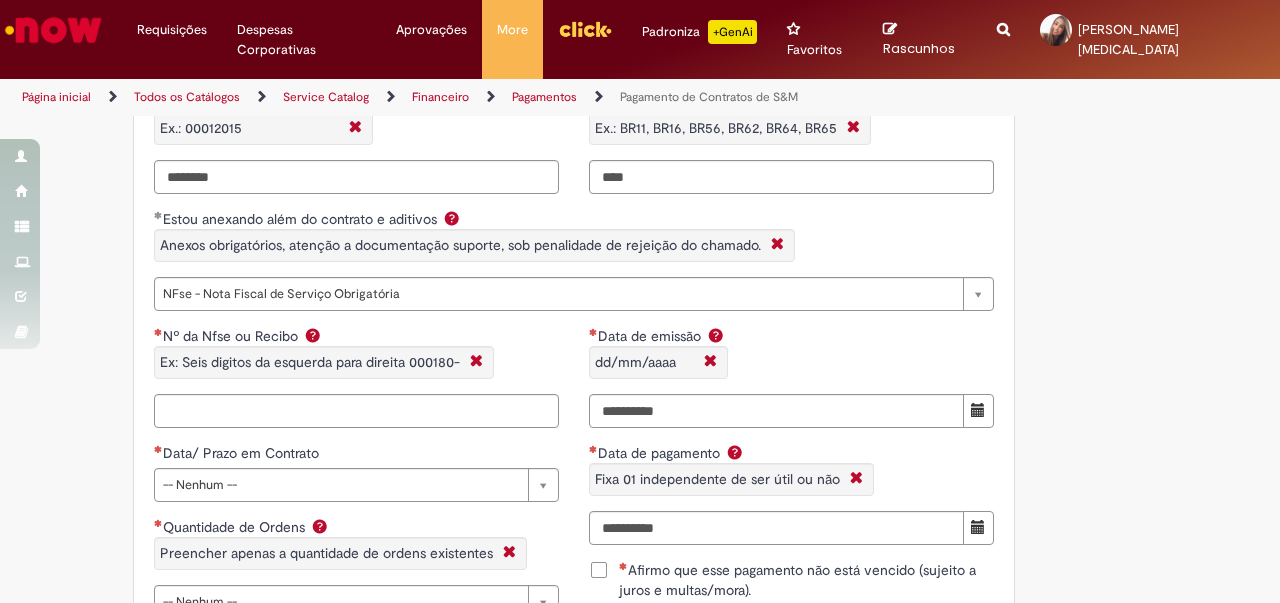 scroll, scrollTop: 1700, scrollLeft: 0, axis: vertical 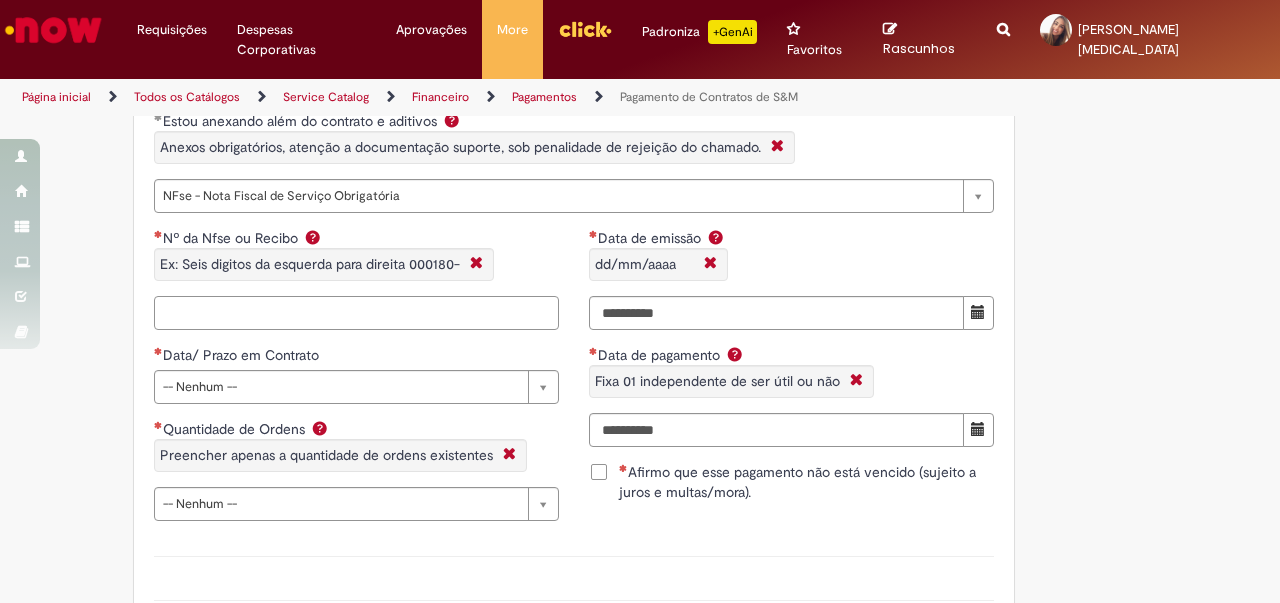 click on "Nº da Nfse ou Recibo Ex: Seis digitos da esquerda para direita 000180-" at bounding box center (356, 313) 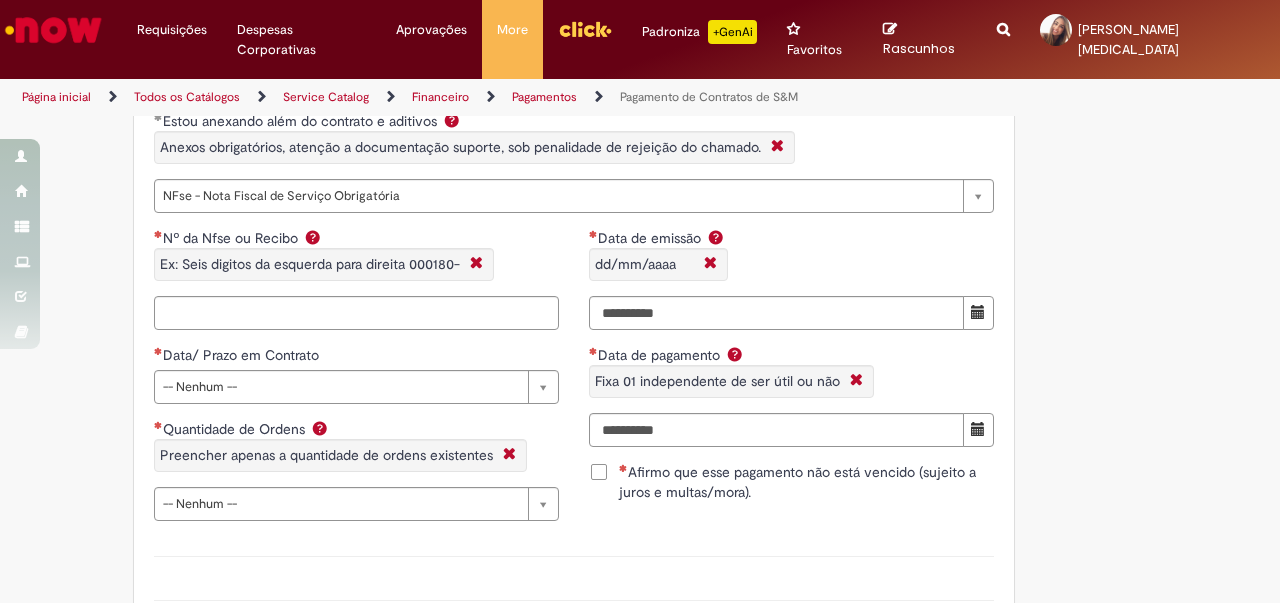 click on "Nº da Nfse ou Recibo Ex: Seis digitos da esquerda para direita 000180-" at bounding box center [356, 262] 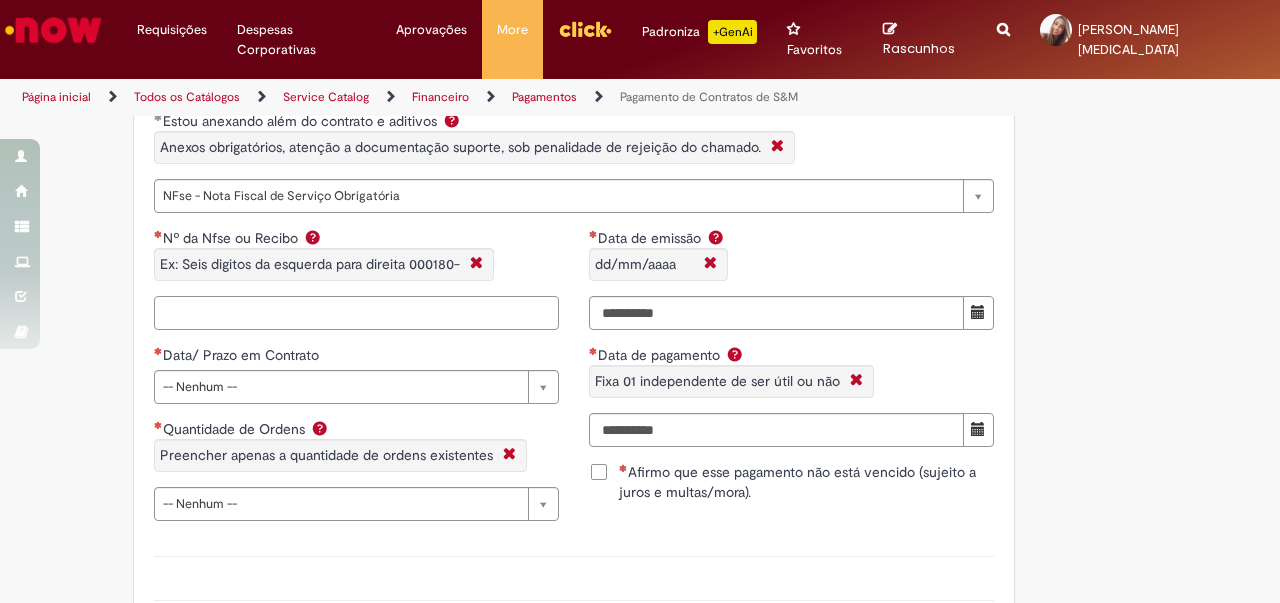 click on "Nº da Nfse ou Recibo Ex: Seis digitos da esquerda para direita 000180-" at bounding box center (356, 313) 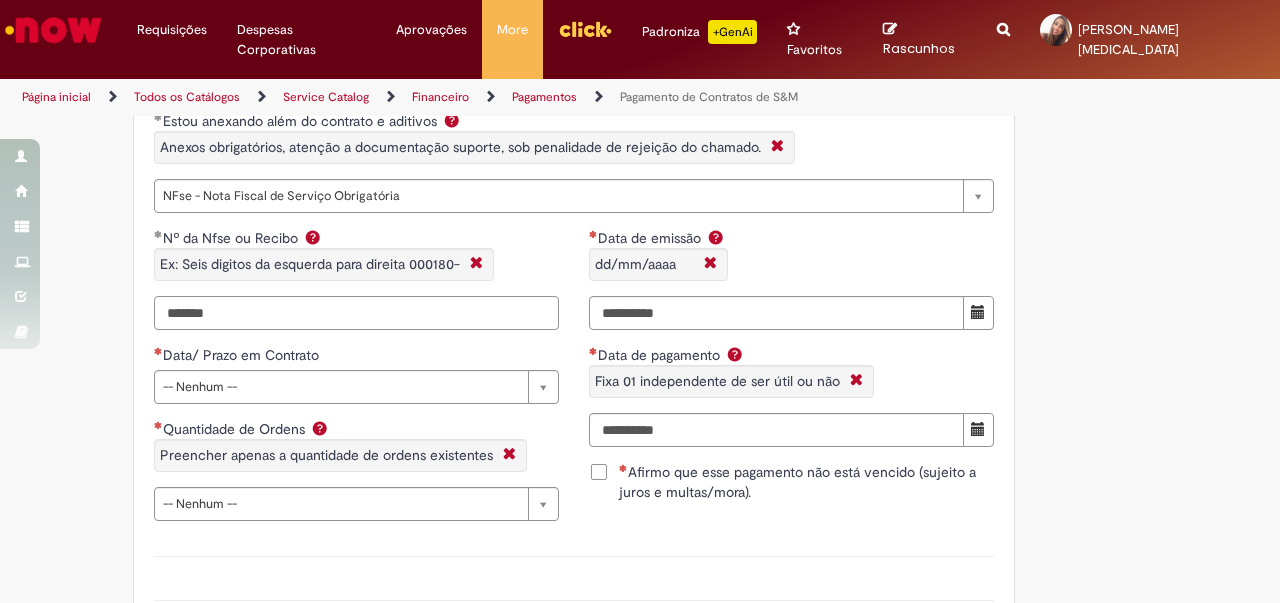 click on "*******" at bounding box center [356, 313] 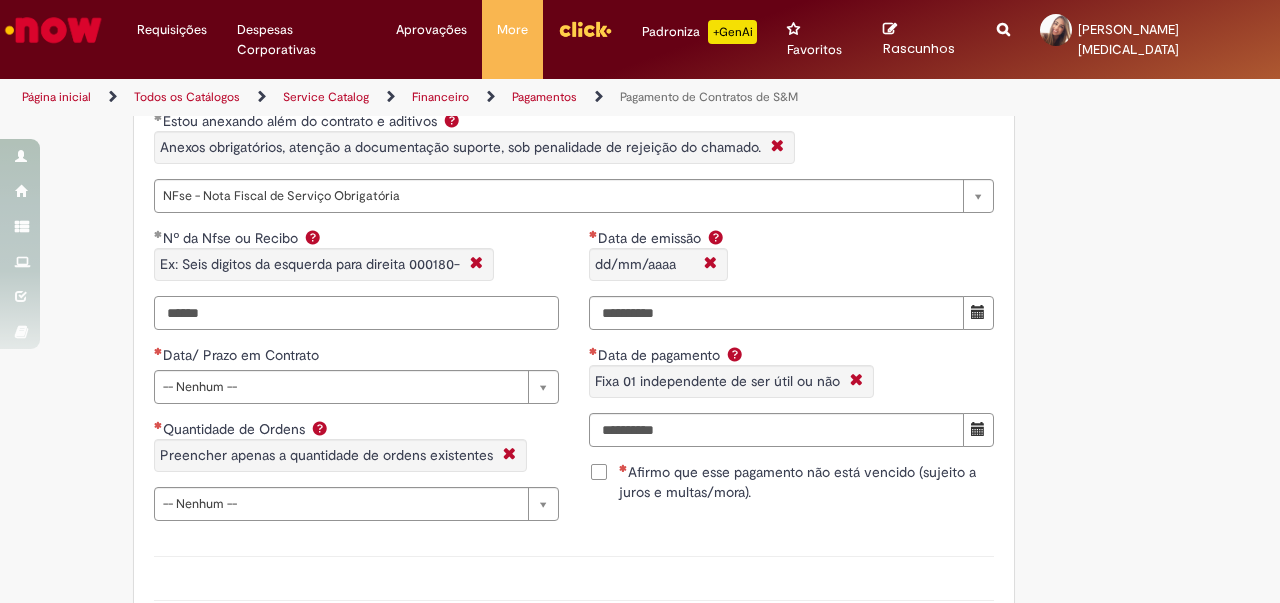 click on "******" at bounding box center [356, 313] 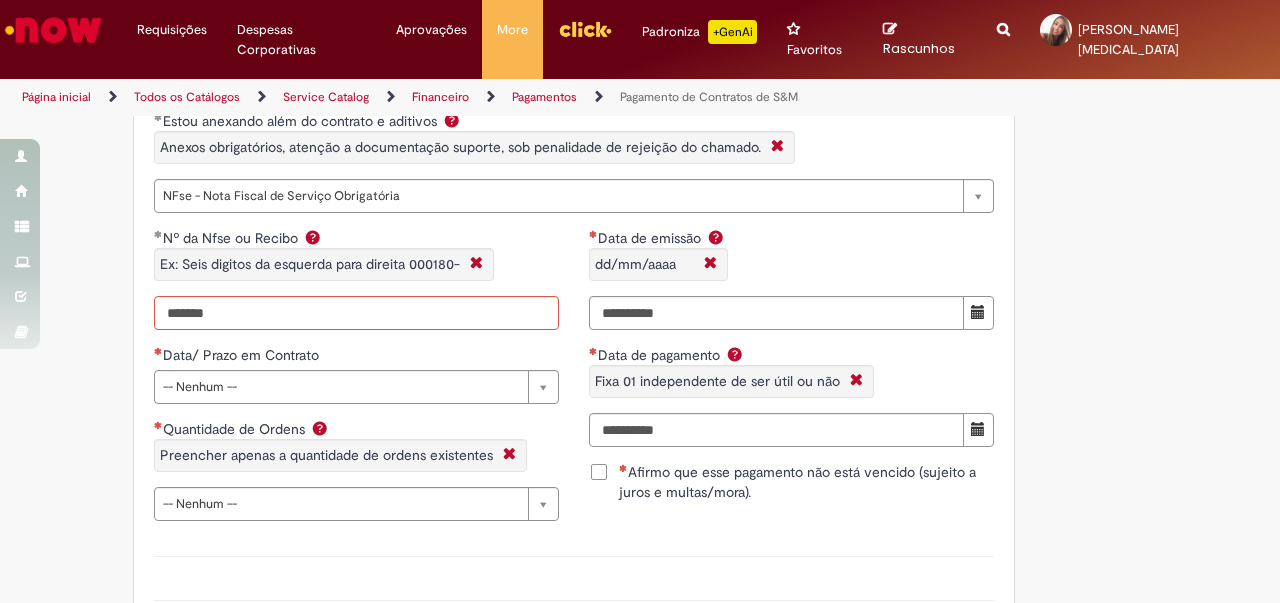 click on "Adicionar a Favoritos
Pagamento de Contratos de S&M
Oferta exclusiva para Pagamentos Fixos cadastrados no VMV sem atualização monetária apenas SAP ECC 6.0 (sem minuta de Parcela Variável no Netlex). Contratos SGC não se aplicam a esse chamado.
PARA PARCELAS FIXAS REMANESCENTES (SEM AJUSTE DE VALORES) é obrigatório anexar nesse chamado :
Contrato Mãe e possíveis aditivos.
NFse única (Fixa com Ajuste) ou Recibo (obrigatório anexar validação de TAX atualizada).
Em casos de Clubes de Futbol (exceto S.A.F – Sociedade Anonima de Futebol) devem ter 5% de INSS sob o total de pagamento descontado (discriminando em recibo valor liquido e valor bruto) informando no mesmo inicio da vigência contratual.
Clubes de Futebol S.A.F é obrigatória emissão de Nfse.
Memória de Cálculo do ajuste previsto em contrato (mesmo que negativo).
[EMAIL_ADDRESS][DOMAIN_NAME]" at bounding box center (542, -32) 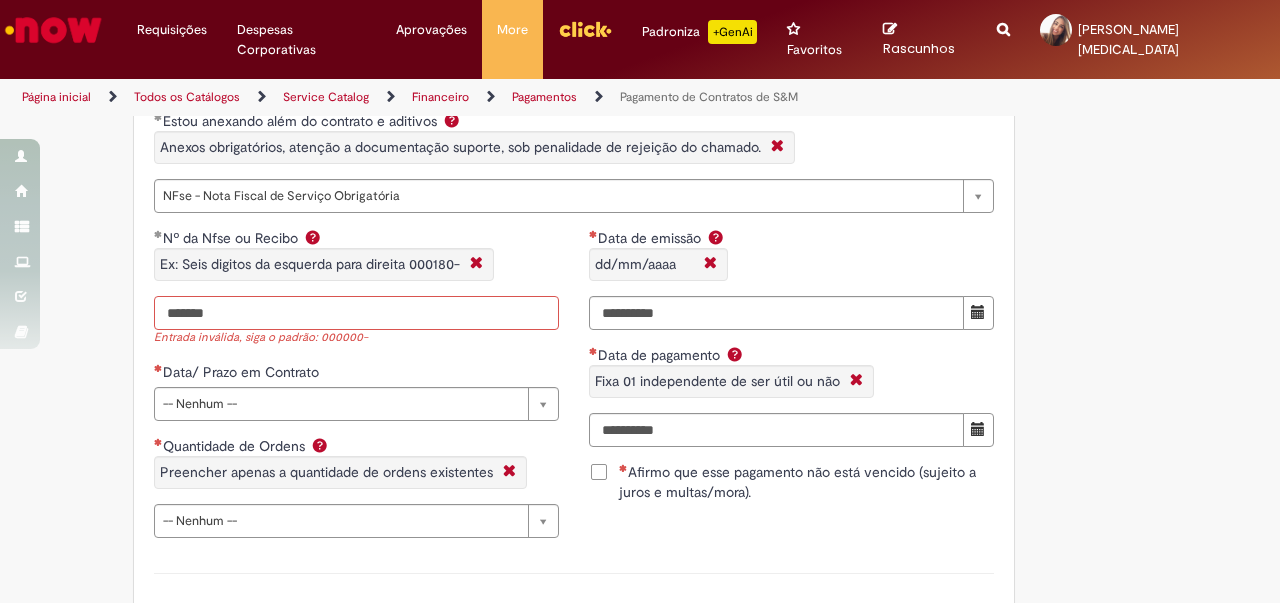 click on "*******" at bounding box center (356, 313) 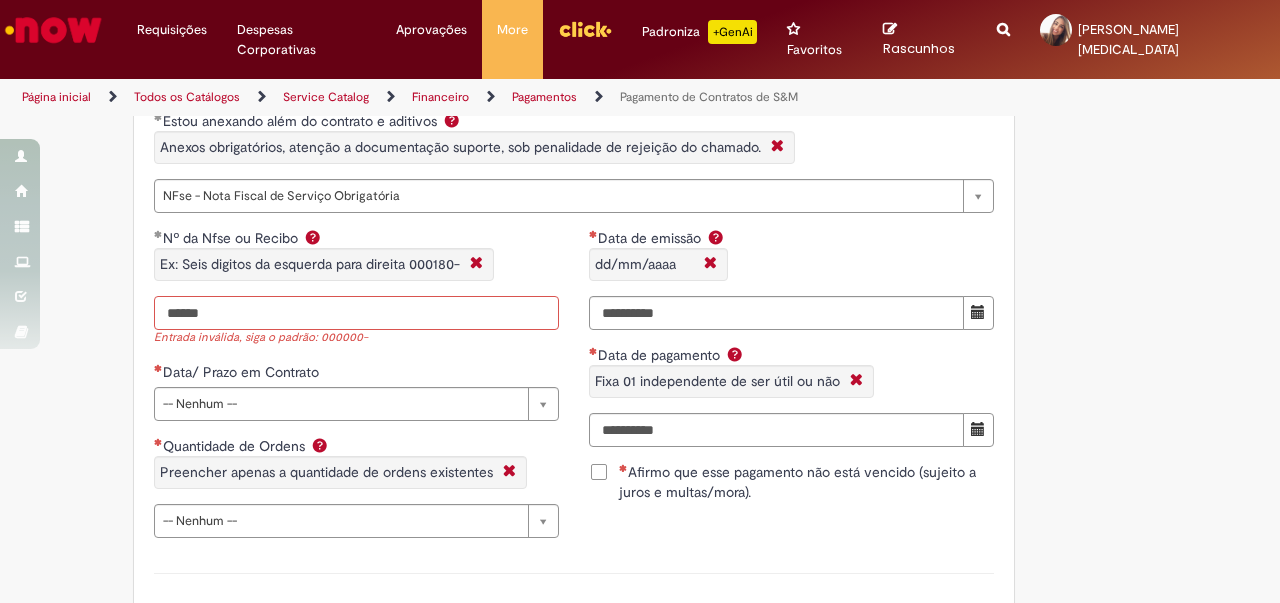 type on "******" 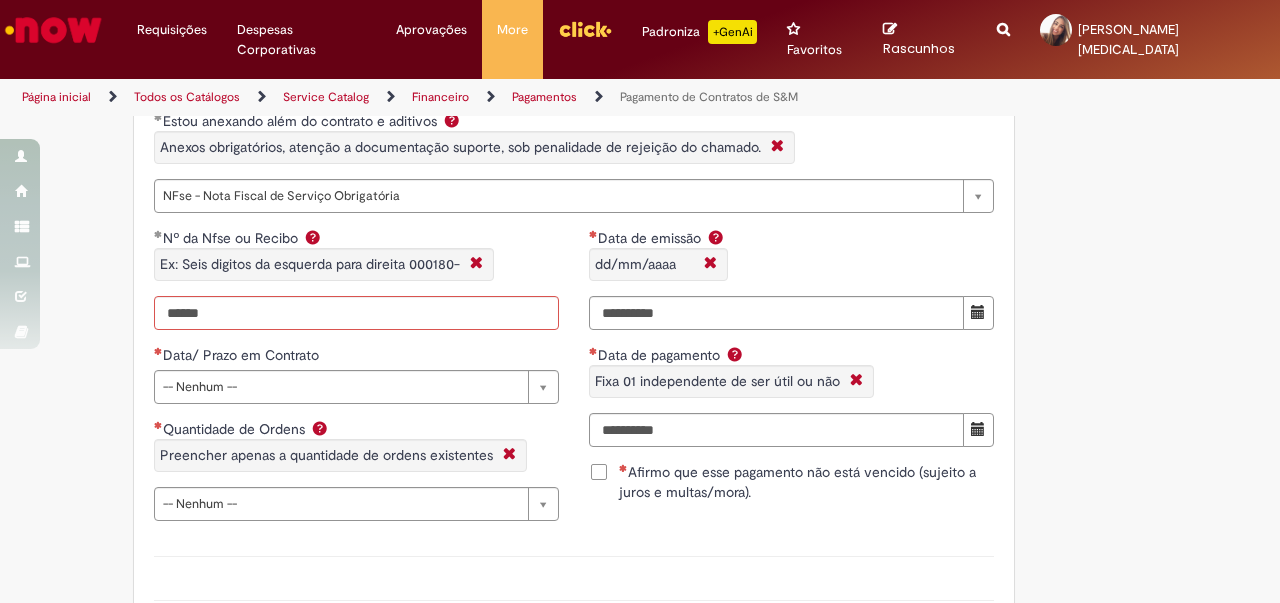click on "Adicionar a Favoritos
Pagamento de Contratos de S&M
Oferta exclusiva para Pagamentos Fixos cadastrados no VMV sem atualização monetária apenas SAP ECC 6.0 (sem minuta de Parcela Variável no Netlex). Contratos SGC não se aplicam a esse chamado.
PARA PARCELAS FIXAS REMANESCENTES (SEM AJUSTE DE VALORES) é obrigatório anexar nesse chamado :
Contrato Mãe e possíveis aditivos.
NFse única (Fixa com Ajuste) ou Recibo (obrigatório anexar validação de TAX atualizada).
Em casos de Clubes de Futbol (exceto S.A.F – Sociedade Anonima de Futebol) devem ter 5% de INSS sob o total de pagamento descontado (discriminando em recibo valor liquido e valor bruto) informando no mesmo inicio da vigência contratual.
Clubes de Futebol S.A.F é obrigatória emissão de Nfse.
Memória de Cálculo do ajuste previsto em contrato (mesmo que negativo).
[EMAIL_ADDRESS][DOMAIN_NAME]" at bounding box center (542, -32) 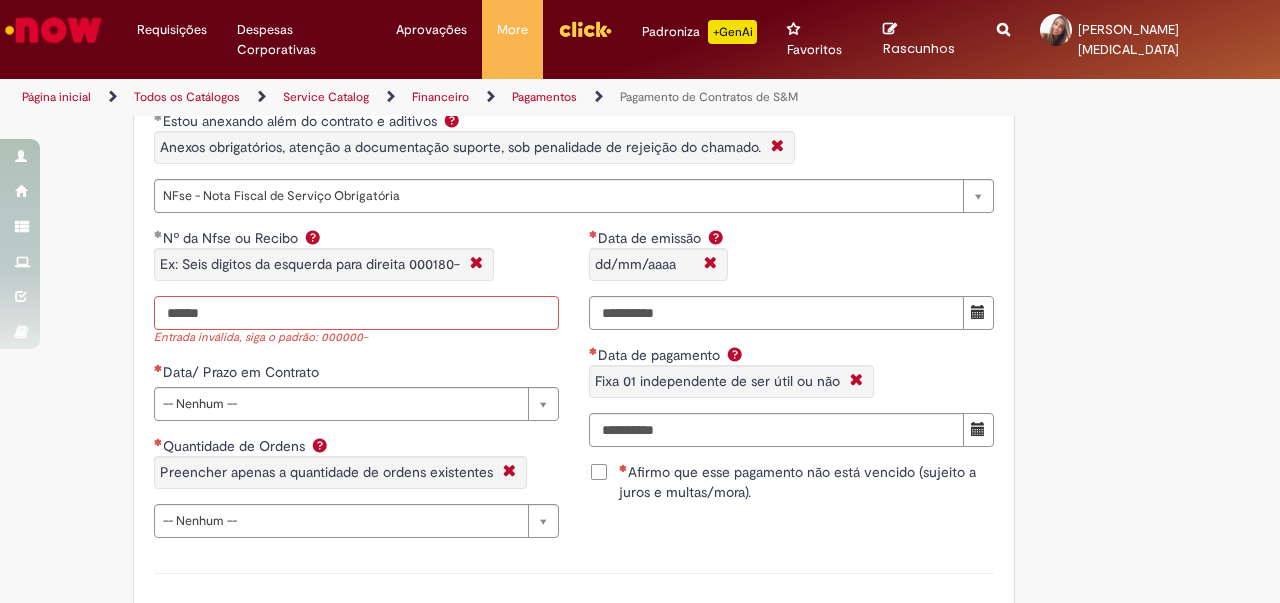 click on "******" at bounding box center (356, 313) 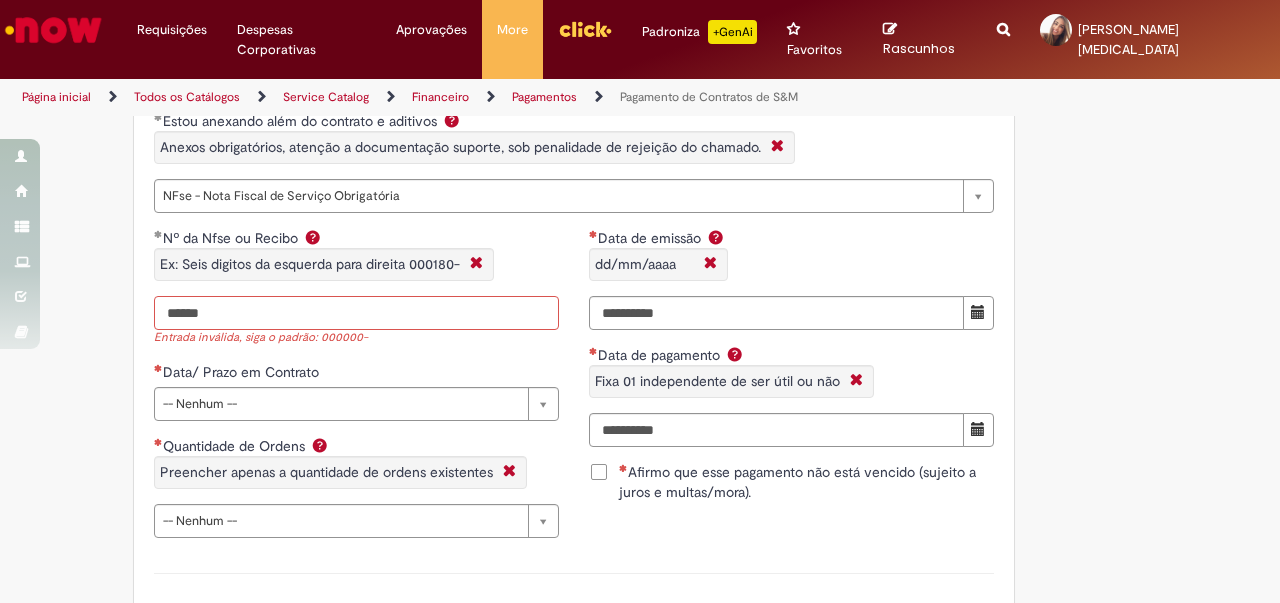 drag, startPoint x: 237, startPoint y: 289, endPoint x: 132, endPoint y: 279, distance: 105.47511 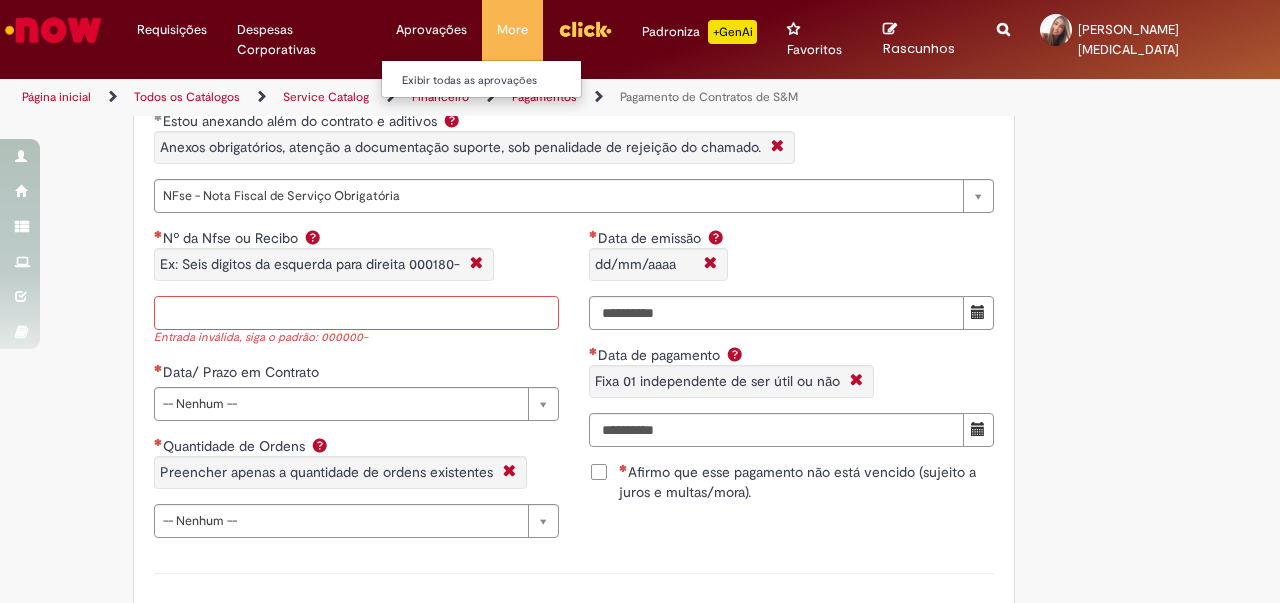 type 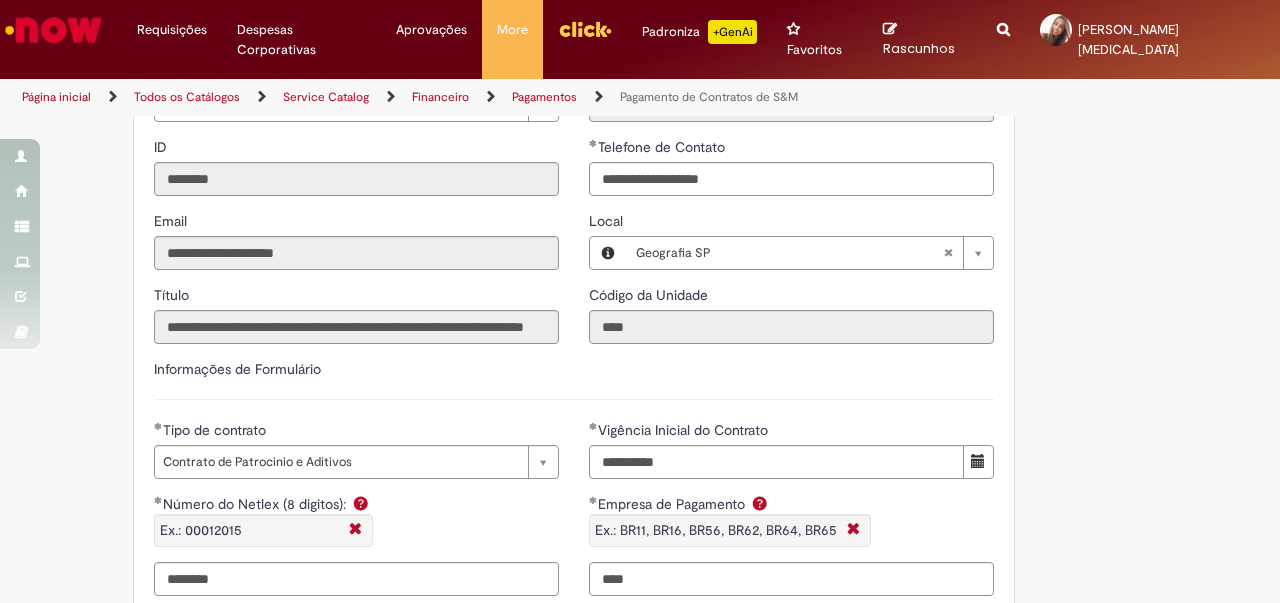 scroll, scrollTop: 1300, scrollLeft: 0, axis: vertical 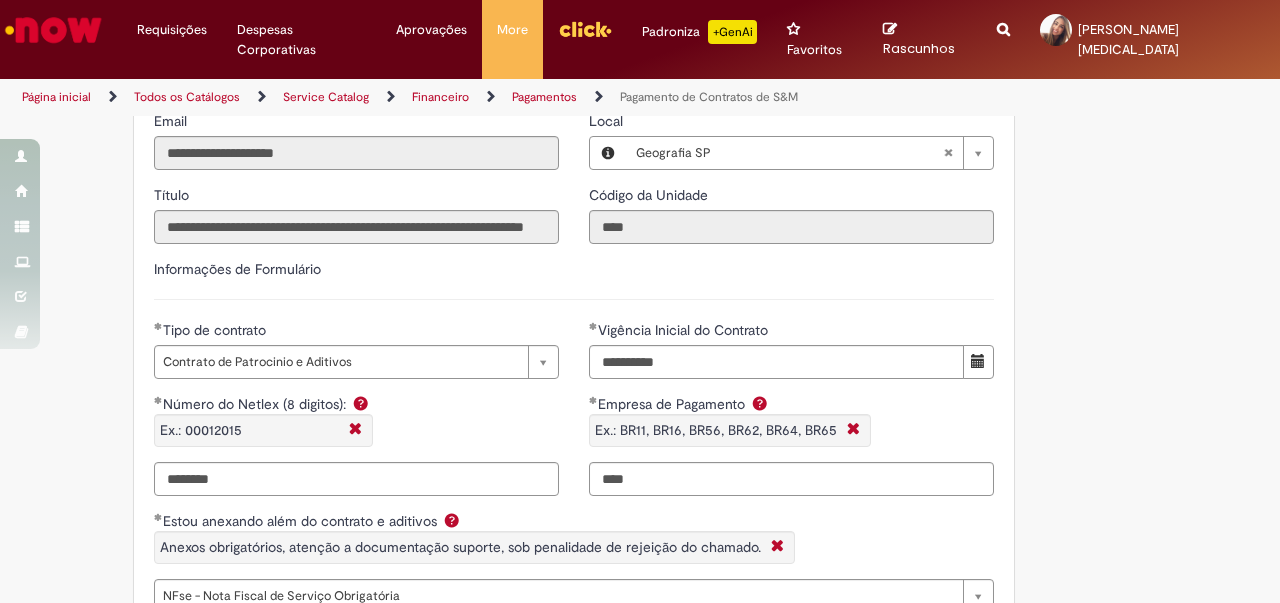 click on "Adicionar a Favoritos
Pagamento de Contratos de S&M
Oferta exclusiva para Pagamentos Fixos cadastrados no VMV sem atualização monetária apenas SAP ECC 6.0 (sem minuta de Parcela Variável no Netlex). Contratos SGC não se aplicam a esse chamado.
PARA PARCELAS FIXAS REMANESCENTES (SEM AJUSTE DE VALORES) é obrigatório anexar nesse chamado :
Contrato Mãe e possíveis aditivos.
NFse única (Fixa com Ajuste) ou Recibo (obrigatório anexar validação de TAX atualizada).
Em casos de Clubes de Futbol (exceto S.A.F – Sociedade Anonima de Futebol) devem ter 5% de INSS sob o total de pagamento descontado (discriminando em recibo valor liquido e valor bruto) informando no mesmo inicio da vigência contratual.
Clubes de Futebol S.A.F é obrigatória emissão de Nfse.
Memória de Cálculo do ajuste previsto em contrato (mesmo que negativo).
[EMAIL_ADDRESS][DOMAIN_NAME]" at bounding box center [542, 368] 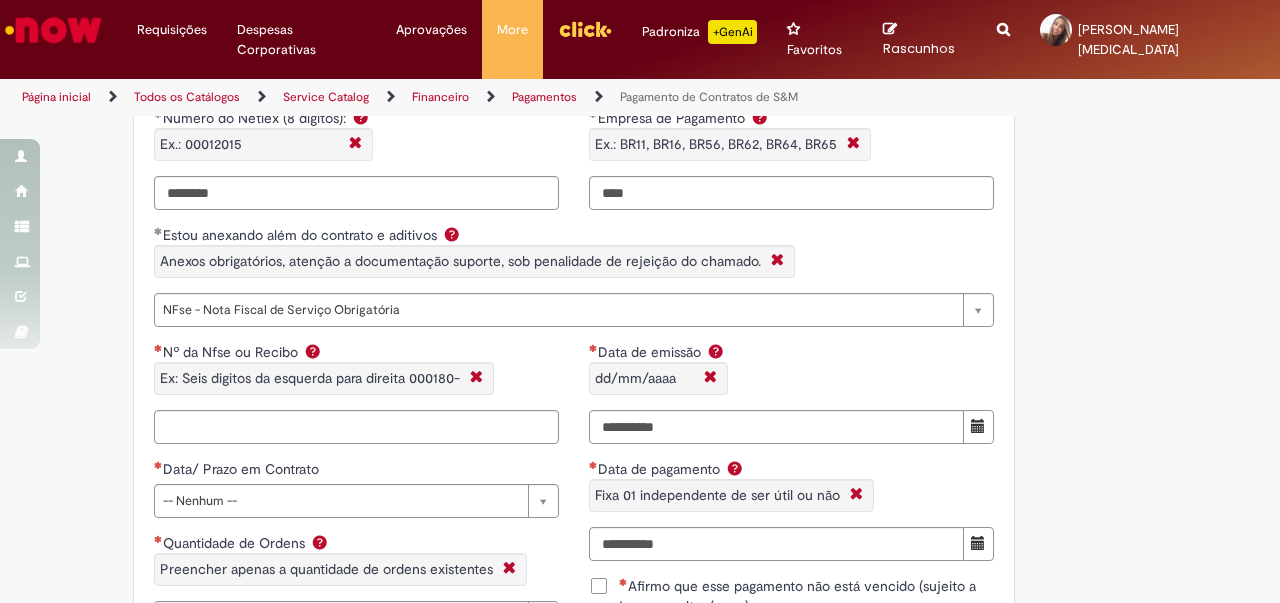 scroll, scrollTop: 1700, scrollLeft: 0, axis: vertical 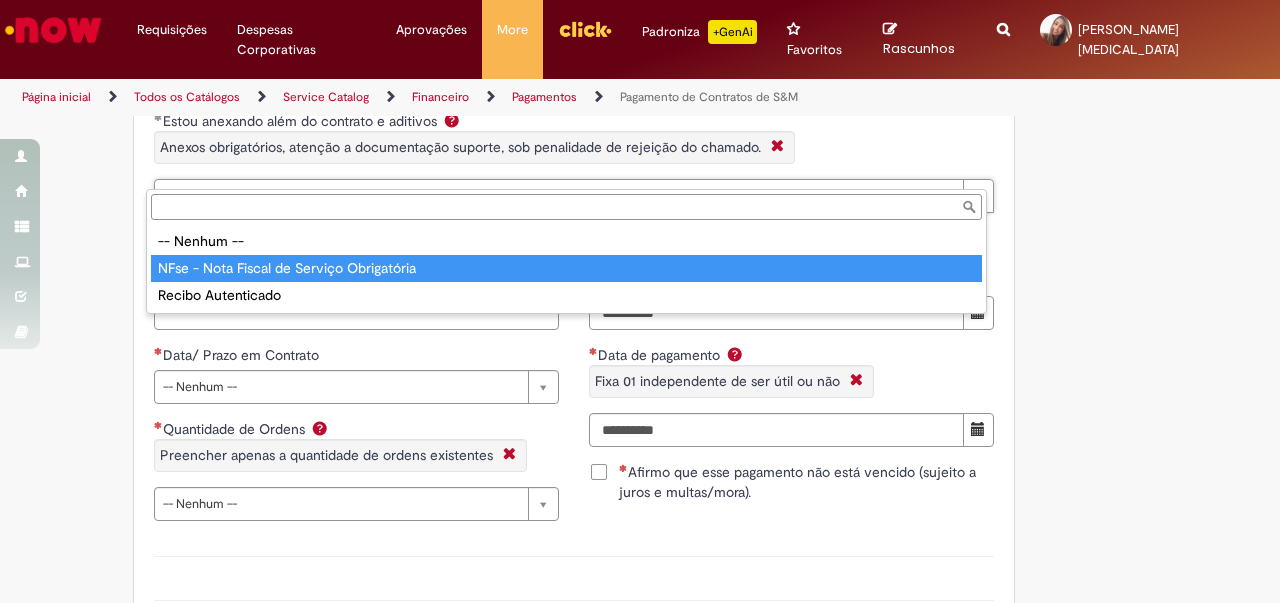 type on "**********" 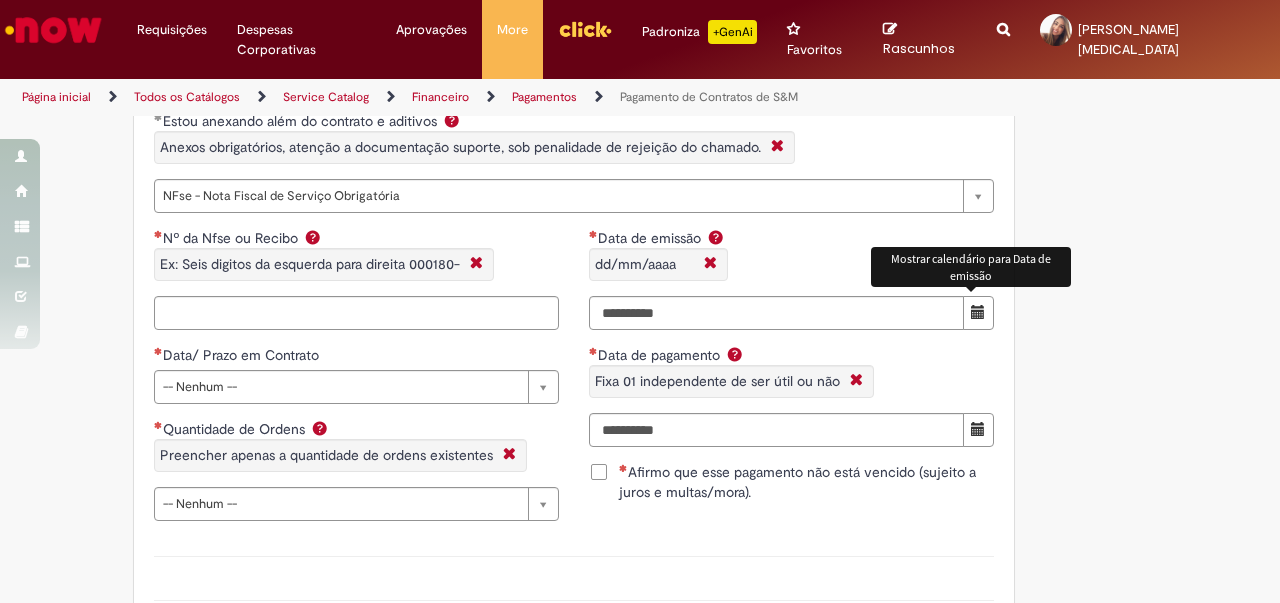 click at bounding box center (978, 312) 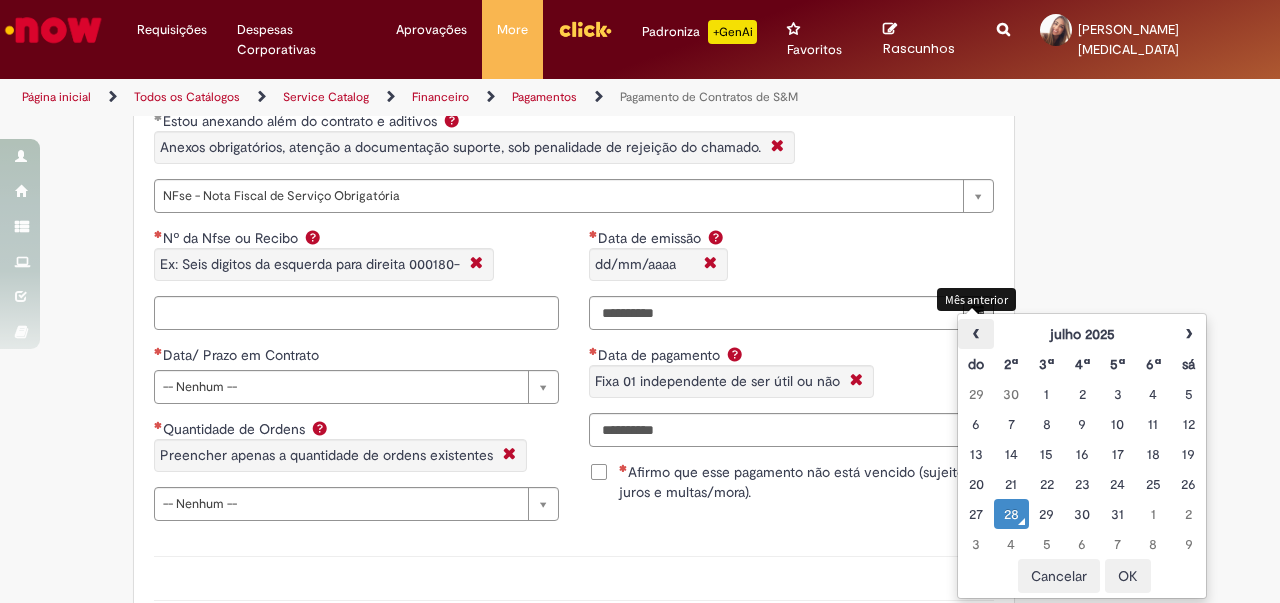 click on "‹" at bounding box center (975, 334) 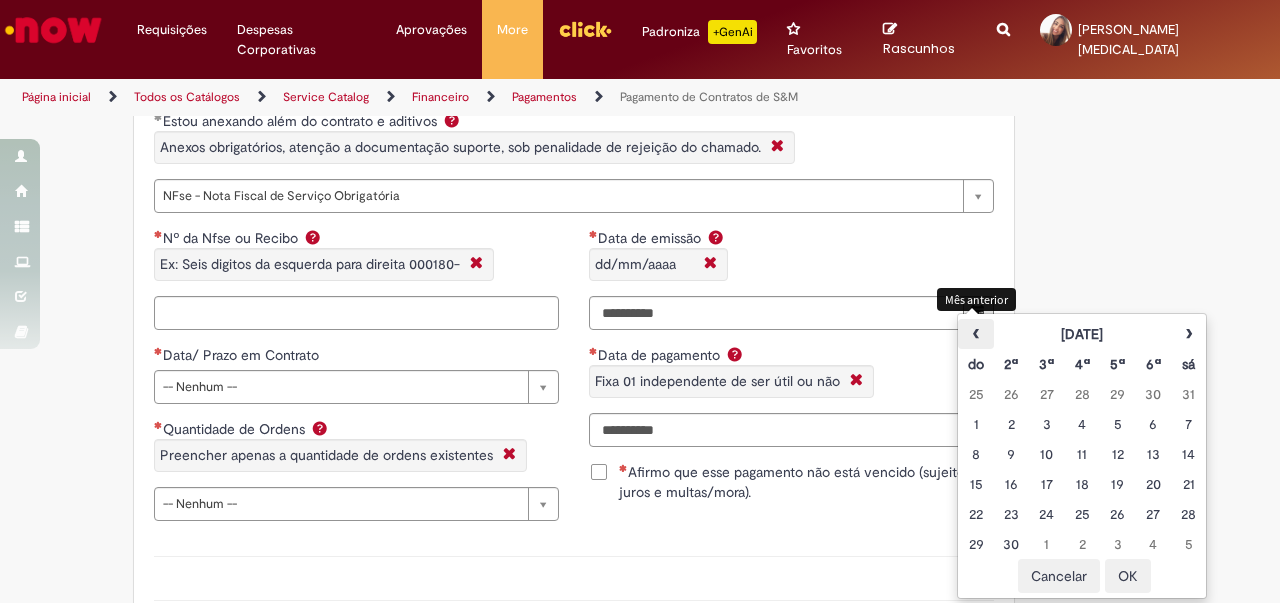 click on "‹" at bounding box center [975, 334] 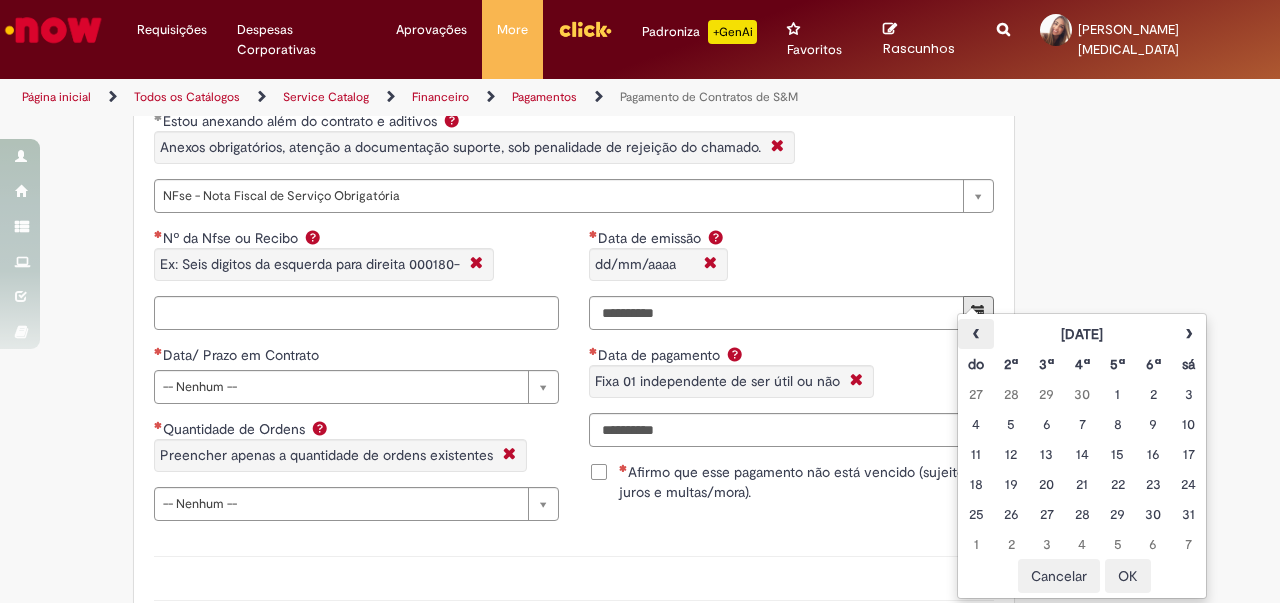 click on "‹" at bounding box center [975, 334] 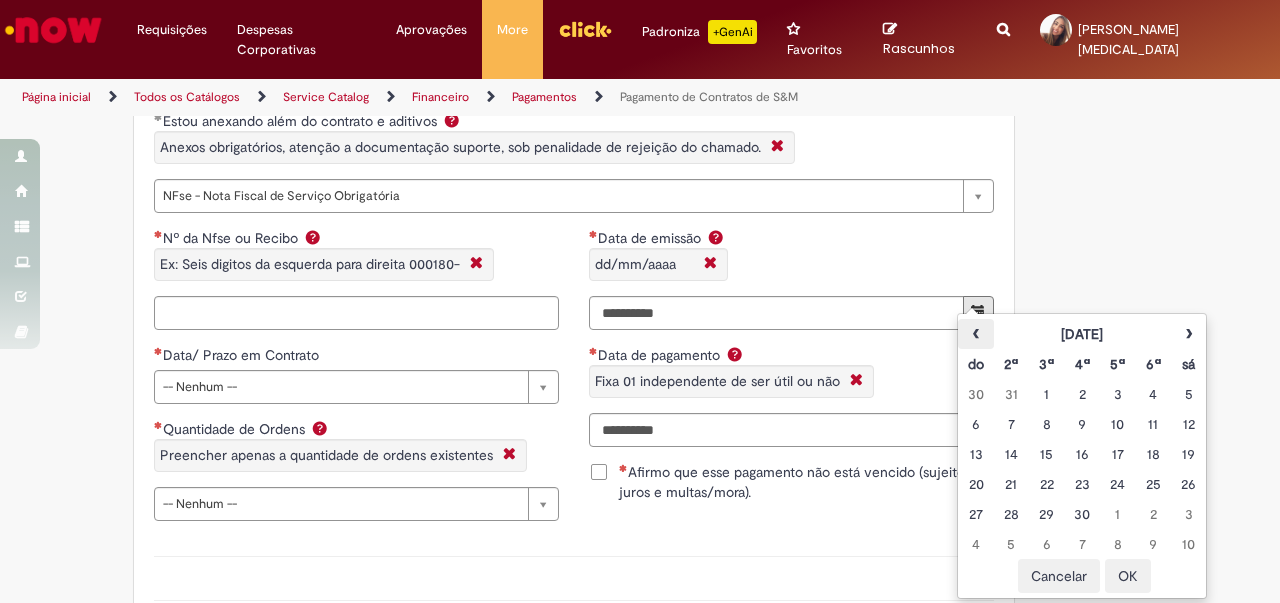 click on "‹" at bounding box center [975, 334] 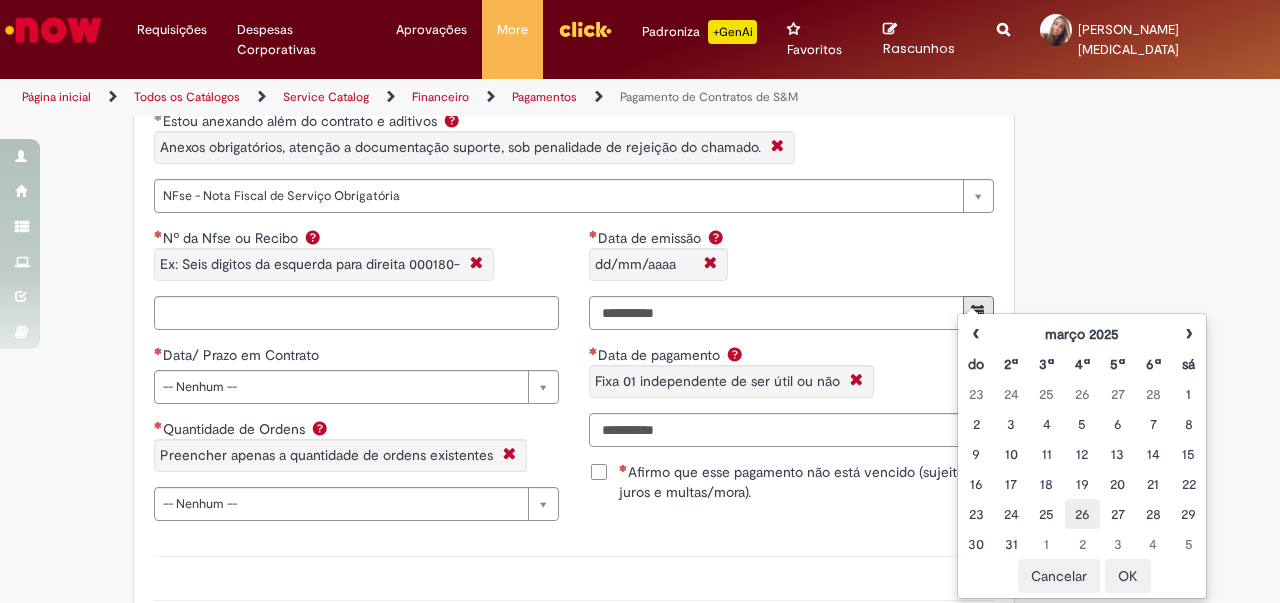 click on "26" at bounding box center [1082, 514] 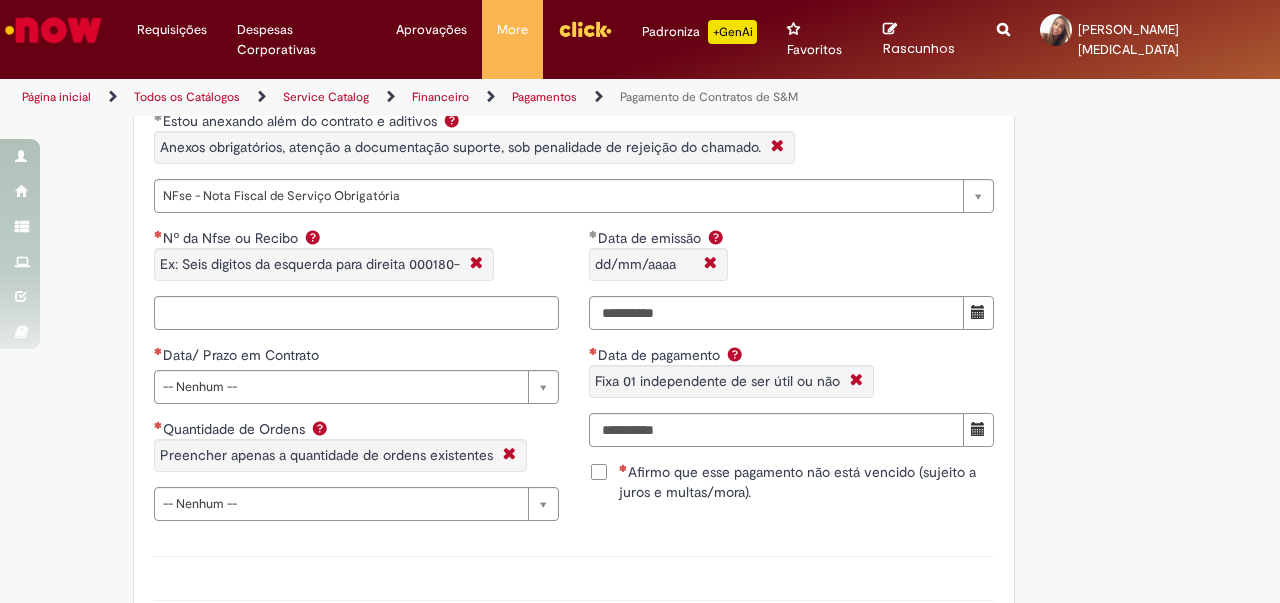 click on "Adicionar a Favoritos
Pagamento de Contratos de S&M
Oferta exclusiva para Pagamentos Fixos cadastrados no VMV sem atualização monetária apenas SAP ECC 6.0 (sem minuta de Parcela Variável no Netlex). Contratos SGC não se aplicam a esse chamado.
PARA PARCELAS FIXAS REMANESCENTES (SEM AJUSTE DE VALORES) é obrigatório anexar nesse chamado :
Contrato Mãe e possíveis aditivos.
NFse única (Fixa com Ajuste) ou Recibo (obrigatório anexar validação de TAX atualizada).
Em casos de Clubes de Futbol (exceto S.A.F – Sociedade Anonima de Futebol) devem ter 5% de INSS sob o total de pagamento descontado (discriminando em recibo valor liquido e valor bruto) informando no mesmo inicio da vigência contratual.
Clubes de Futebol S.A.F é obrigatória emissão de Nfse.
Memória de Cálculo do ajuste previsto em contrato (mesmo que negativo)." at bounding box center [640, -32] 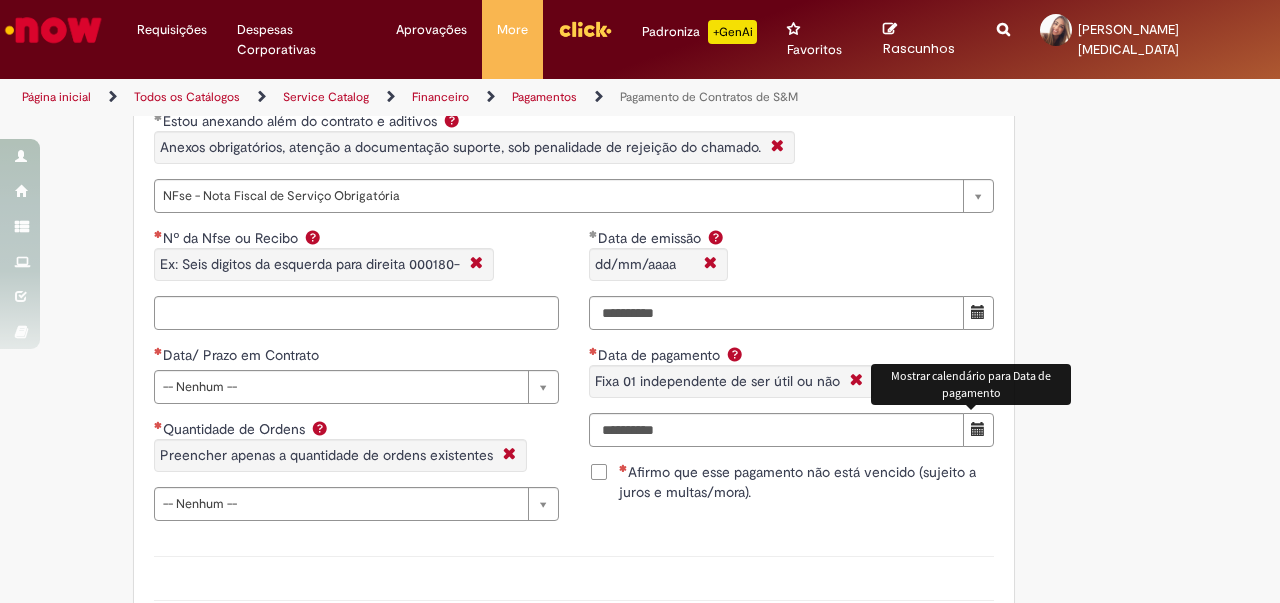 click at bounding box center [978, 430] 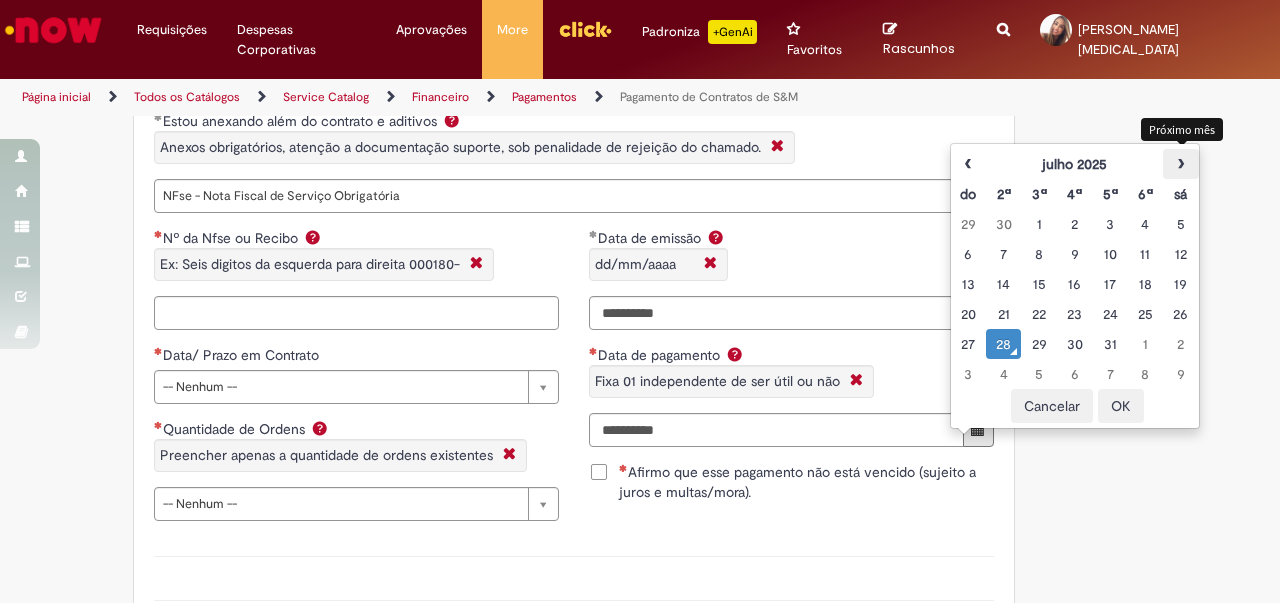 click on "›" at bounding box center (1180, 164) 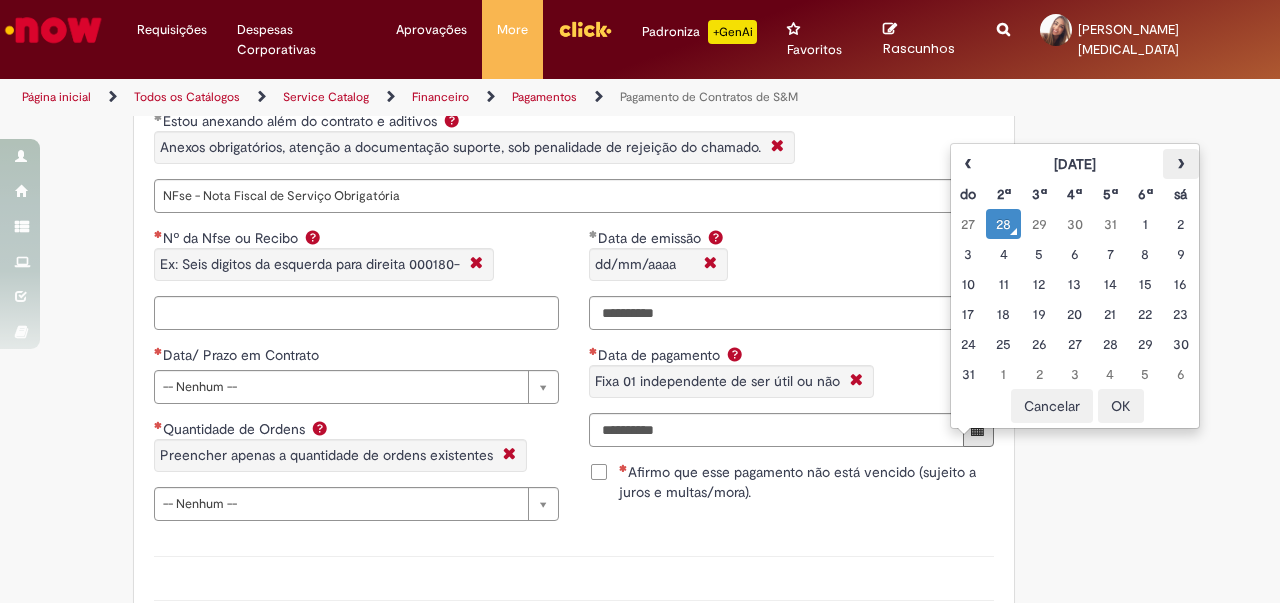 click on "›" at bounding box center [1180, 164] 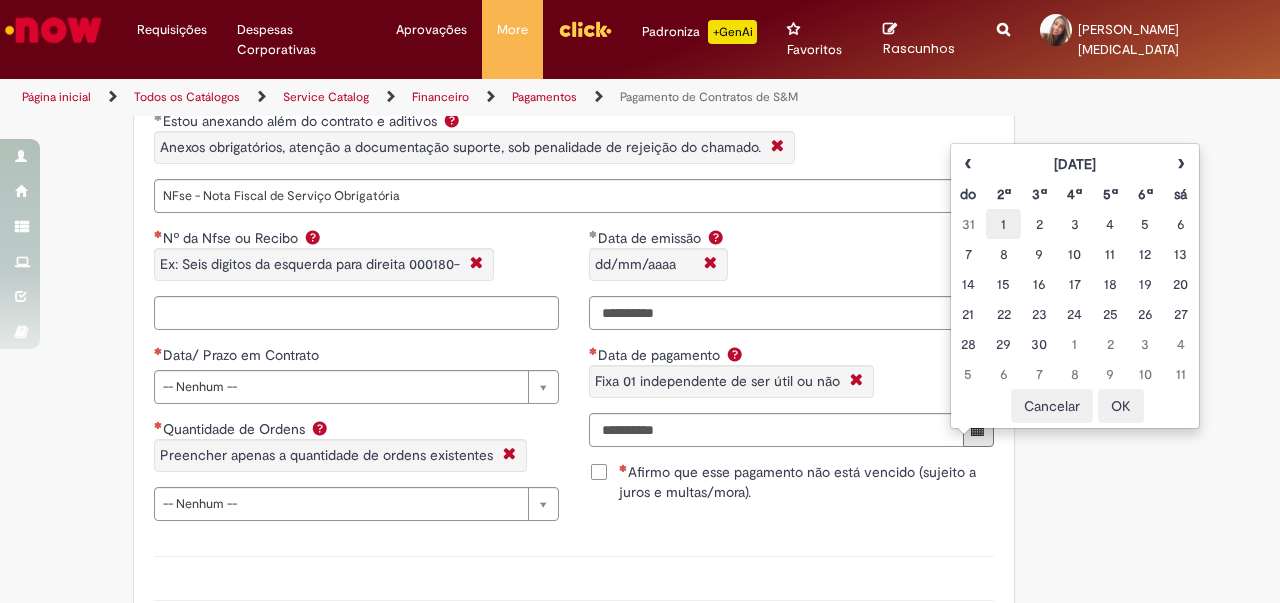 click on "1" at bounding box center [1003, 224] 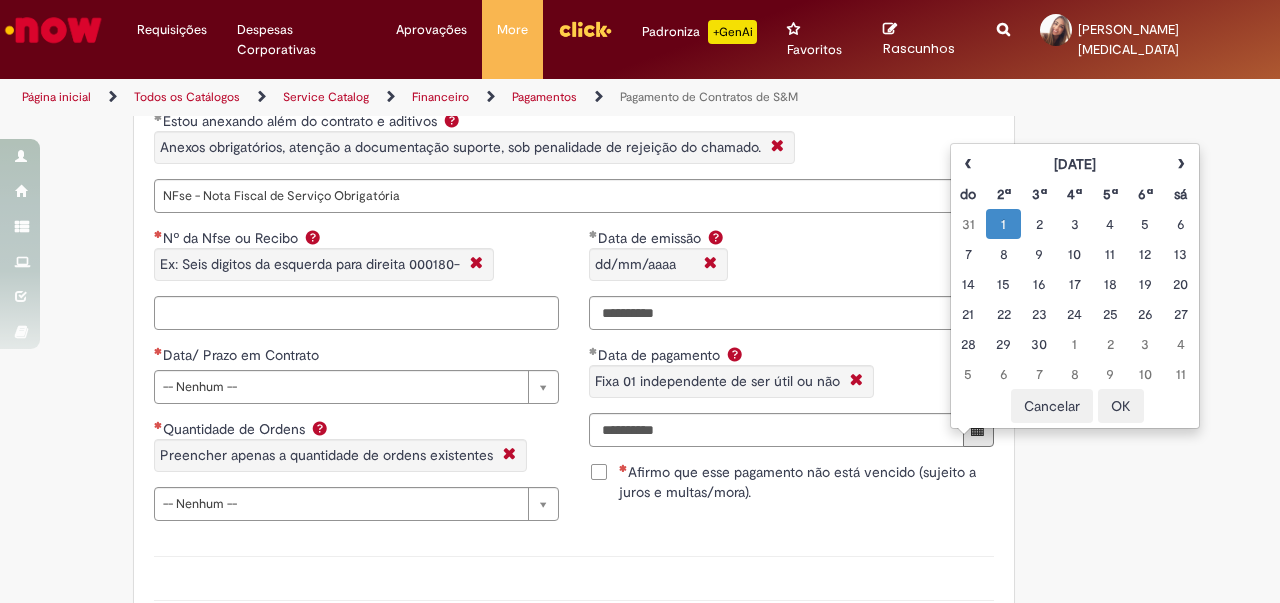 click on "OK" at bounding box center (1121, 406) 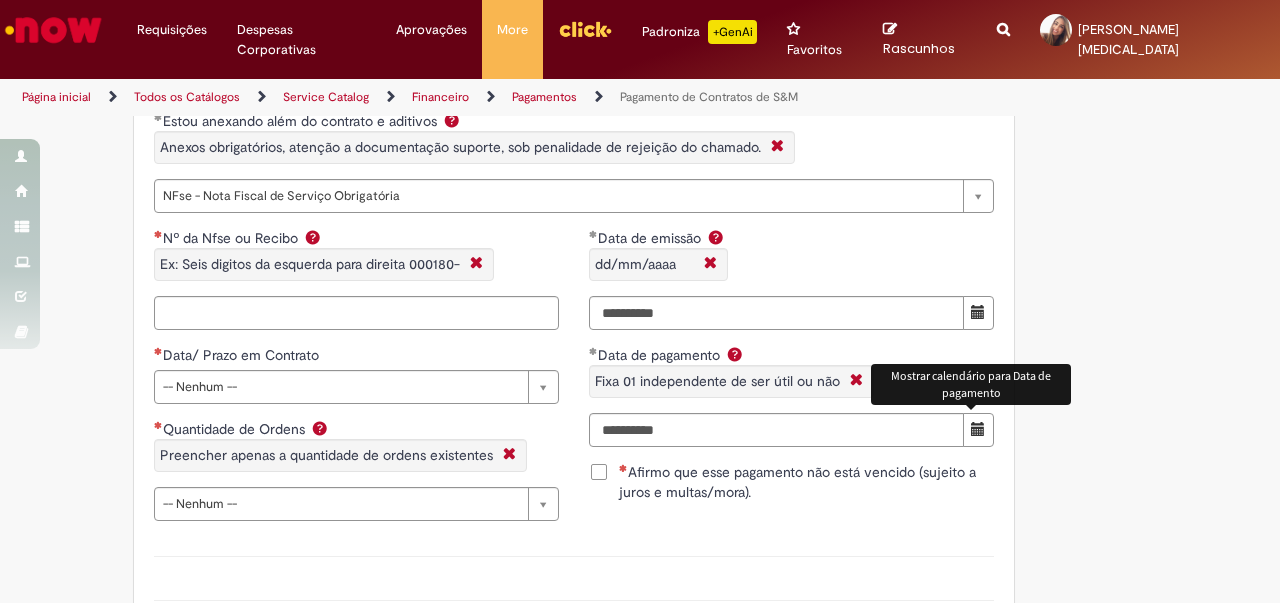 click on "Adicionar a Favoritos
Pagamento de Contratos de S&M
Oferta exclusiva para Pagamentos Fixos cadastrados no VMV sem atualização monetária apenas SAP ECC 6.0 (sem minuta de Parcela Variável no Netlex). Contratos SGC não se aplicam a esse chamado.
PARA PARCELAS FIXAS REMANESCENTES (SEM AJUSTE DE VALORES) é obrigatório anexar nesse chamado :
Contrato Mãe e possíveis aditivos.
NFse única (Fixa com Ajuste) ou Recibo (obrigatório anexar validação de TAX atualizada).
Em casos de Clubes de Futbol (exceto S.A.F – Sociedade Anonima de Futebol) devem ter 5% de INSS sob o total de pagamento descontado (discriminando em recibo valor liquido e valor bruto) informando no mesmo inicio da vigência contratual.
Clubes de Futebol S.A.F é obrigatória emissão de Nfse.
Memória de Cálculo do ajuste previsto em contrato (mesmo que negativo)." at bounding box center [640, -32] 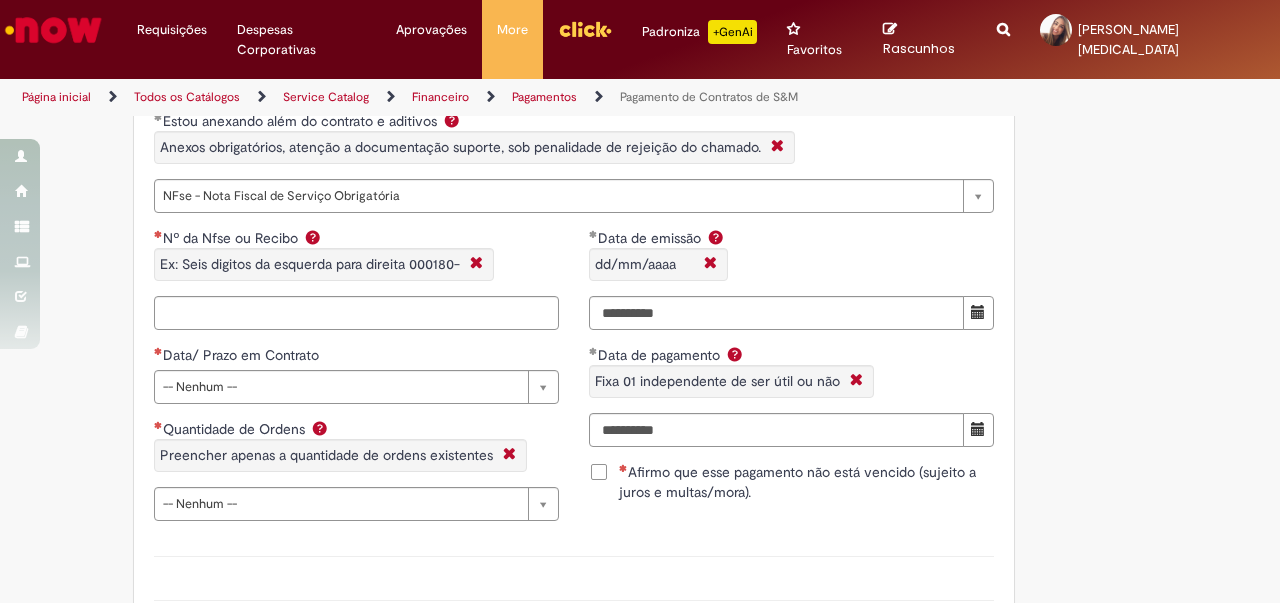 click on "Afirmo que esse pagamento não está vencido (sujeito a juros e multas/mora)." at bounding box center [806, 482] 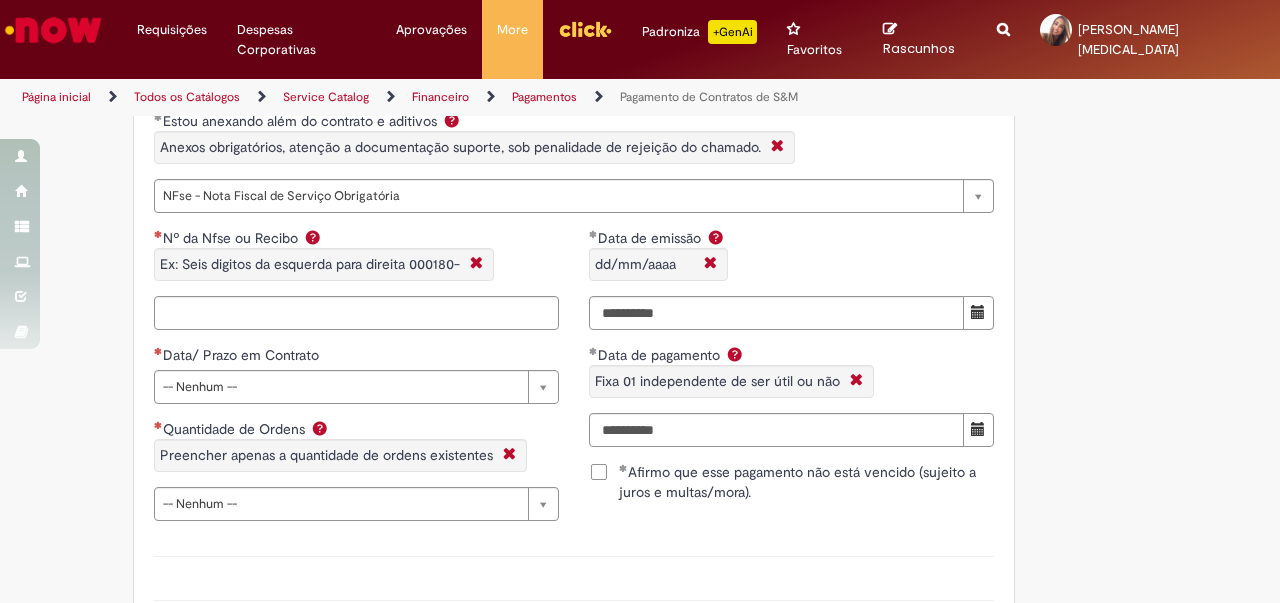 click on "Afirmo que esse pagamento não está vencido (sujeito a juros e multas/mora)." at bounding box center [791, 484] 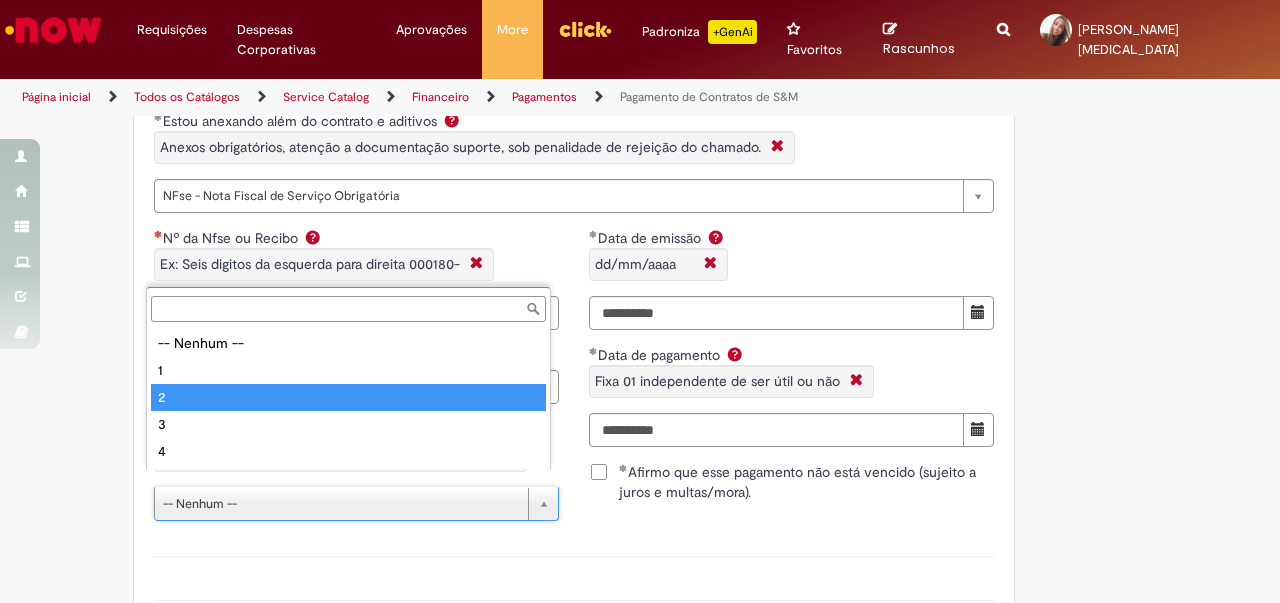 type on "*" 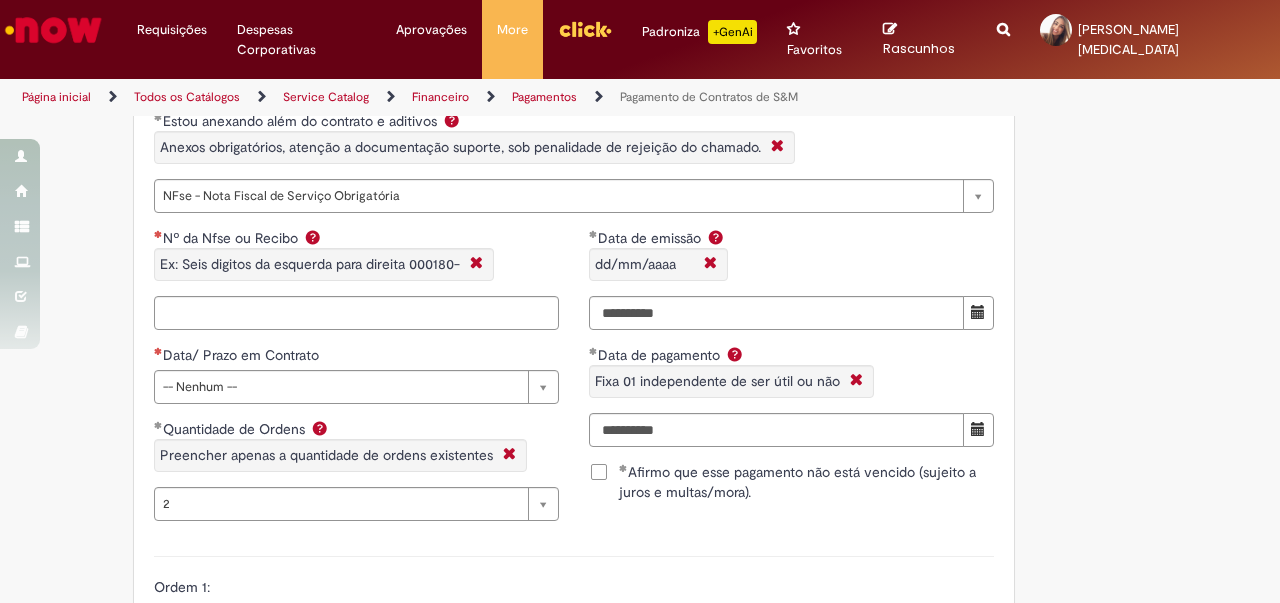 click on "Adicionar a Favoritos
Pagamento de Contratos de S&M
Oferta exclusiva para Pagamentos Fixos cadastrados no VMV sem atualização monetária apenas SAP ECC 6.0 (sem minuta de Parcela Variável no Netlex). Contratos SGC não se aplicam a esse chamado.
PARA PARCELAS FIXAS REMANESCENTES (SEM AJUSTE DE VALORES) é obrigatório anexar nesse chamado :
Contrato Mãe e possíveis aditivos.
NFse única (Fixa com Ajuste) ou Recibo (obrigatório anexar validação de TAX atualizada).
Em casos de Clubes de Futbol (exceto S.A.F – Sociedade Anonima de Futebol) devem ter 5% de INSS sob o total de pagamento descontado (discriminando em recibo valor liquido e valor bruto) informando no mesmo inicio da vigência contratual.
Clubes de Futebol S.A.F é obrigatória emissão de Nfse.
Memória de Cálculo do ajuste previsto em contrato (mesmo que negativo).
[EMAIL_ADDRESS][DOMAIN_NAME]" at bounding box center (542, 203) 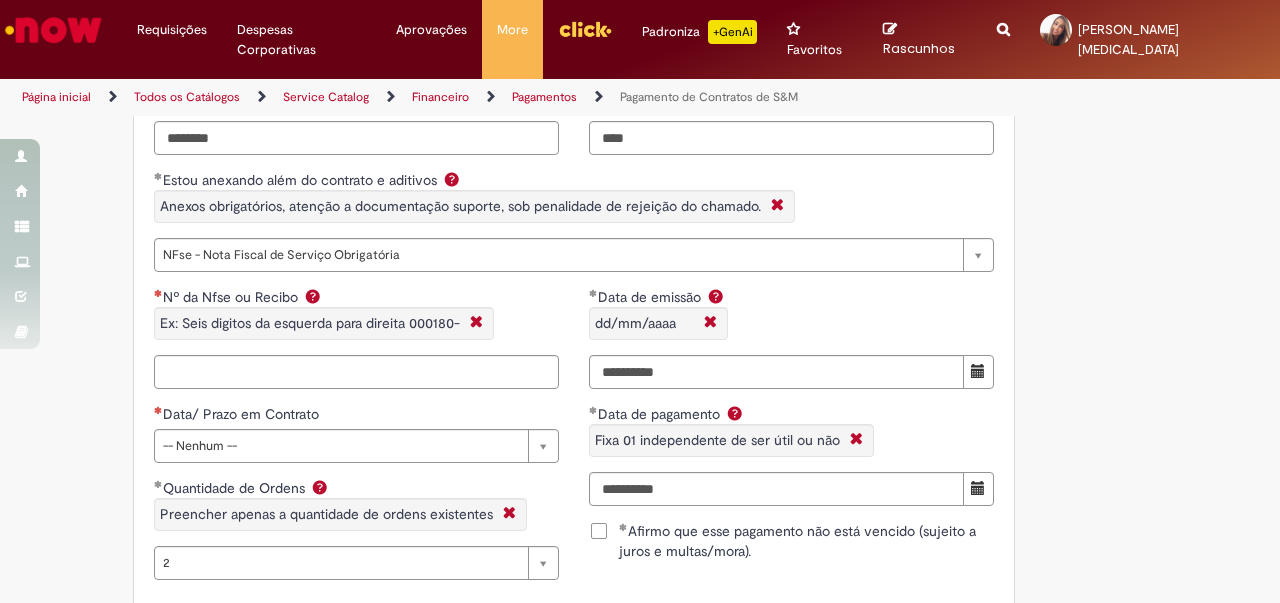 scroll, scrollTop: 1600, scrollLeft: 0, axis: vertical 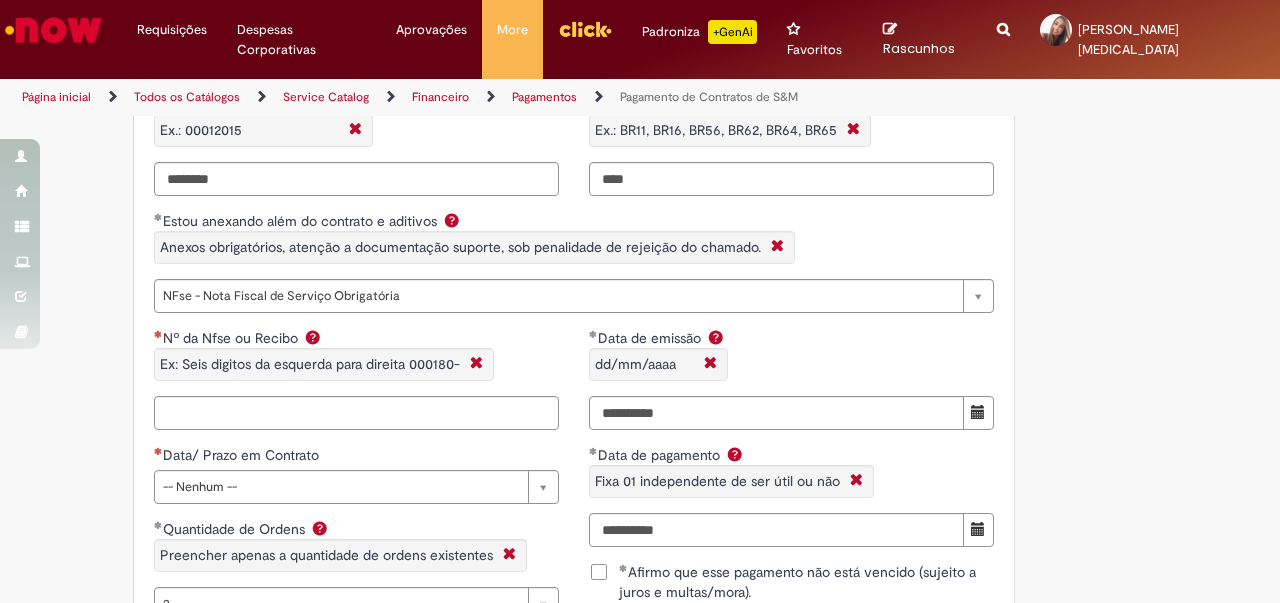 click on "Adicionar a Favoritos
Pagamento de Contratos de S&M
Oferta exclusiva para Pagamentos Fixos cadastrados no VMV sem atualização monetária apenas SAP ECC 6.0 (sem minuta de Parcela Variável no Netlex). Contratos SGC não se aplicam a esse chamado.
PARA PARCELAS FIXAS REMANESCENTES (SEM AJUSTE DE VALORES) é obrigatório anexar nesse chamado :
Contrato Mãe e possíveis aditivos.
NFse única (Fixa com Ajuste) ou Recibo (obrigatório anexar validação de TAX atualizada).
Em casos de Clubes de Futbol (exceto S.A.F – Sociedade Anonima de Futebol) devem ter 5% de INSS sob o total de pagamento descontado (discriminando em recibo valor liquido e valor bruto) informando no mesmo inicio da vigência contratual.
Clubes de Futebol S.A.F é obrigatória emissão de Nfse.
Memória de Cálculo do ajuste previsto em contrato (mesmo que negativo).
[EMAIL_ADDRESS][DOMAIN_NAME]" at bounding box center (542, 303) 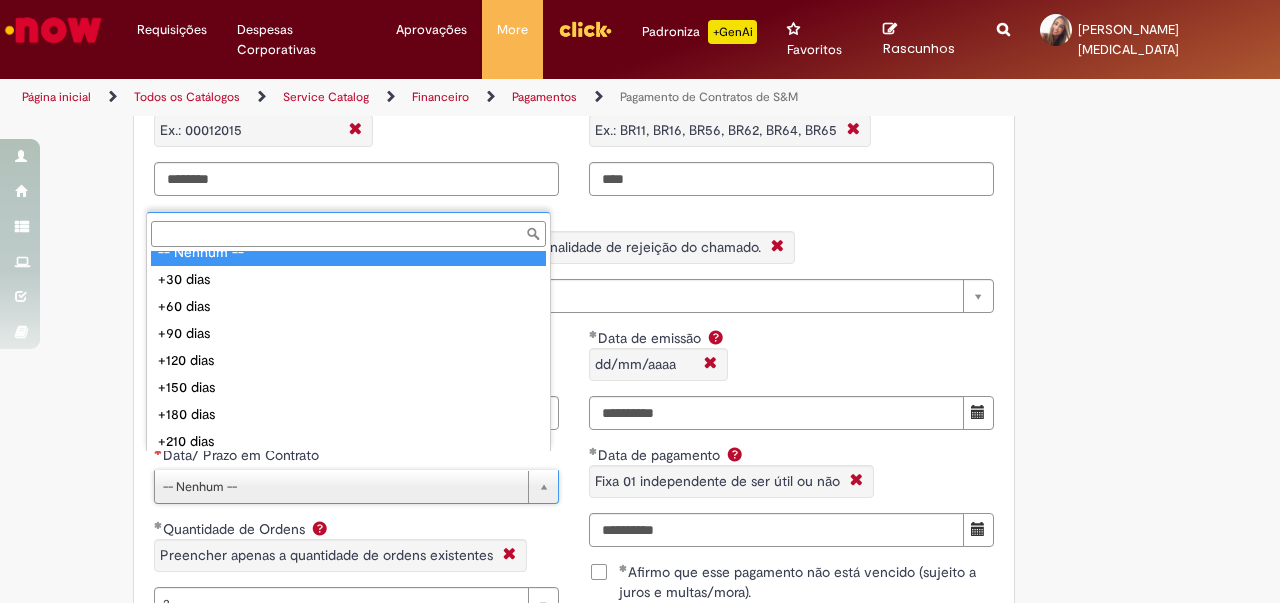 scroll, scrollTop: 16, scrollLeft: 0, axis: vertical 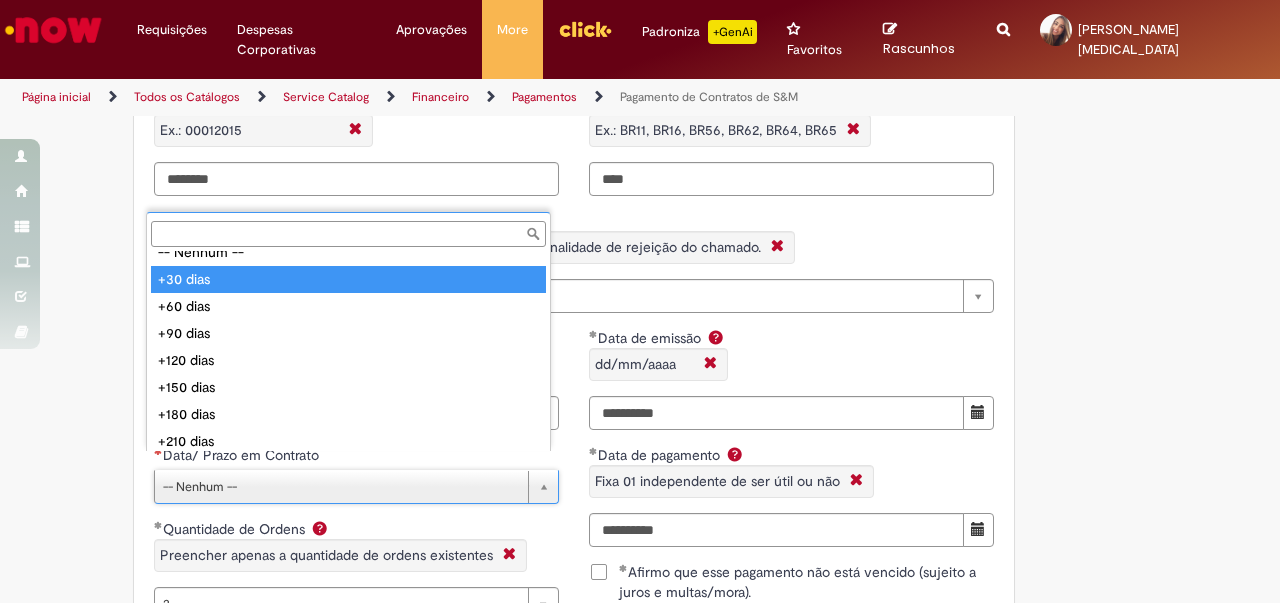 type on "********" 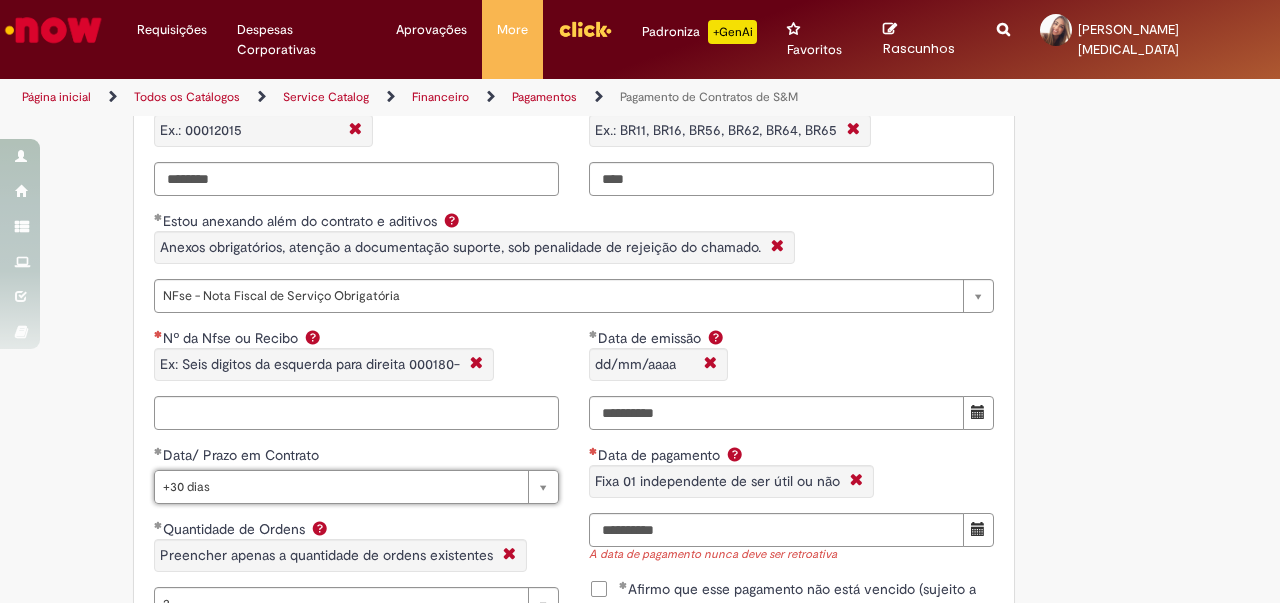 click on "Adicionar a Favoritos
Pagamento de Contratos de S&M
Oferta exclusiva para Pagamentos Fixos cadastrados no VMV sem atualização monetária apenas SAP ECC 6.0 (sem minuta de Parcela Variável no Netlex). Contratos SGC não se aplicam a esse chamado.
PARA PARCELAS FIXAS REMANESCENTES (SEM AJUSTE DE VALORES) é obrigatório anexar nesse chamado :
Contrato Mãe e possíveis aditivos.
NFse única (Fixa com Ajuste) ou Recibo (obrigatório anexar validação de TAX atualizada).
Em casos de Clubes de Futbol (exceto S.A.F – Sociedade Anonima de Futebol) devem ter 5% de INSS sob o total de pagamento descontado (discriminando em recibo valor liquido e valor bruto) informando no mesmo inicio da vigência contratual.
Clubes de Futebol S.A.F é obrigatória emissão de Nfse.
Memória de Cálculo do ajuste previsto em contrato (mesmo que negativo).
[EMAIL_ADDRESS][DOMAIN_NAME]" at bounding box center (542, 304) 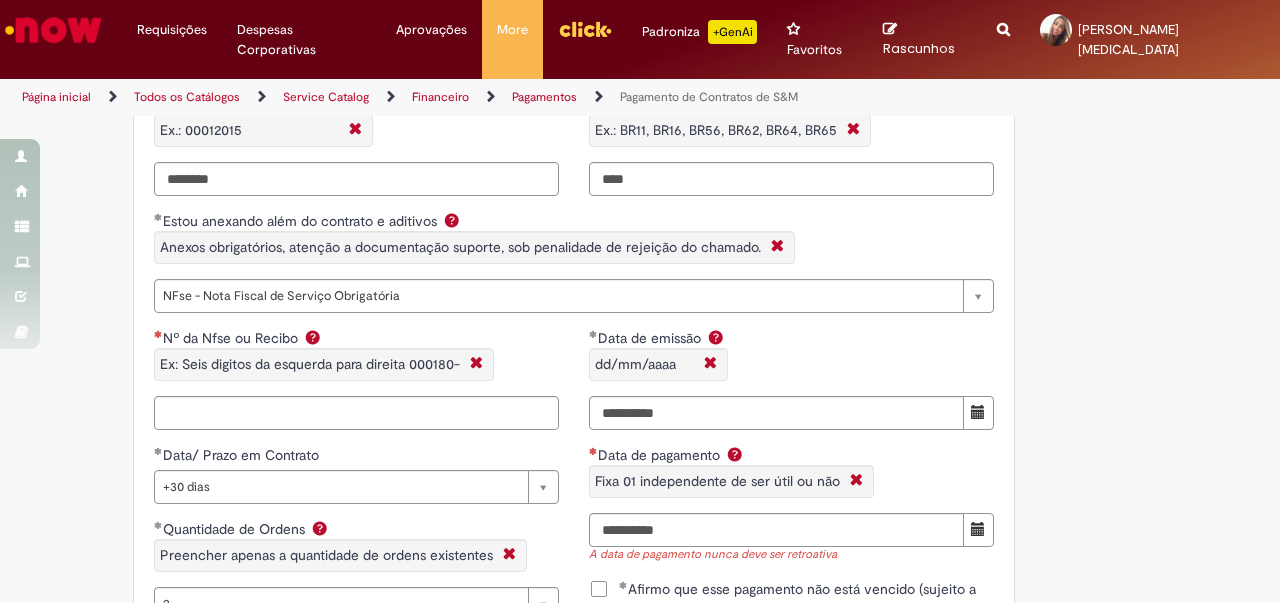 click on "Adicionar a Favoritos
Pagamento de Contratos de S&M
Oferta exclusiva para Pagamentos Fixos cadastrados no VMV sem atualização monetária apenas SAP ECC 6.0 (sem minuta de Parcela Variável no Netlex). Contratos SGC não se aplicam a esse chamado.
PARA PARCELAS FIXAS REMANESCENTES (SEM AJUSTE DE VALORES) é obrigatório anexar nesse chamado :
Contrato Mãe e possíveis aditivos.
NFse única (Fixa com Ajuste) ou Recibo (obrigatório anexar validação de TAX atualizada).
Em casos de Clubes de Futbol (exceto S.A.F – Sociedade Anonima de Futebol) devem ter 5% de INSS sob o total de pagamento descontado (discriminando em recibo valor liquido e valor bruto) informando no mesmo inicio da vigência contratual.
Clubes de Futebol S.A.F é obrigatória emissão de Nfse.
Memória de Cálculo do ajuste previsto em contrato (mesmo que negativo).
[EMAIL_ADDRESS][DOMAIN_NAME]" at bounding box center (542, 304) 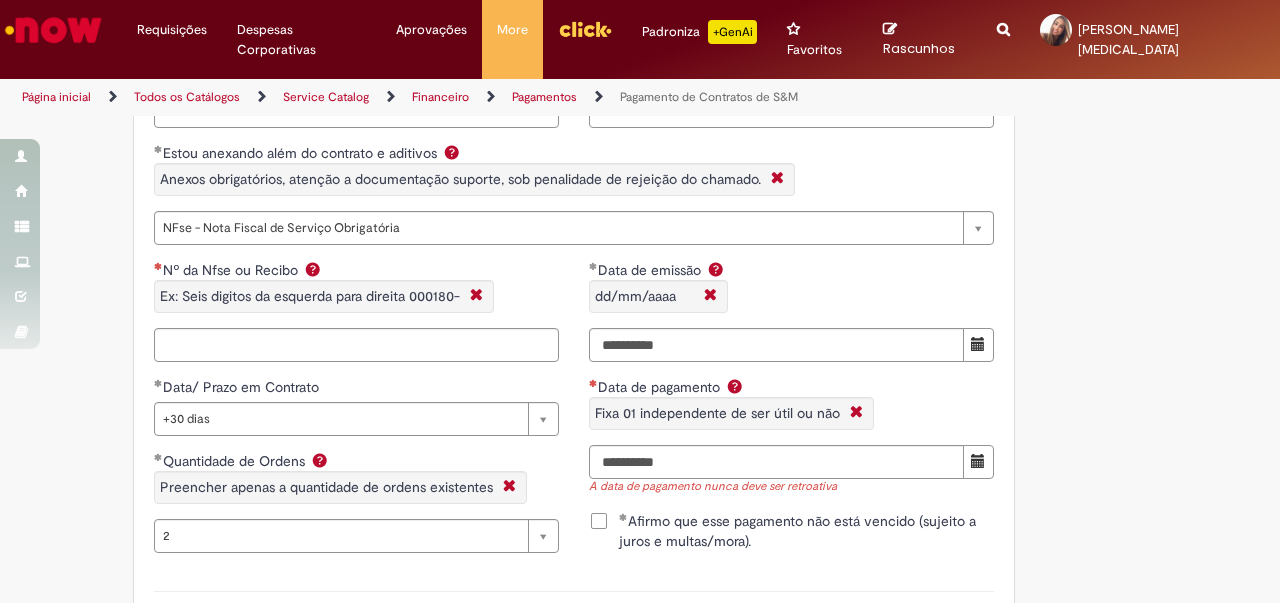 scroll, scrollTop: 1700, scrollLeft: 0, axis: vertical 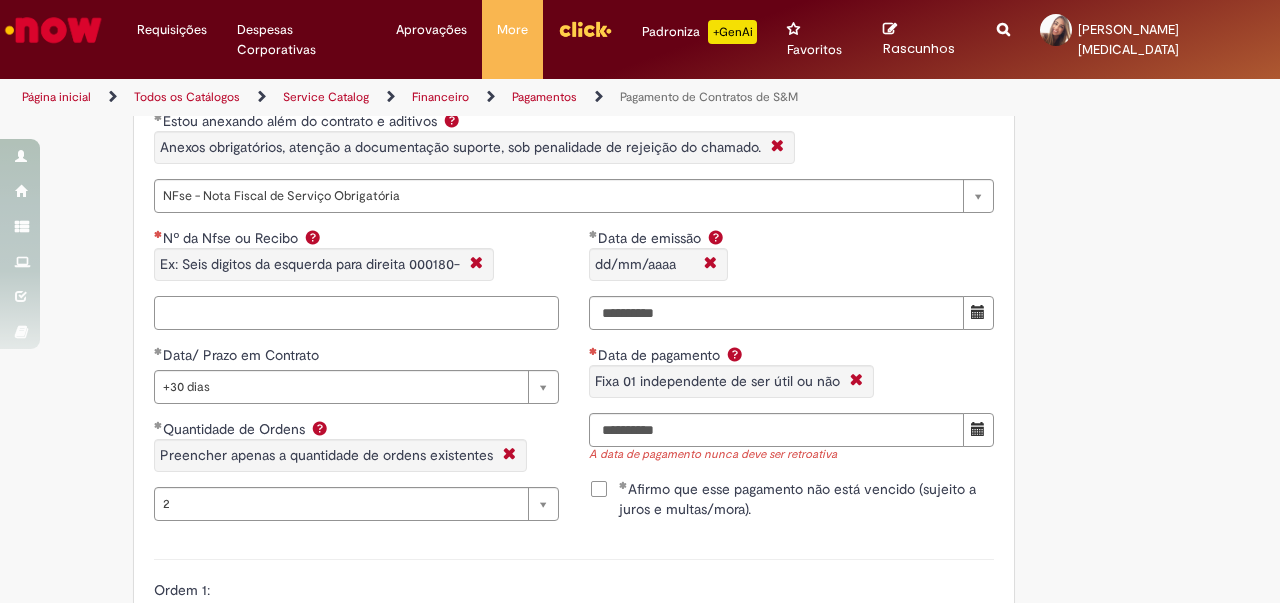 click on "Nº da Nfse ou Recibo Ex: Seis digitos da esquerda para direita 000180-" at bounding box center (356, 313) 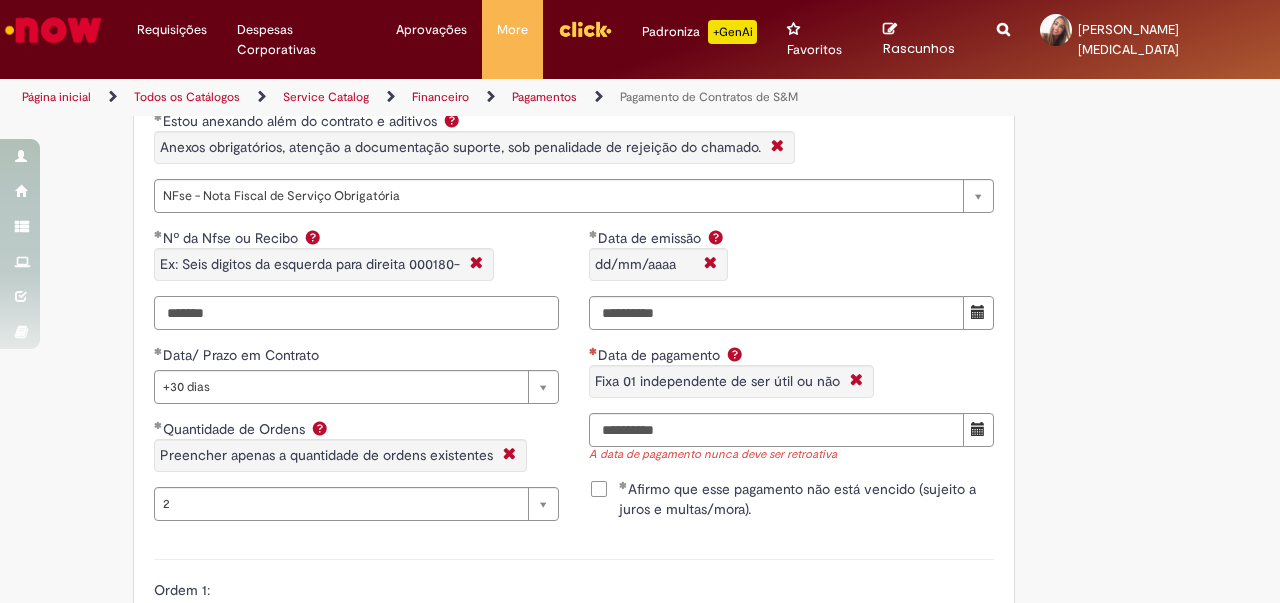 click on "*******" at bounding box center (356, 313) 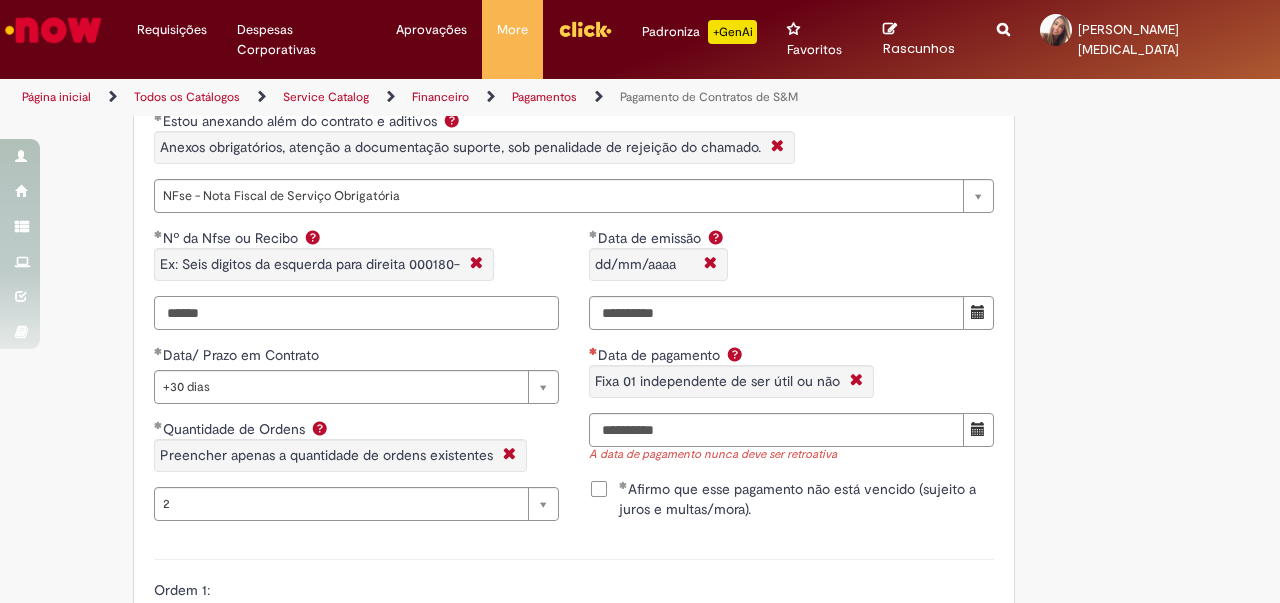 click on "******" at bounding box center (356, 313) 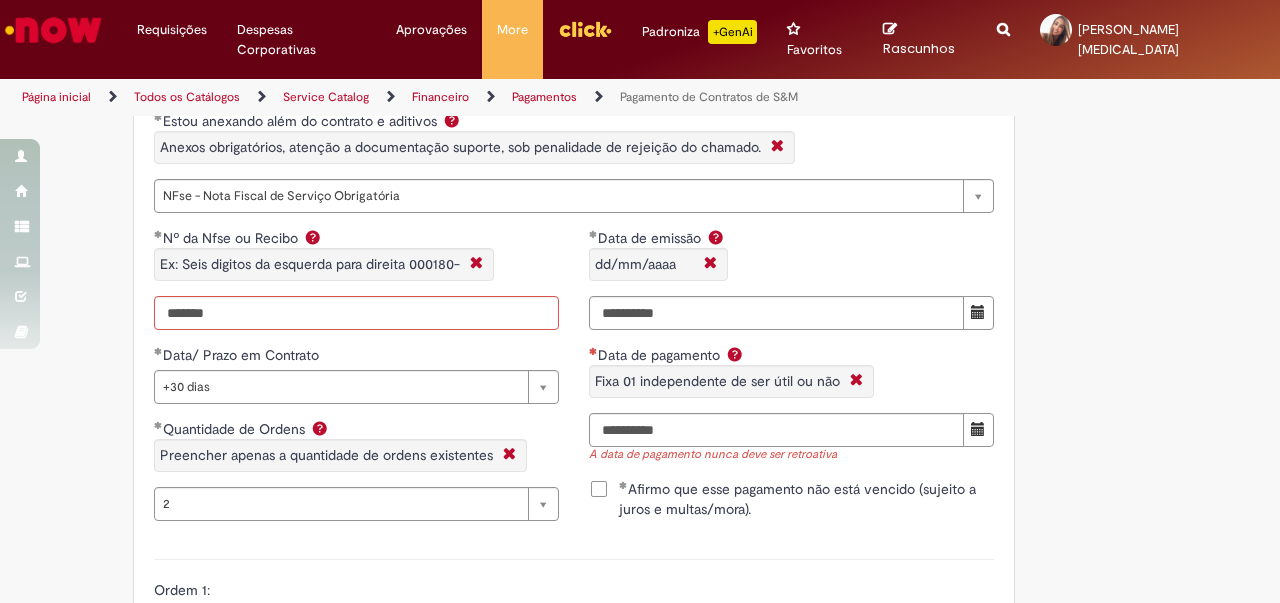 click on "Adicionar a Favoritos
Pagamento de Contratos de S&M
Oferta exclusiva para Pagamentos Fixos cadastrados no VMV sem atualização monetária apenas SAP ECC 6.0 (sem minuta de Parcela Variável no Netlex). Contratos SGC não se aplicam a esse chamado.
PARA PARCELAS FIXAS REMANESCENTES (SEM AJUSTE DE VALORES) é obrigatório anexar nesse chamado :
Contrato Mãe e possíveis aditivos.
NFse única (Fixa com Ajuste) ou Recibo (obrigatório anexar validação de TAX atualizada).
Em casos de Clubes de Futbol (exceto S.A.F – Sociedade Anonima de Futebol) devem ter 5% de INSS sob o total de pagamento descontado (discriminando em recibo valor liquido e valor bruto) informando no mesmo inicio da vigência contratual.
Clubes de Futebol S.A.F é obrigatória emissão de Nfse.
Memória de Cálculo do ajuste previsto em contrato (mesmo que negativo)." at bounding box center (640, 204) 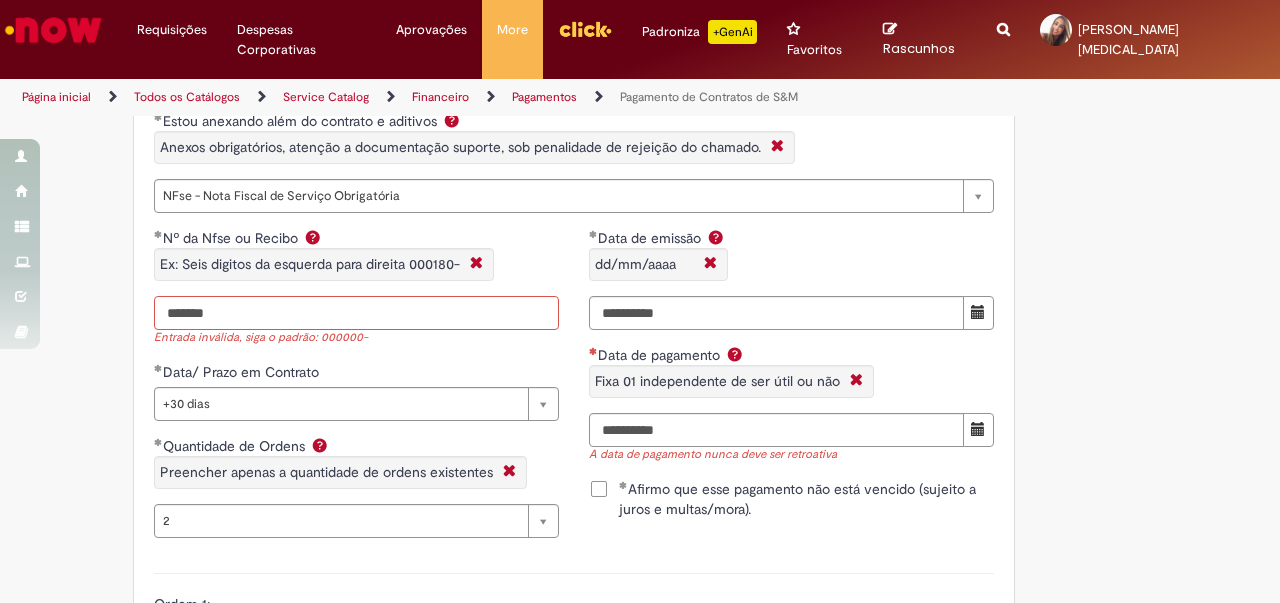 click on "*******" at bounding box center [356, 313] 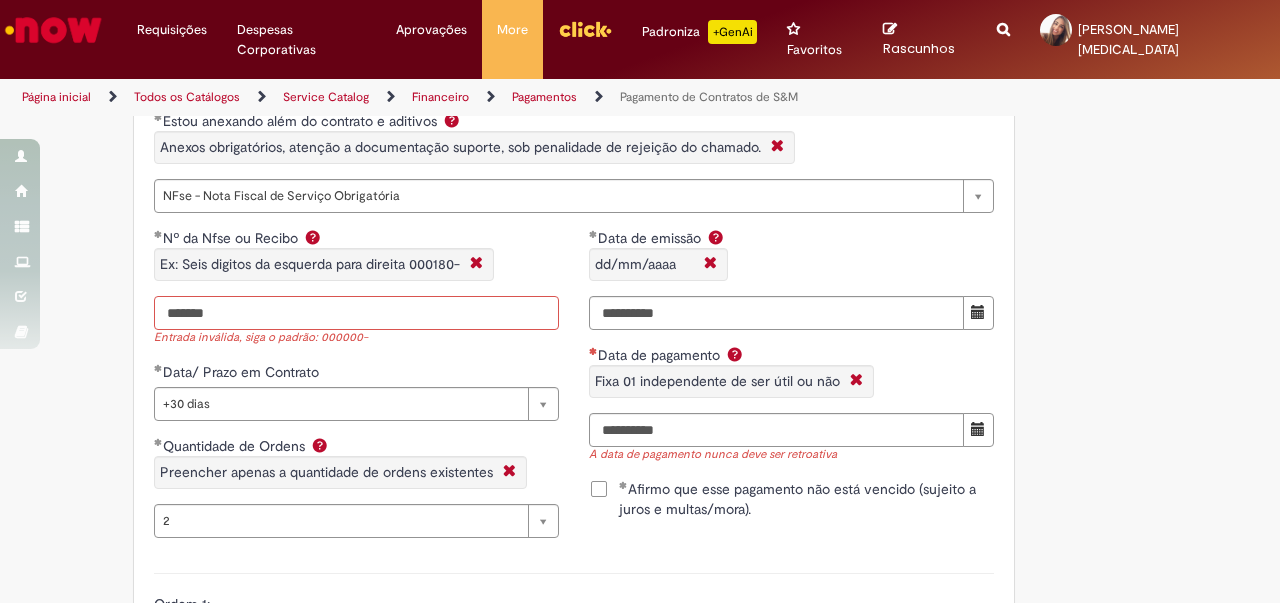 drag, startPoint x: 229, startPoint y: 294, endPoint x: 124, endPoint y: 280, distance: 105.92922 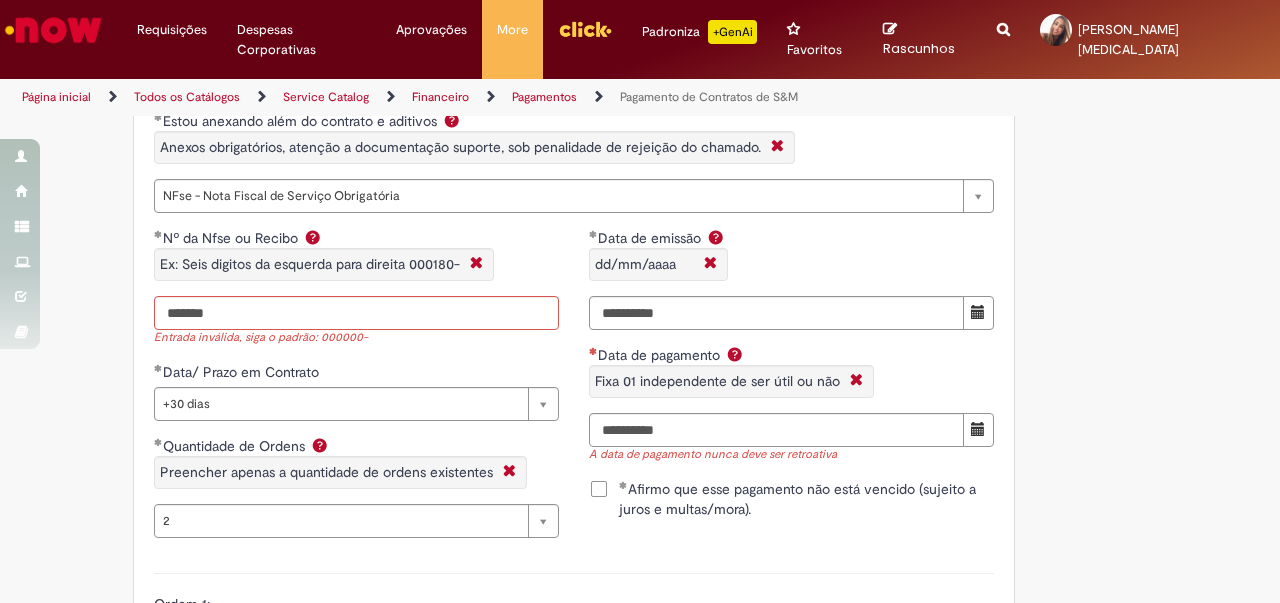 click on "Ex: Seis digitos da esquerda para direita 000180-" at bounding box center (310, 264) 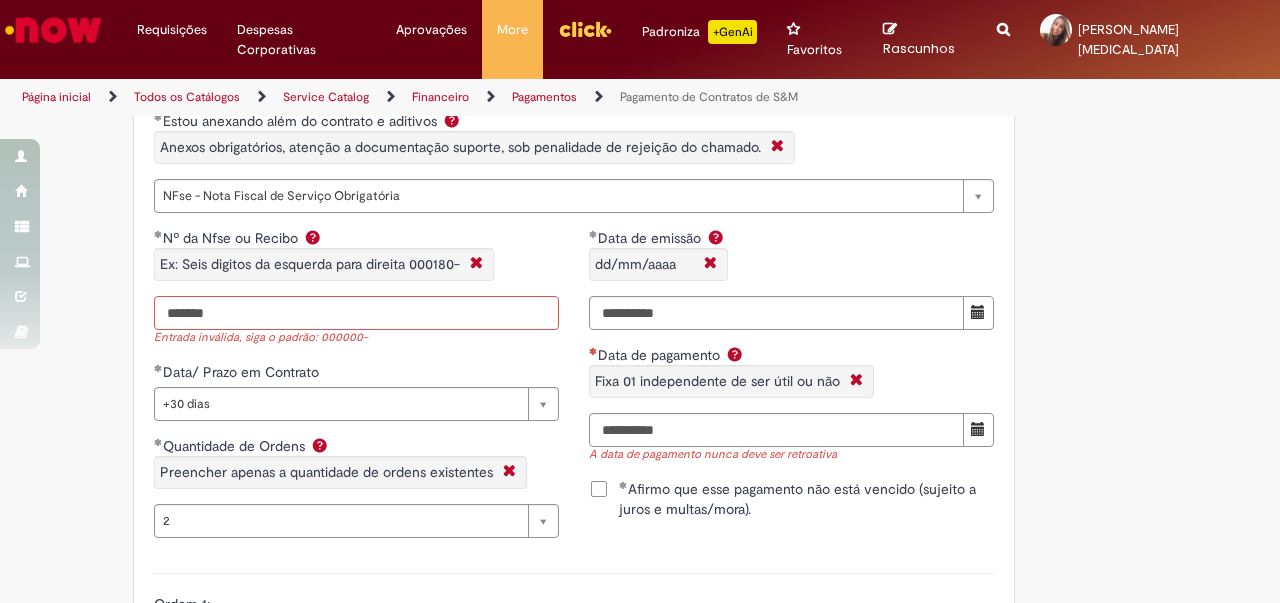 click on "*******" at bounding box center (356, 313) 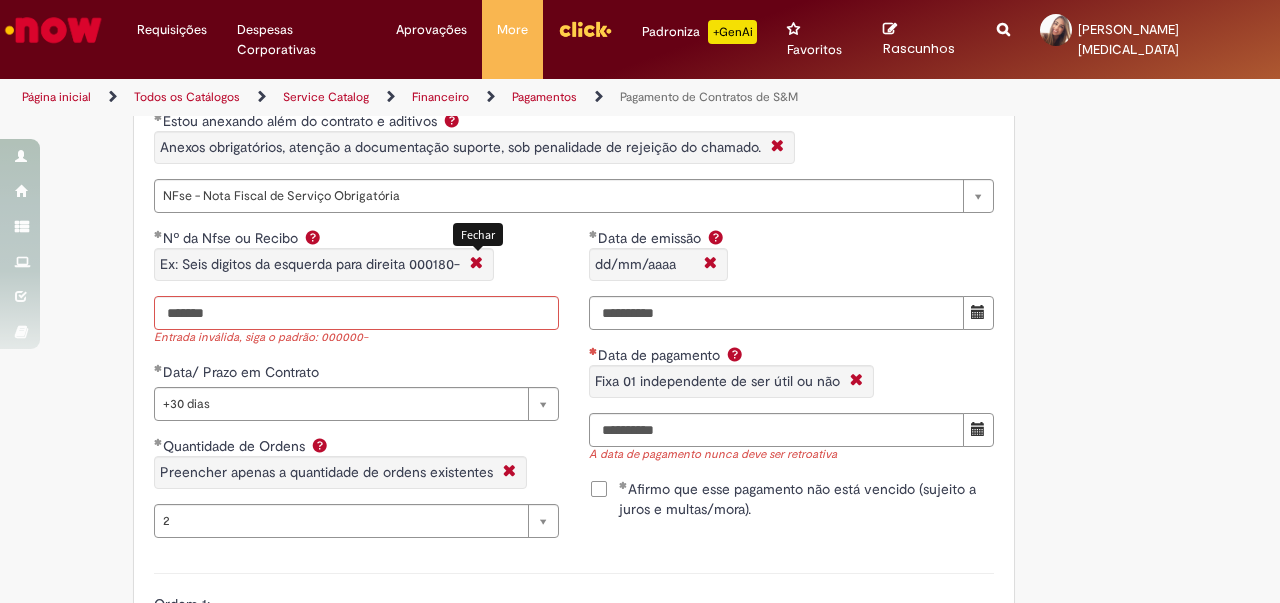 click at bounding box center [476, 264] 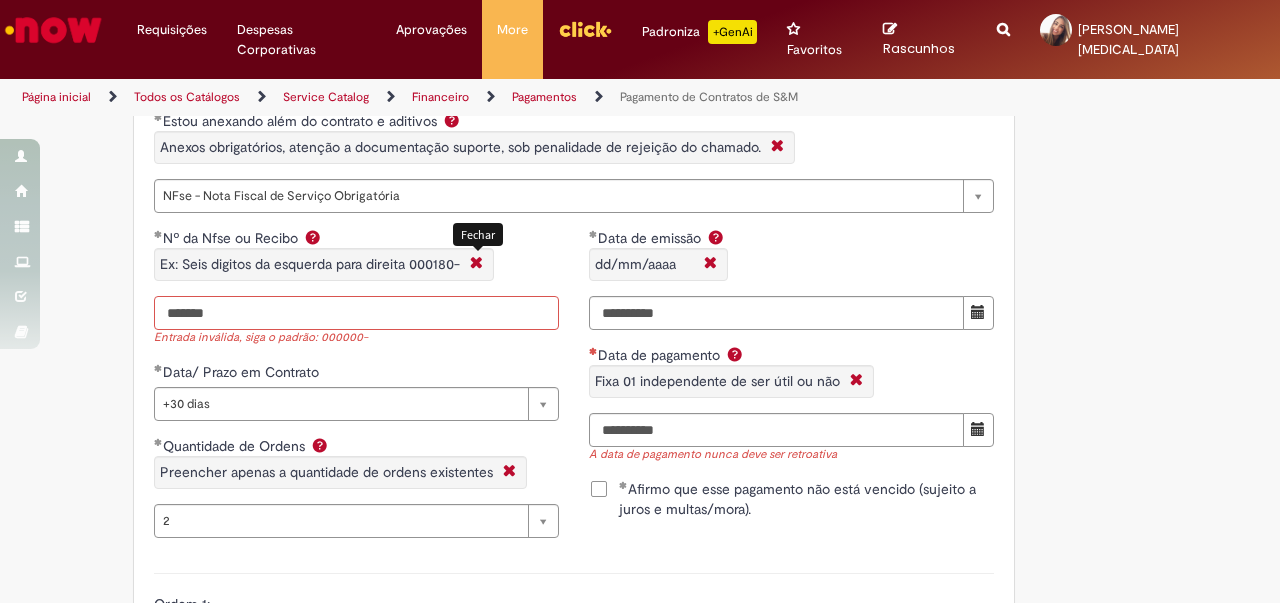 click on "*******" at bounding box center [356, 313] 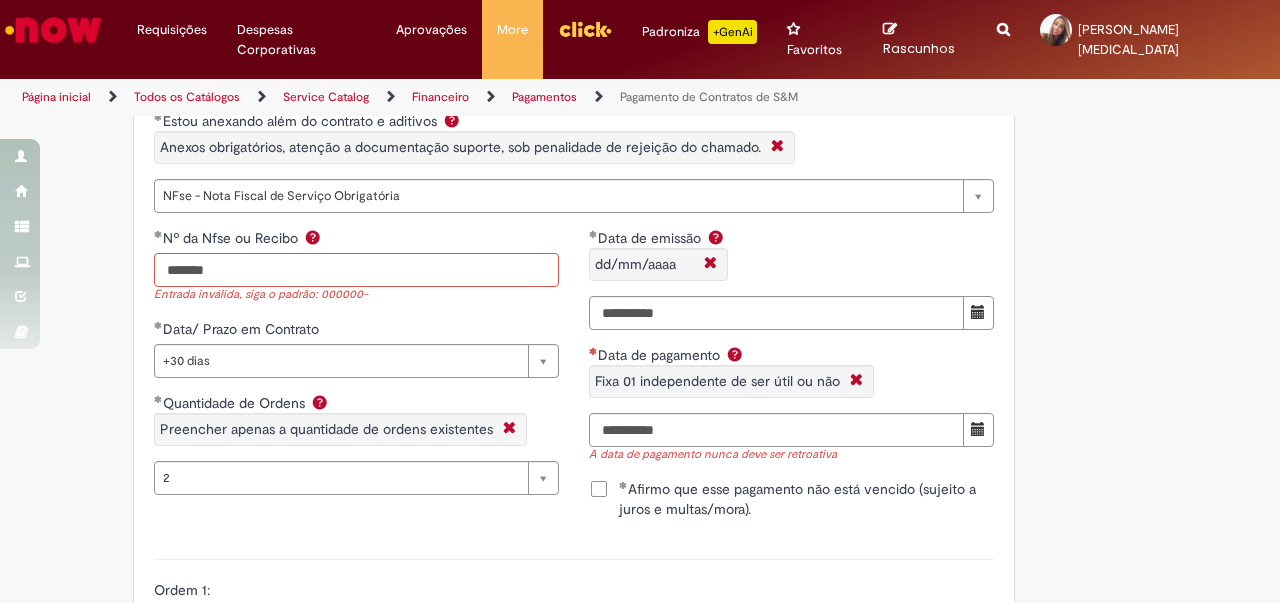 click on "*******" at bounding box center [356, 270] 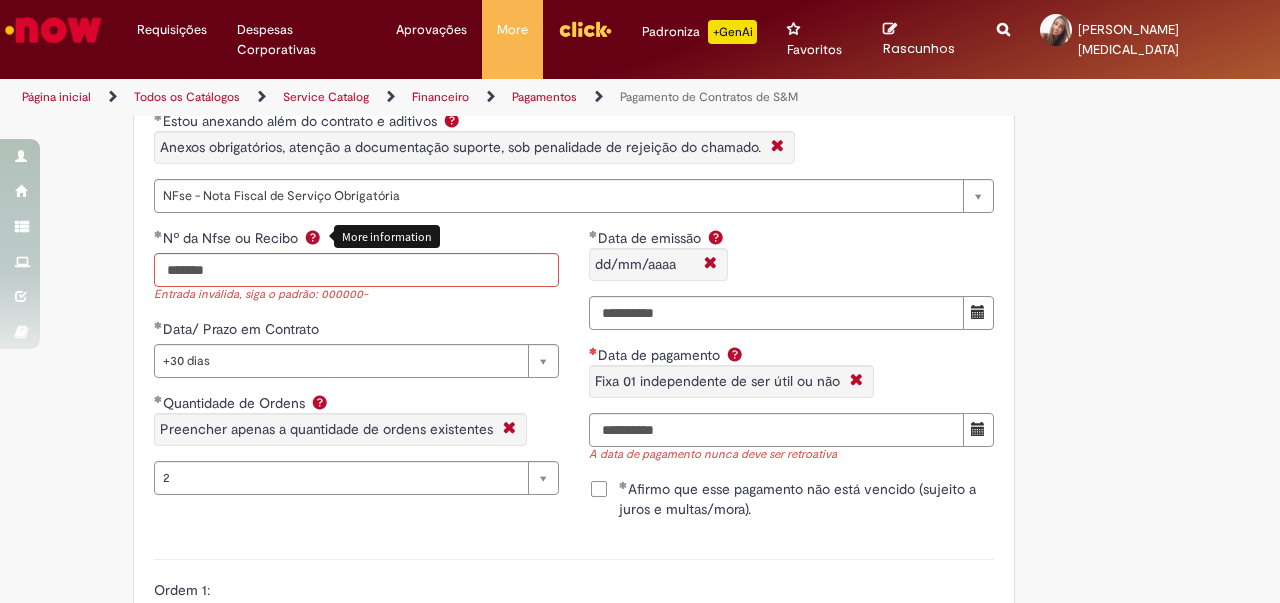 click at bounding box center [313, 237] 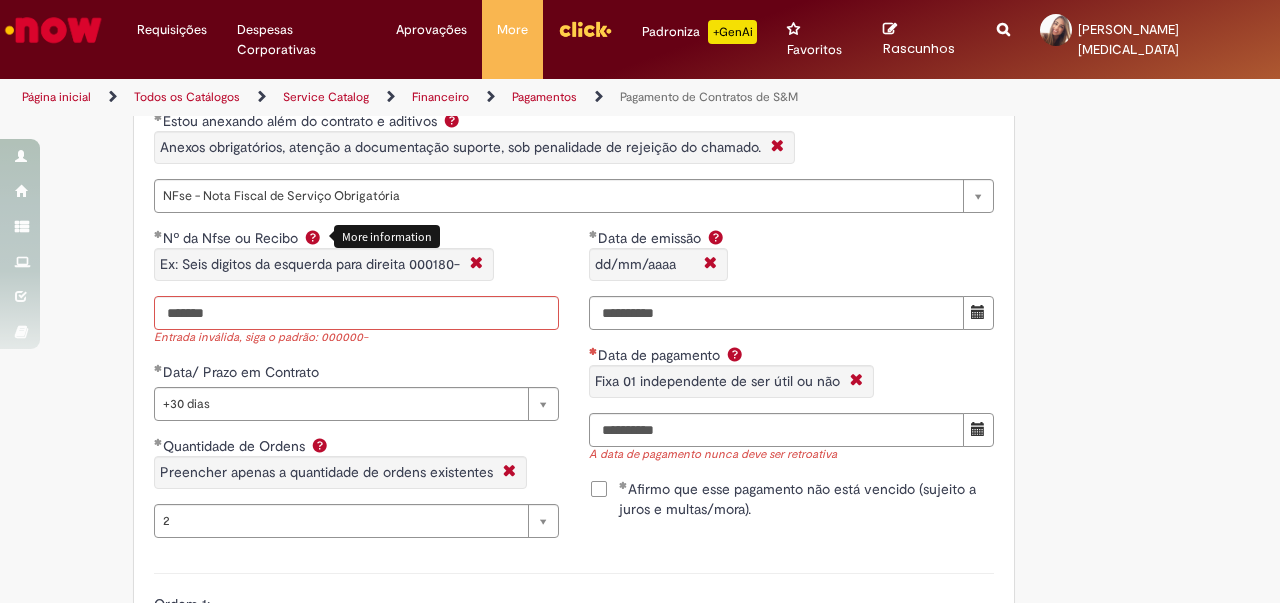 click at bounding box center (313, 237) 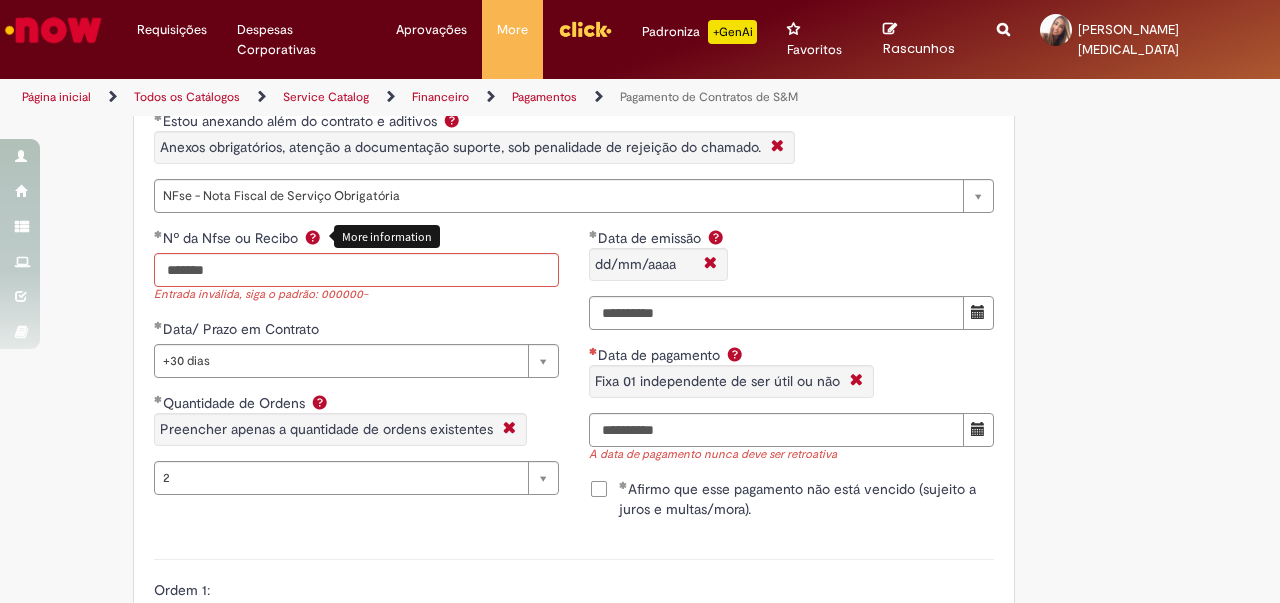 click at bounding box center (313, 237) 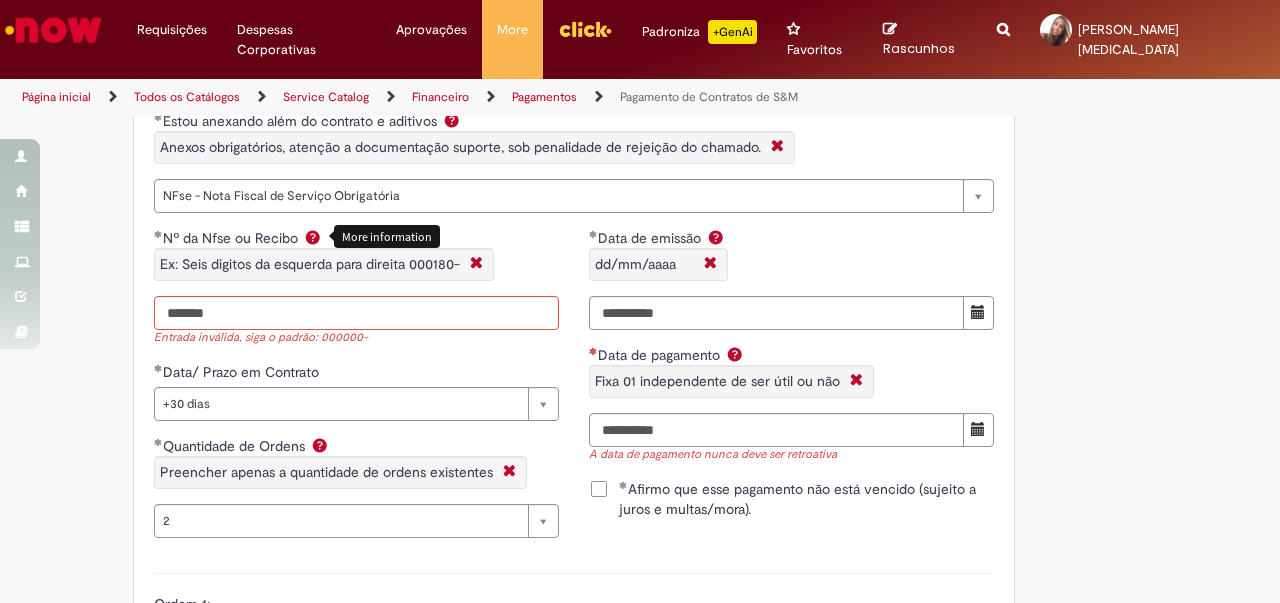 click at bounding box center [313, 237] 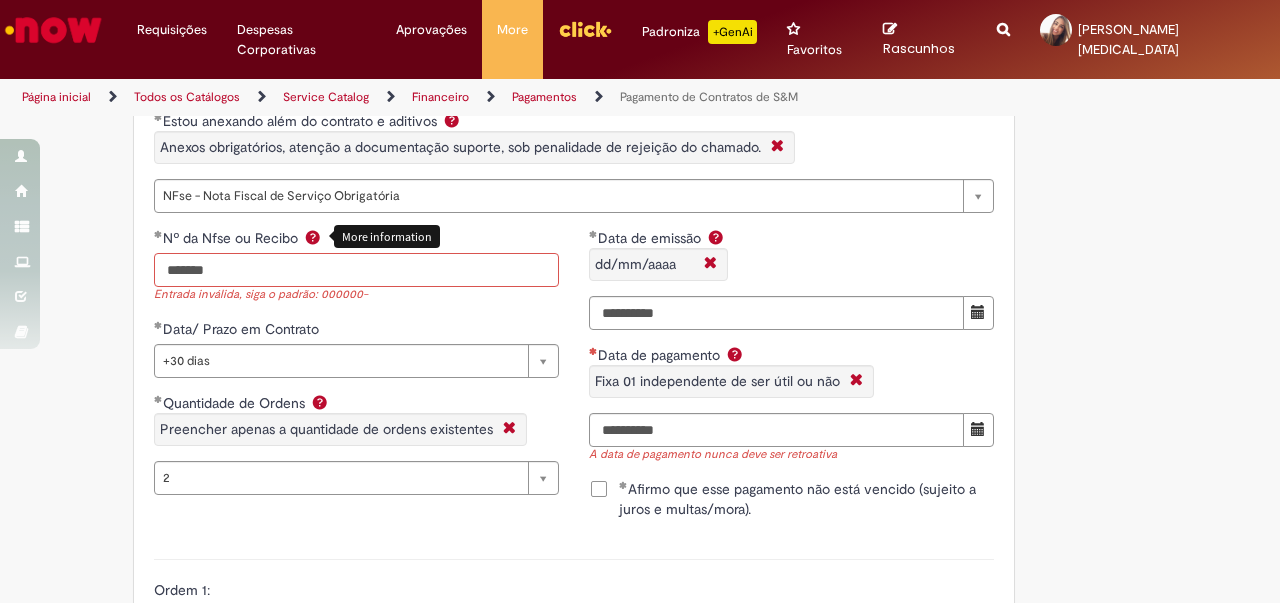 click on "*******" at bounding box center (356, 270) 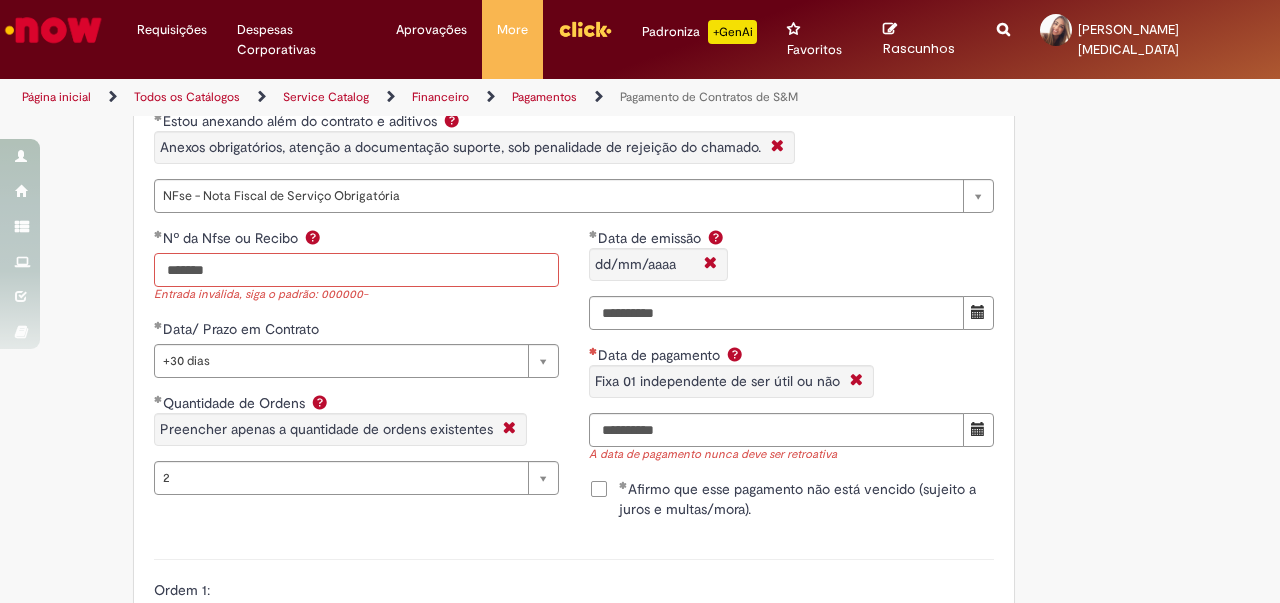 click on "*******" at bounding box center [356, 270] 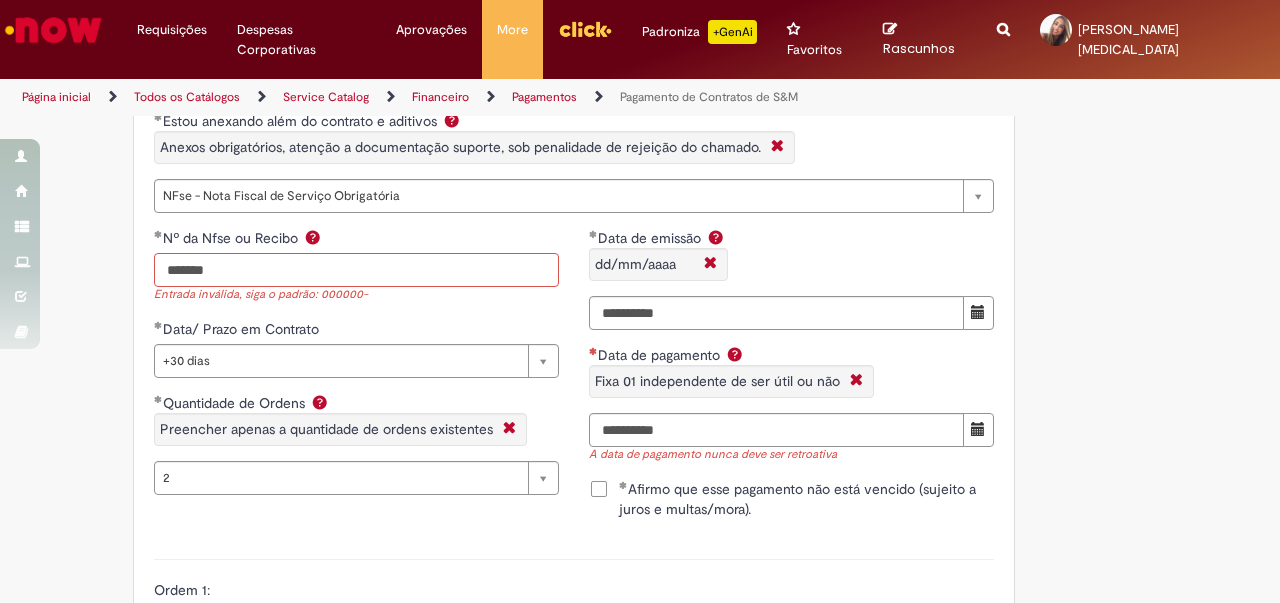 click on "*******" at bounding box center [356, 270] 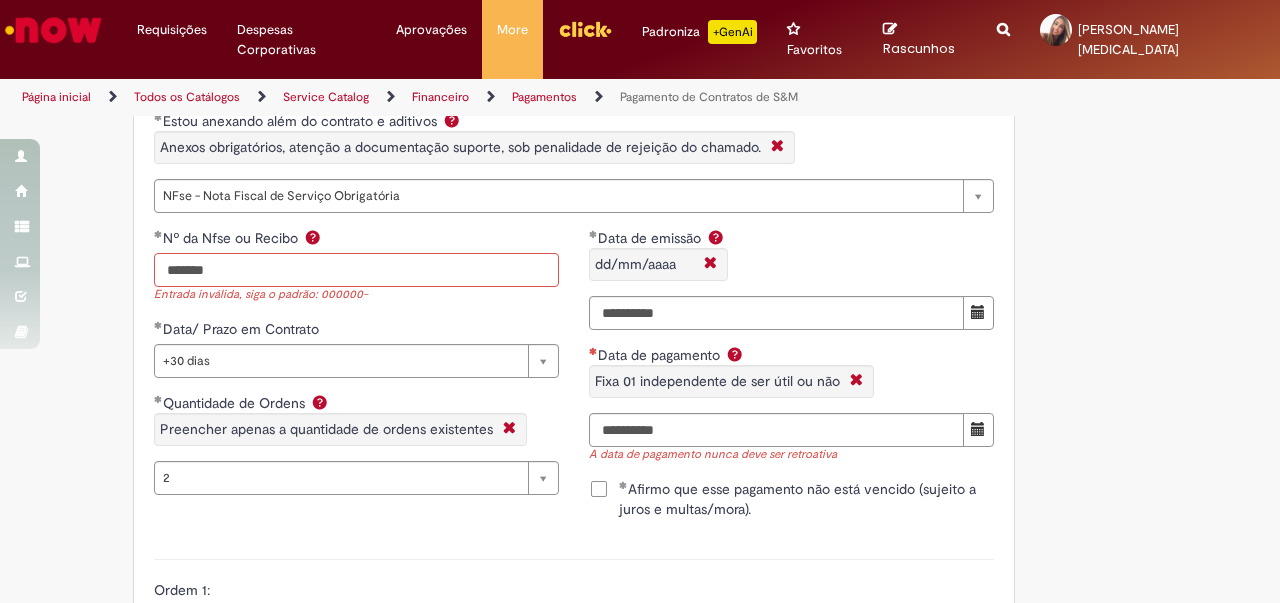 click on "*******" at bounding box center [356, 270] 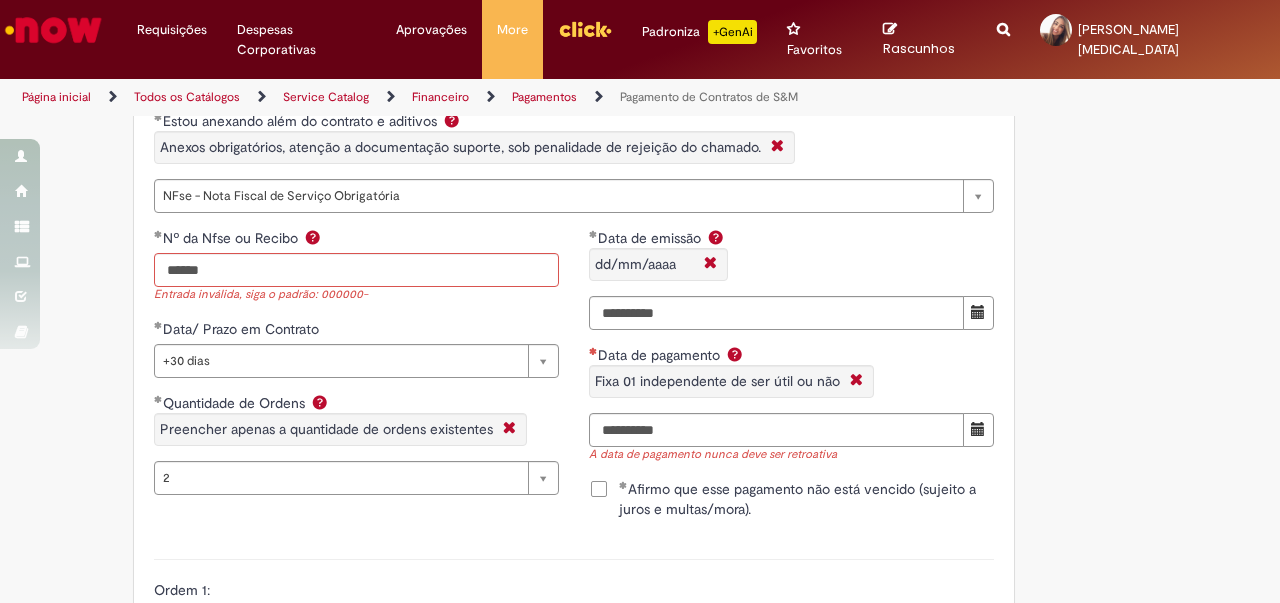 click on "Adicionar a Favoritos
Pagamento de Contratos de S&M
Oferta exclusiva para Pagamentos Fixos cadastrados no VMV sem atualização monetária apenas SAP ECC 6.0 (sem minuta de Parcela Variável no Netlex). Contratos SGC não se aplicam a esse chamado.
PARA PARCELAS FIXAS REMANESCENTES (SEM AJUSTE DE VALORES) é obrigatório anexar nesse chamado :
Contrato Mãe e possíveis aditivos.
NFse única (Fixa com Ajuste) ou Recibo (obrigatório anexar validação de TAX atualizada).
Em casos de Clubes de Futbol (exceto S.A.F – Sociedade Anonima de Futebol) devem ter 5% de INSS sob o total de pagamento descontado (discriminando em recibo valor liquido e valor bruto) informando no mesmo inicio da vigência contratual.
Clubes de Futebol S.A.F é obrigatória emissão de Nfse.
Memória de Cálculo do ajuste previsto em contrato (mesmo que negativo)." at bounding box center (640, 204) 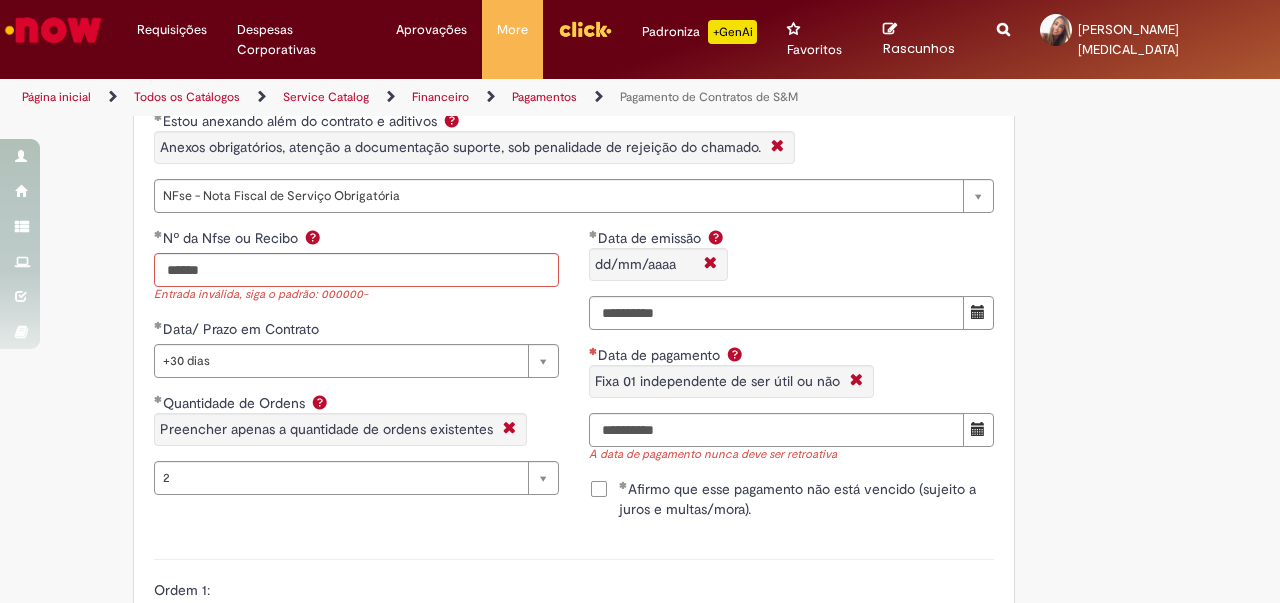 click on "Adicionar a Favoritos
Pagamento de Contratos de S&M
Oferta exclusiva para Pagamentos Fixos cadastrados no VMV sem atualização monetária apenas SAP ECC 6.0 (sem minuta de Parcela Variável no Netlex). Contratos SGC não se aplicam a esse chamado.
PARA PARCELAS FIXAS REMANESCENTES (SEM AJUSTE DE VALORES) é obrigatório anexar nesse chamado :
Contrato Mãe e possíveis aditivos.
NFse única (Fixa com Ajuste) ou Recibo (obrigatório anexar validação de TAX atualizada).
Em casos de Clubes de Futbol (exceto S.A.F – Sociedade Anonima de Futebol) devem ter 5% de INSS sob o total de pagamento descontado (discriminando em recibo valor liquido e valor bruto) informando no mesmo inicio da vigência contratual.
Clubes de Futebol S.A.F é obrigatória emissão de Nfse.
Memória de Cálculo do ajuste previsto em contrato (mesmo que negativo)." at bounding box center (640, 204) 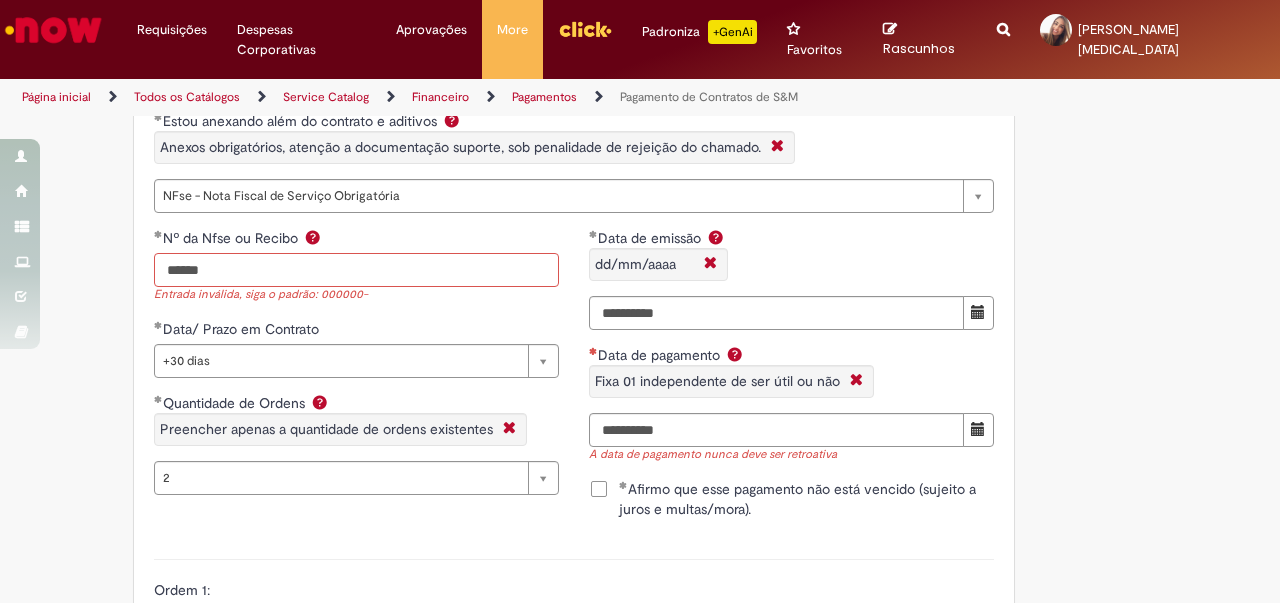 click on "******" at bounding box center (356, 270) 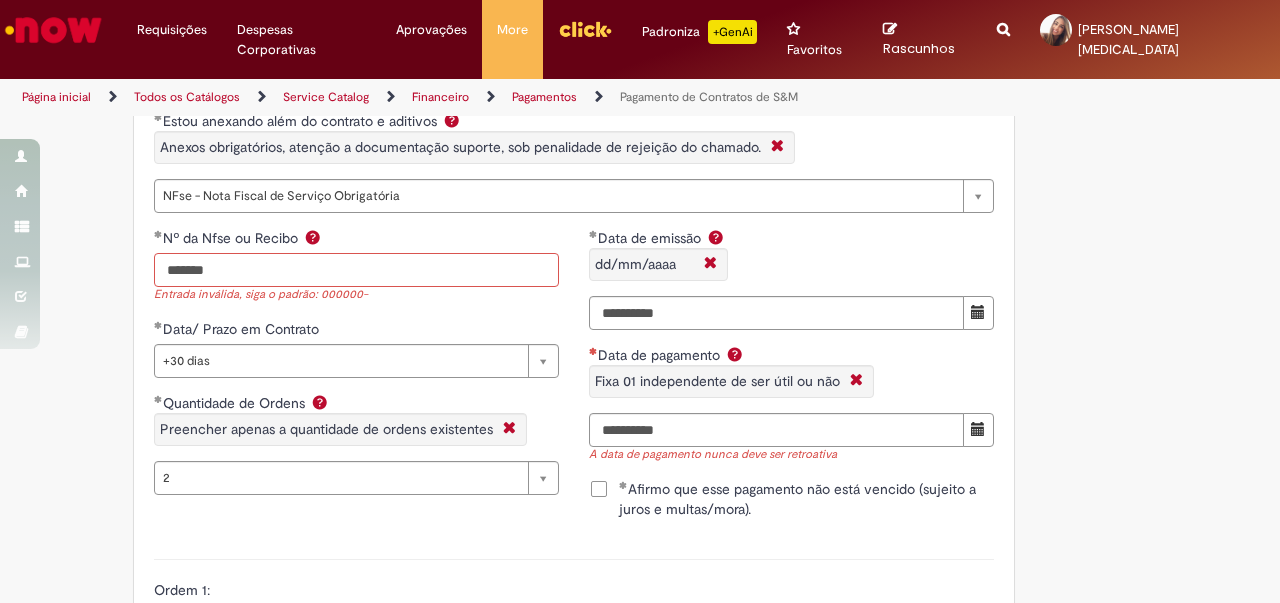 type on "*******" 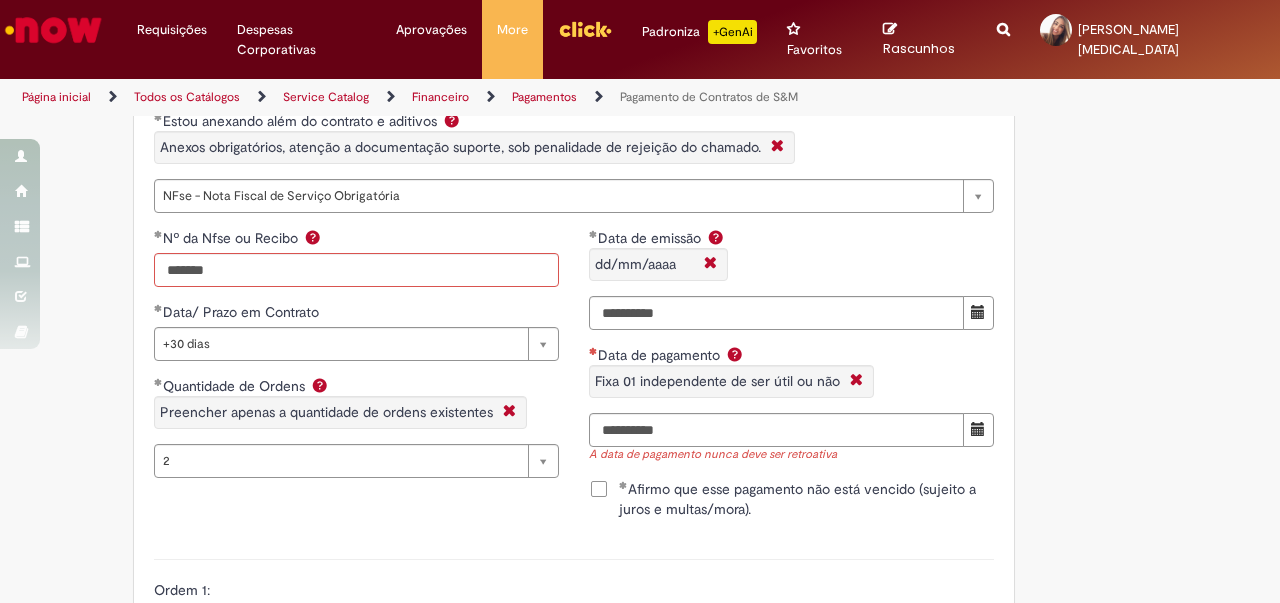 click on "Adicionar a Favoritos
Pagamento de Contratos de S&M
Oferta exclusiva para Pagamentos Fixos cadastrados no VMV sem atualização monetária apenas SAP ECC 6.0 (sem minuta de Parcela Variável no Netlex). Contratos SGC não se aplicam a esse chamado.
PARA PARCELAS FIXAS REMANESCENTES (SEM AJUSTE DE VALORES) é obrigatório anexar nesse chamado :
Contrato Mãe e possíveis aditivos.
NFse única (Fixa com Ajuste) ou Recibo (obrigatório anexar validação de TAX atualizada).
Em casos de Clubes de Futbol (exceto S.A.F – Sociedade Anonima de Futebol) devem ter 5% de INSS sob o total de pagamento descontado (discriminando em recibo valor liquido e valor bruto) informando no mesmo inicio da vigência contratual.
Clubes de Futebol S.A.F é obrigatória emissão de Nfse.
Memória de Cálculo do ajuste previsto em contrato (mesmo que negativo)." at bounding box center [640, 204] 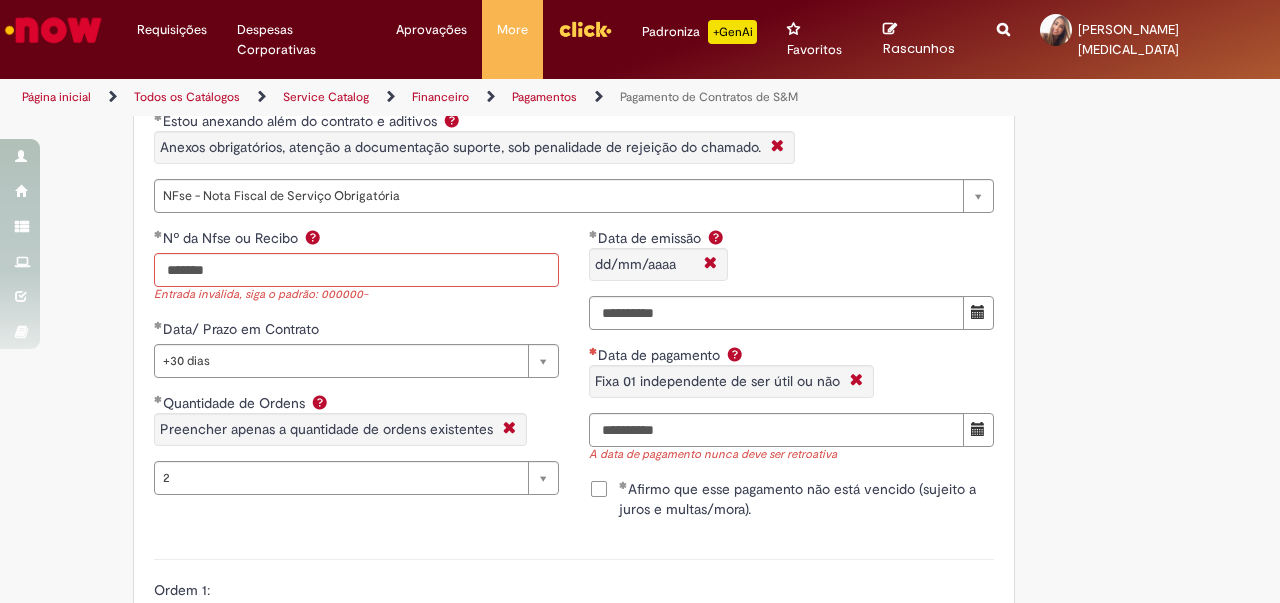 click on "Adicionar a Favoritos
Pagamento de Contratos de S&M
Oferta exclusiva para Pagamentos Fixos cadastrados no VMV sem atualização monetária apenas SAP ECC 6.0 (sem minuta de Parcela Variável no Netlex). Contratos SGC não se aplicam a esse chamado.
PARA PARCELAS FIXAS REMANESCENTES (SEM AJUSTE DE VALORES) é obrigatório anexar nesse chamado :
Contrato Mãe e possíveis aditivos.
NFse única (Fixa com Ajuste) ou Recibo (obrigatório anexar validação de TAX atualizada).
Em casos de Clubes de Futbol (exceto S.A.F – Sociedade Anonima de Futebol) devem ter 5% de INSS sob o total de pagamento descontado (discriminando em recibo valor liquido e valor bruto) informando no mesmo inicio da vigência contratual.
Clubes de Futebol S.A.F é obrigatória emissão de Nfse.
Memória de Cálculo do ajuste previsto em contrato (mesmo que negativo)." at bounding box center (640, 204) 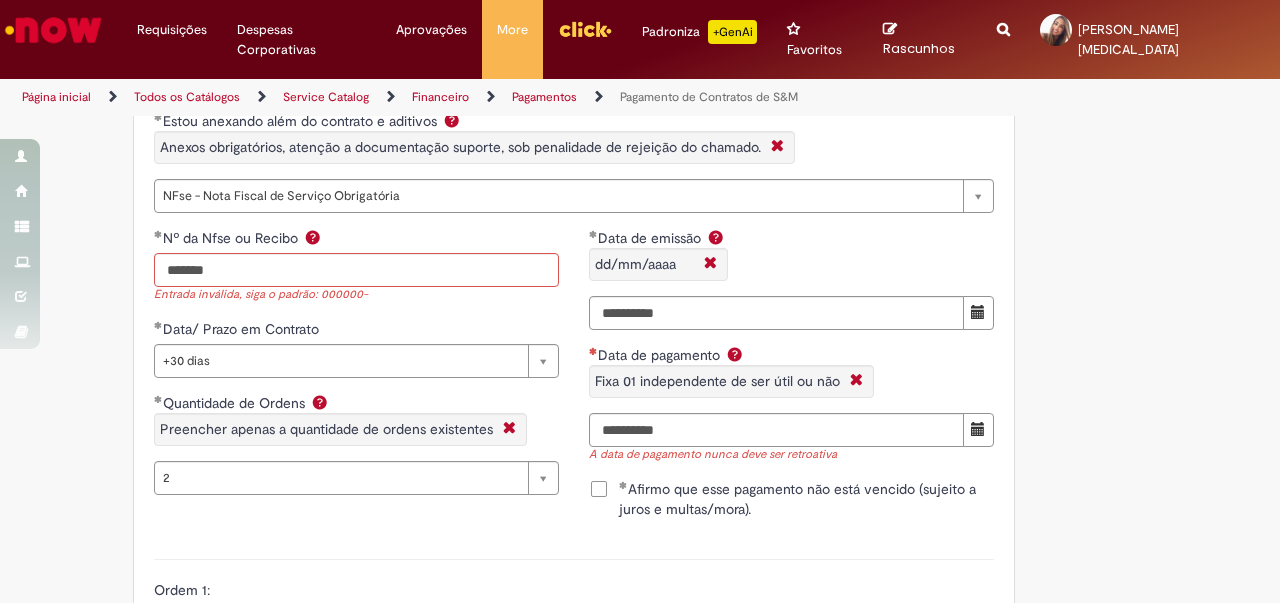 click on "Adicionar a Favoritos
Pagamento de Contratos de S&M
Oferta exclusiva para Pagamentos Fixos cadastrados no VMV sem atualização monetária apenas SAP ECC 6.0 (sem minuta de Parcela Variável no Netlex). Contratos SGC não se aplicam a esse chamado.
PARA PARCELAS FIXAS REMANESCENTES (SEM AJUSTE DE VALORES) é obrigatório anexar nesse chamado :
Contrato Mãe e possíveis aditivos.
NFse única (Fixa com Ajuste) ou Recibo (obrigatório anexar validação de TAX atualizada).
Em casos de Clubes de Futbol (exceto S.A.F – Sociedade Anonima de Futebol) devem ter 5% de INSS sob o total de pagamento descontado (discriminando em recibo valor liquido e valor bruto) informando no mesmo inicio da vigência contratual.
Clubes de Futebol S.A.F é obrigatória emissão de Nfse.
Memória de Cálculo do ajuste previsto em contrato (mesmo que negativo).
[EMAIL_ADDRESS][DOMAIN_NAME]" at bounding box center (542, 204) 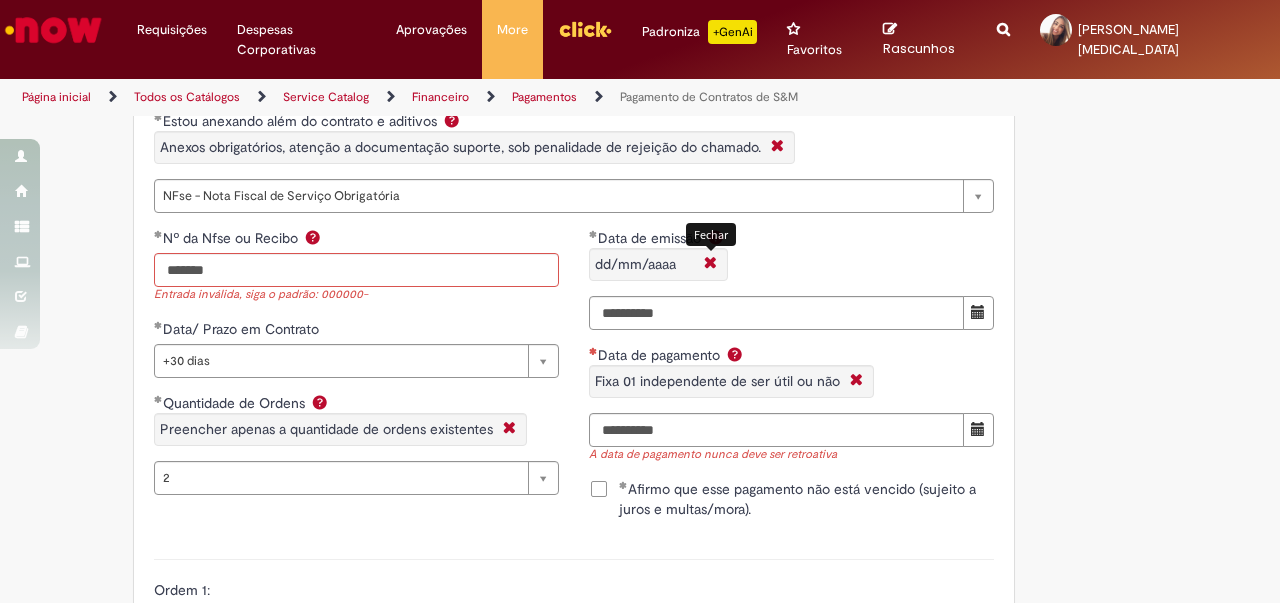 click at bounding box center [710, 264] 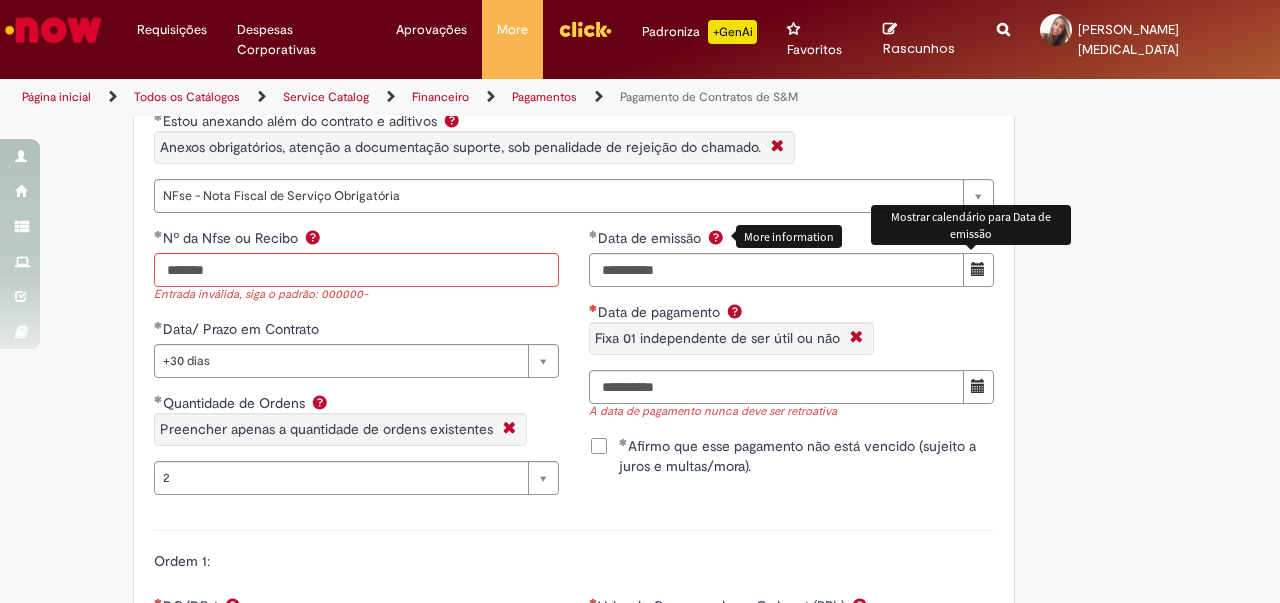 click on "Adicionar a Favoritos
Pagamento de Contratos de S&M
Oferta exclusiva para Pagamentos Fixos cadastrados no VMV sem atualização monetária apenas SAP ECC 6.0 (sem minuta de Parcela Variável no Netlex). Contratos SGC não se aplicam a esse chamado.
PARA PARCELAS FIXAS REMANESCENTES (SEM AJUSTE DE VALORES) é obrigatório anexar nesse chamado :
Contrato Mãe e possíveis aditivos.
NFse única (Fixa com Ajuste) ou Recibo (obrigatório anexar validação de TAX atualizada).
Em casos de Clubes de Futbol (exceto S.A.F – Sociedade Anonima de Futebol) devem ter 5% de INSS sob o total de pagamento descontado (discriminando em recibo valor liquido e valor bruto) informando no mesmo inicio da vigência contratual.
Clubes de Futebol S.A.F é obrigatória emissão de Nfse.
Memória de Cálculo do ajuste previsto em contrato (mesmo que negativo)." at bounding box center [640, 190] 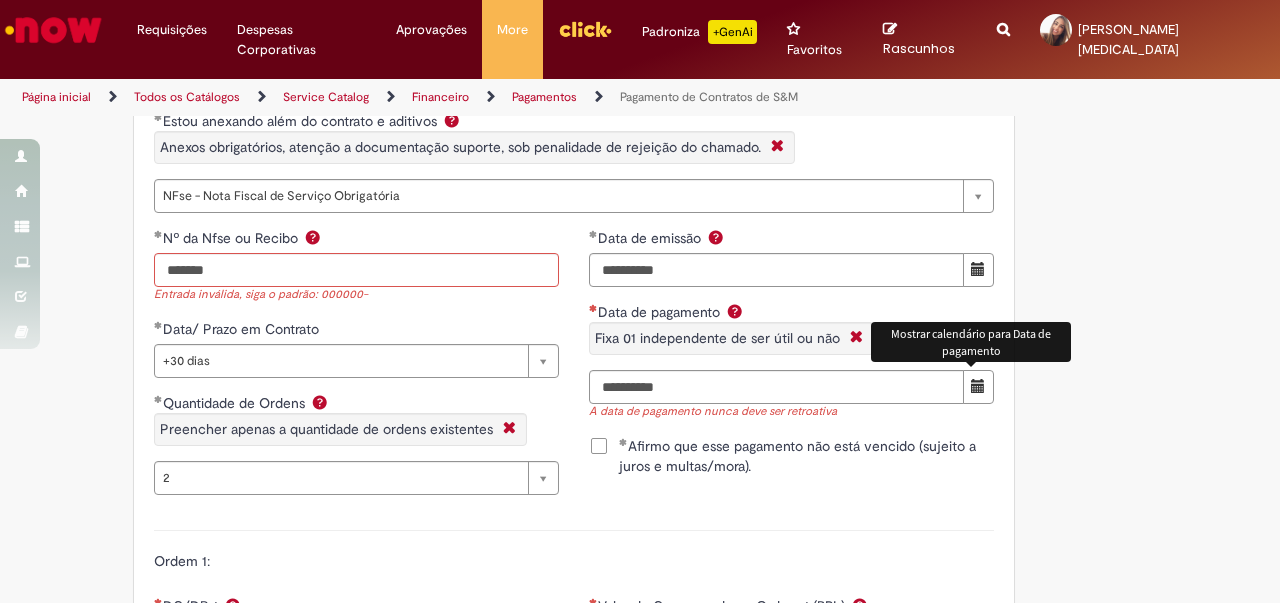 click at bounding box center [978, 386] 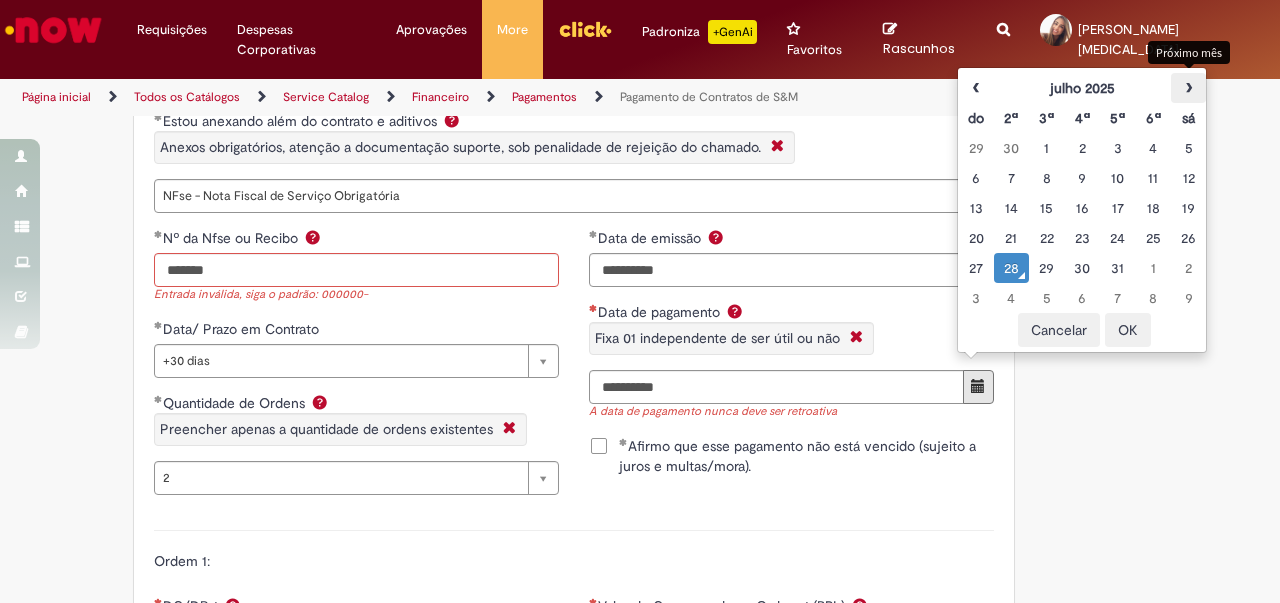 click on "›" at bounding box center [1188, 88] 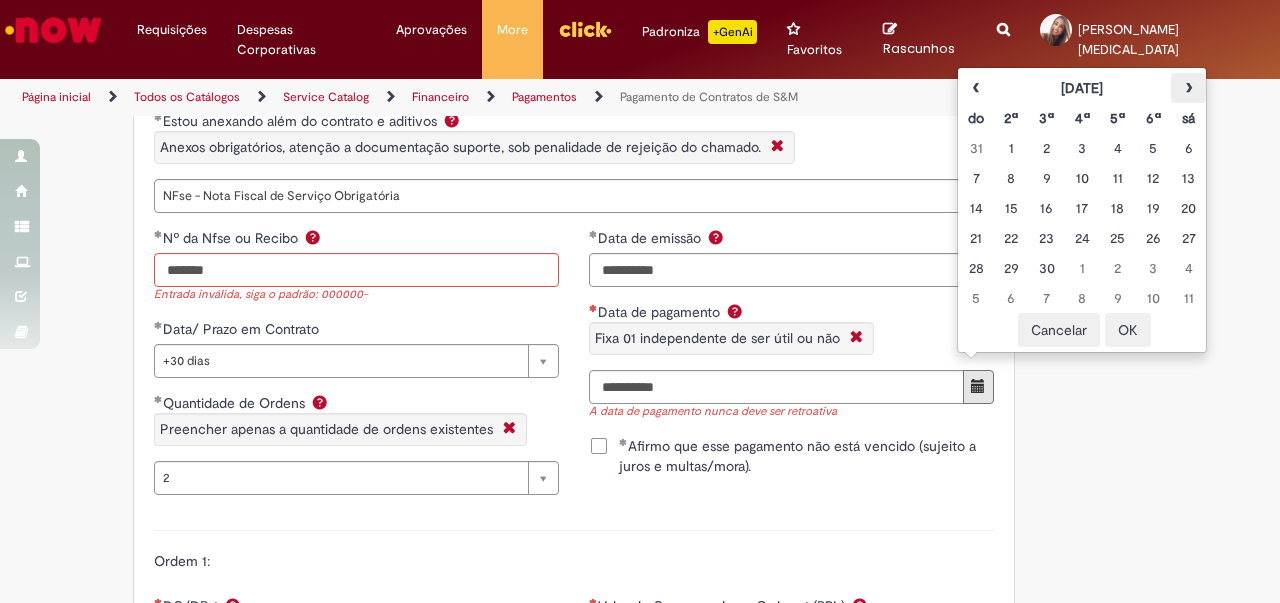 click on "›" at bounding box center (1188, 88) 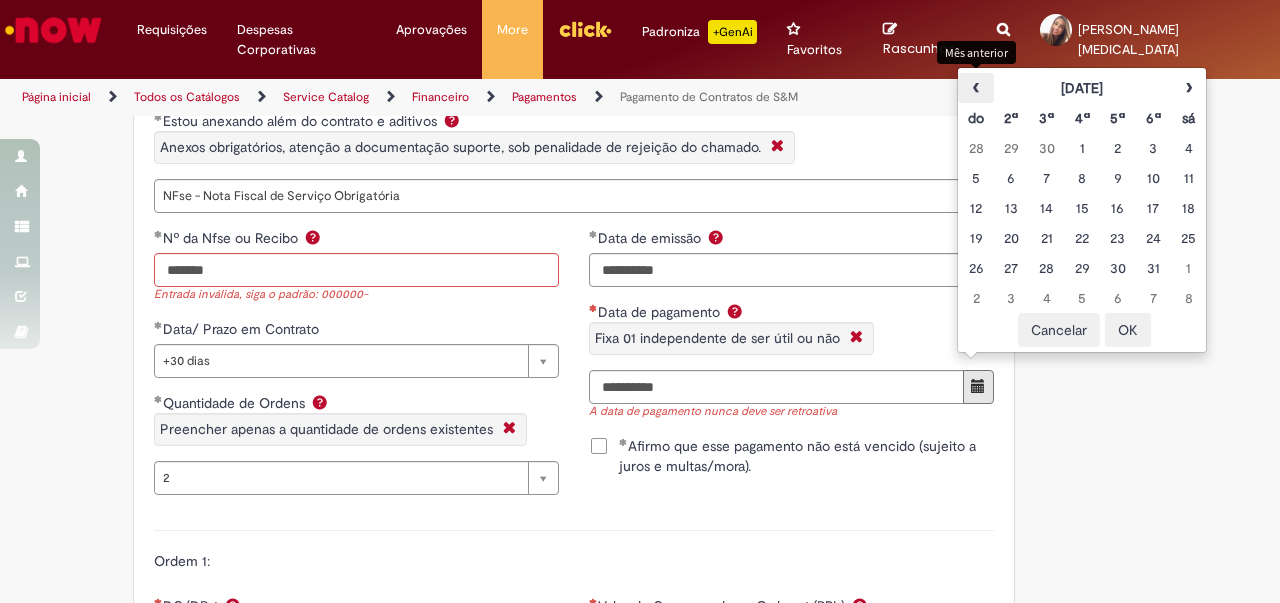 click on "‹" at bounding box center (975, 88) 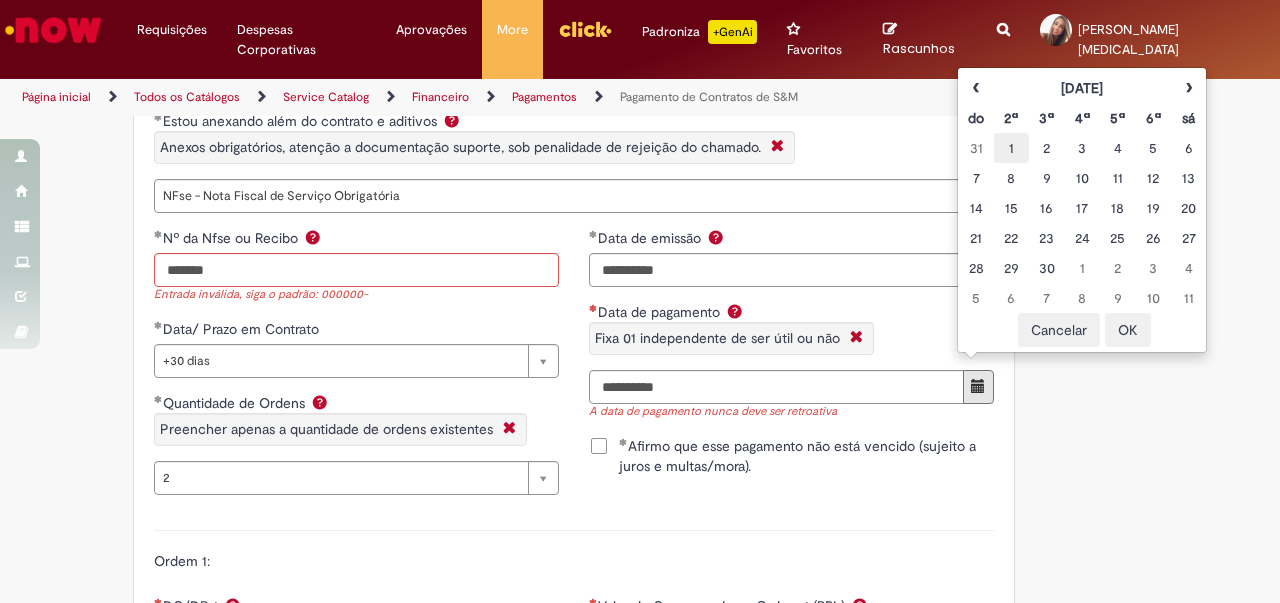 click on "1" at bounding box center (1011, 148) 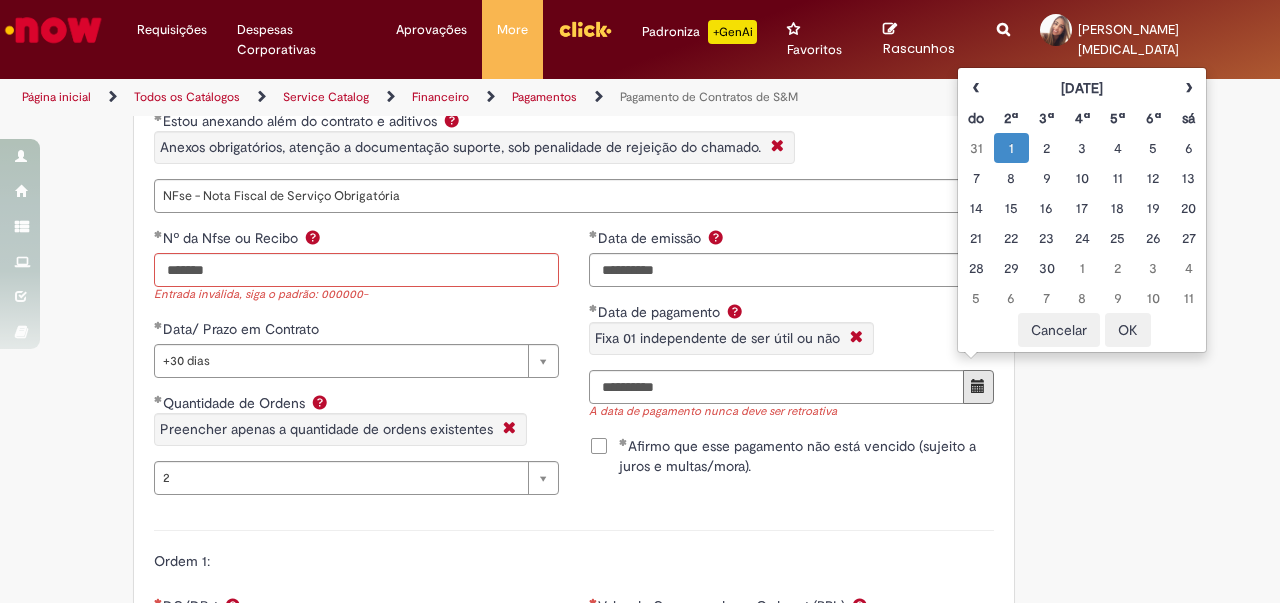 click on "Adicionar a Favoritos
Pagamento de Contratos de S&M
Oferta exclusiva para Pagamentos Fixos cadastrados no VMV sem atualização monetária apenas SAP ECC 6.0 (sem minuta de Parcela Variável no Netlex). Contratos SGC não se aplicam a esse chamado.
PARA PARCELAS FIXAS REMANESCENTES (SEM AJUSTE DE VALORES) é obrigatório anexar nesse chamado :
Contrato Mãe e possíveis aditivos.
NFse única (Fixa com Ajuste) ou Recibo (obrigatório anexar validação de TAX atualizada).
Em casos de Clubes de Futbol (exceto S.A.F – Sociedade Anonima de Futebol) devem ter 5% de INSS sob o total de pagamento descontado (discriminando em recibo valor liquido e valor bruto) informando no mesmo inicio da vigência contratual.
Clubes de Futebol S.A.F é obrigatória emissão de Nfse.
Memória de Cálculo do ajuste previsto em contrato (mesmo que negativo)." at bounding box center (640, 190) 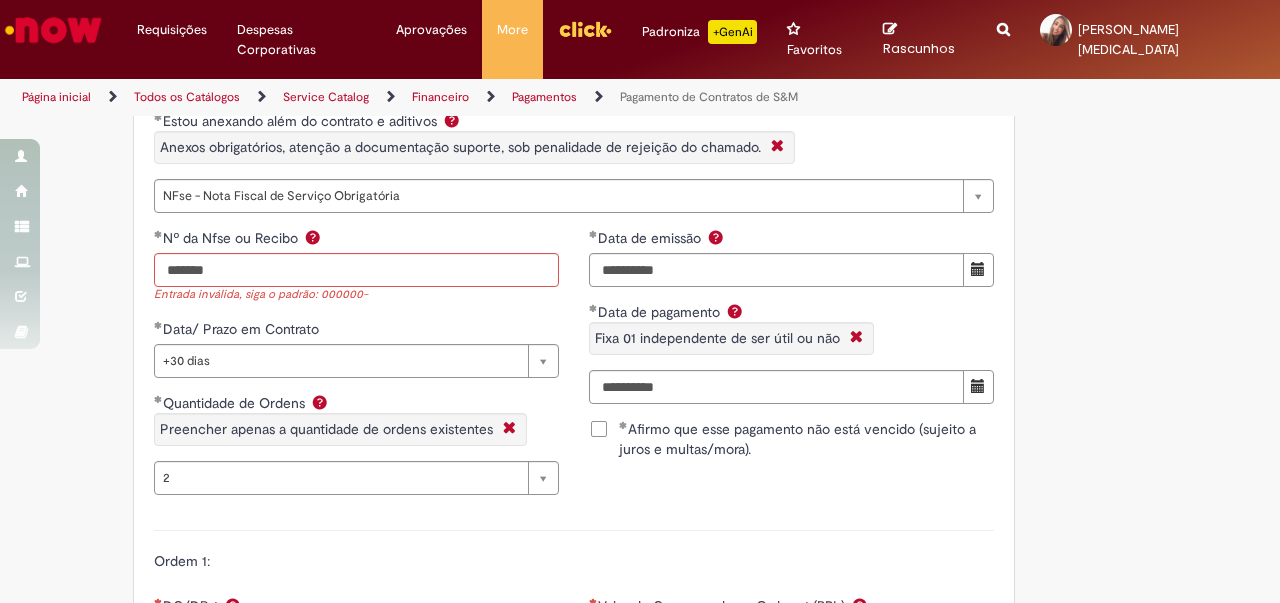 click on "Adicionar a Favoritos
Pagamento de Contratos de S&M
Oferta exclusiva para Pagamentos Fixos cadastrados no VMV sem atualização monetária apenas SAP ECC 6.0 (sem minuta de Parcela Variável no Netlex). Contratos SGC não se aplicam a esse chamado.
PARA PARCELAS FIXAS REMANESCENTES (SEM AJUSTE DE VALORES) é obrigatório anexar nesse chamado :
Contrato Mãe e possíveis aditivos.
NFse única (Fixa com Ajuste) ou Recibo (obrigatório anexar validação de TAX atualizada).
Em casos de Clubes de Futbol (exceto S.A.F – Sociedade Anonima de Futebol) devem ter 5% de INSS sob o total de pagamento descontado (discriminando em recibo valor liquido e valor bruto) informando no mesmo inicio da vigência contratual.
Clubes de Futebol S.A.F é obrigatória emissão de Nfse.
Memória de Cálculo do ajuste previsto em contrato (mesmo que negativo)." at bounding box center [640, 190] 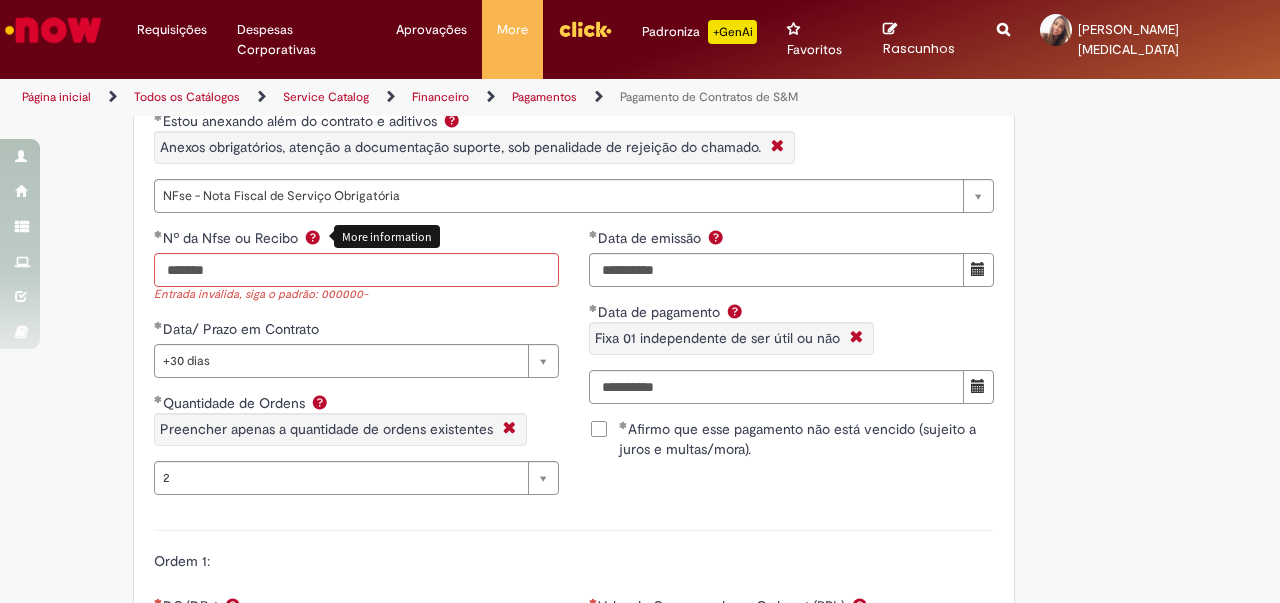 click at bounding box center [313, 237] 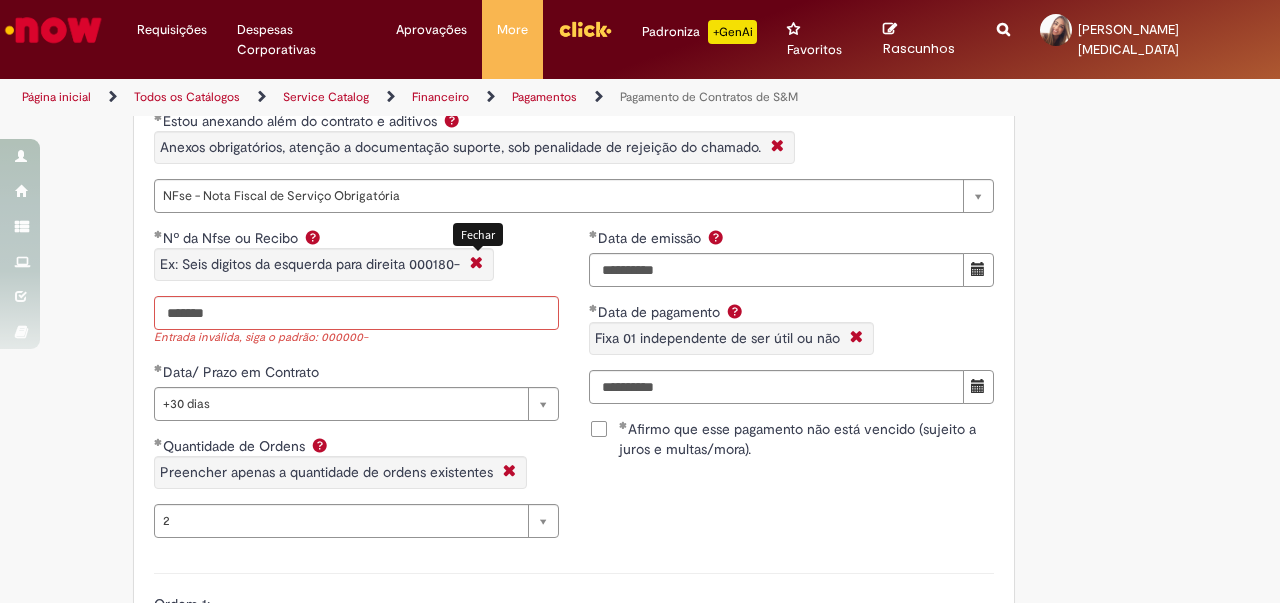click at bounding box center (476, 264) 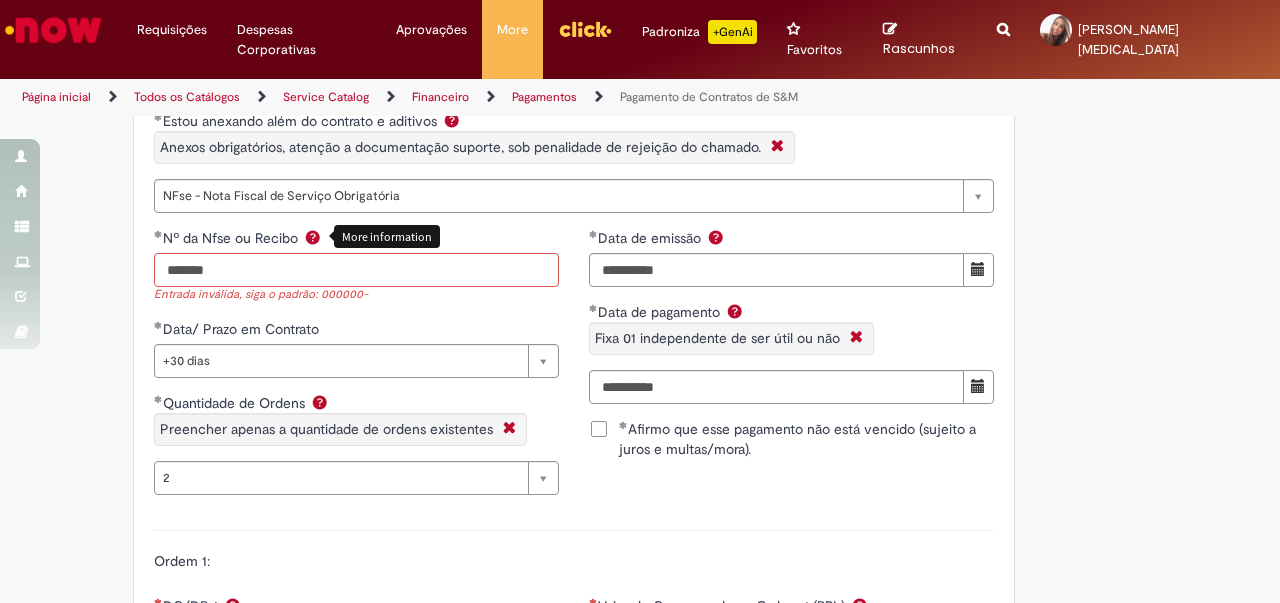 click on "*******" at bounding box center [356, 270] 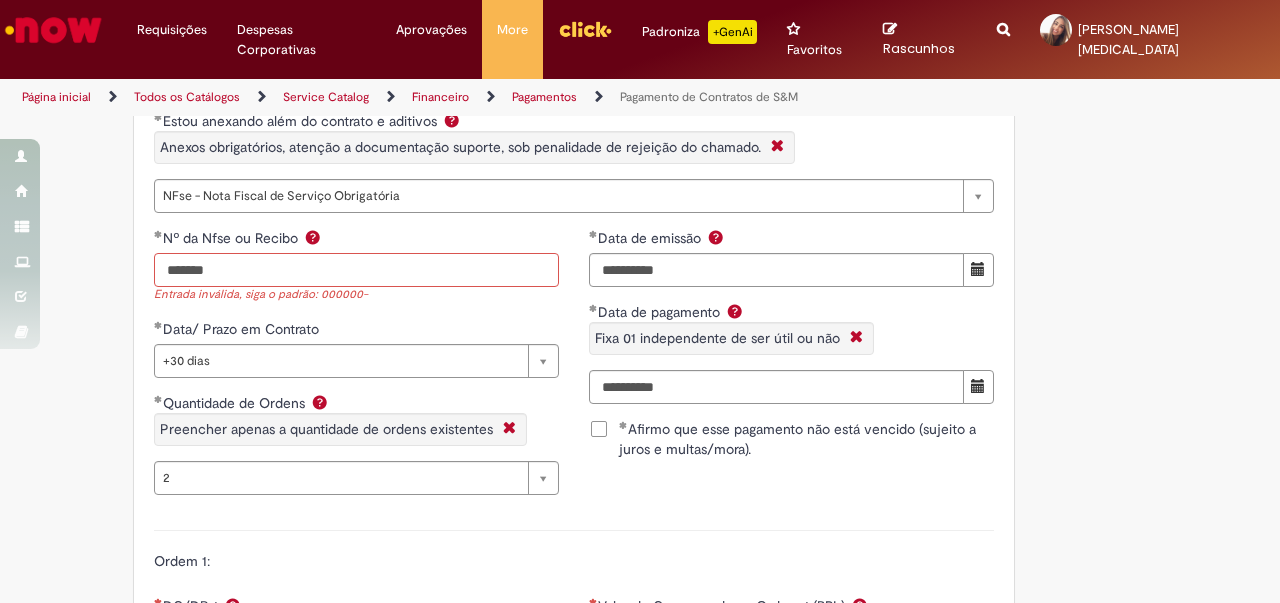 drag, startPoint x: 233, startPoint y: 255, endPoint x: 120, endPoint y: 239, distance: 114.12712 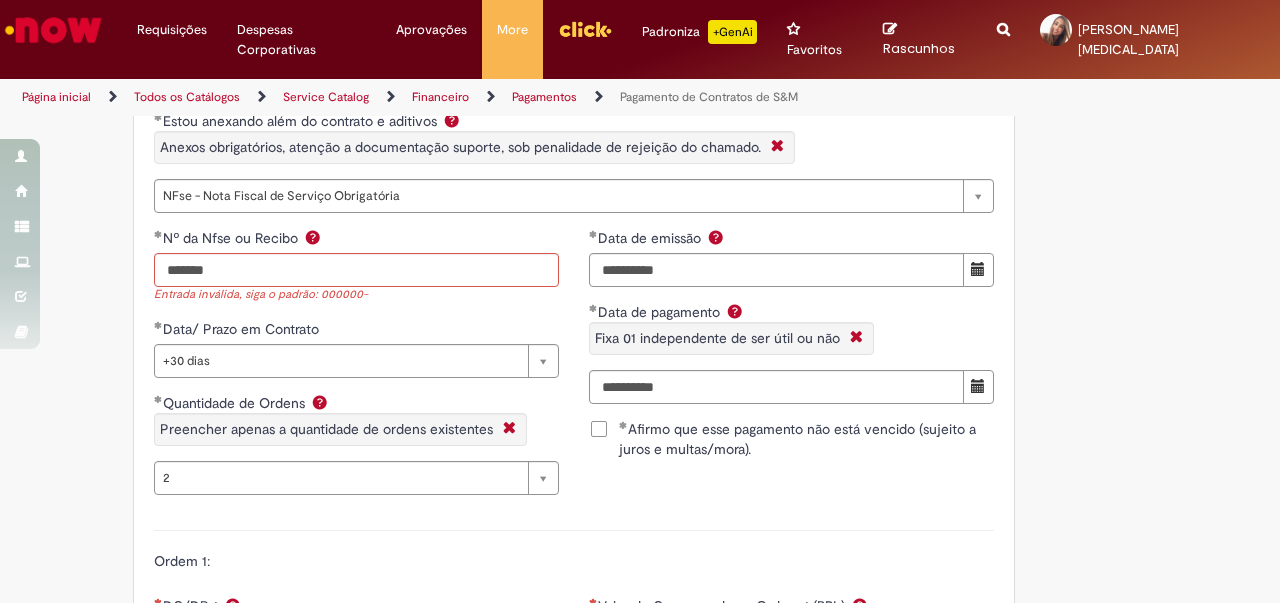 click on "Adicionar a Favoritos
Pagamento de Contratos de S&M
Oferta exclusiva para Pagamentos Fixos cadastrados no VMV sem atualização monetária apenas SAP ECC 6.0 (sem minuta de Parcela Variável no Netlex). Contratos SGC não se aplicam a esse chamado.
PARA PARCELAS FIXAS REMANESCENTES (SEM AJUSTE DE VALORES) é obrigatório anexar nesse chamado :
Contrato Mãe e possíveis aditivos.
NFse única (Fixa com Ajuste) ou Recibo (obrigatório anexar validação de TAX atualizada).
Em casos de Clubes de Futbol (exceto S.A.F – Sociedade Anonima de Futebol) devem ter 5% de INSS sob o total de pagamento descontado (discriminando em recibo valor liquido e valor bruto) informando no mesmo inicio da vigência contratual.
Clubes de Futebol S.A.F é obrigatória emissão de Nfse.
Memória de Cálculo do ajuste previsto em contrato (mesmo que negativo).
[EMAIL_ADDRESS][DOMAIN_NAME]" at bounding box center (542, 190) 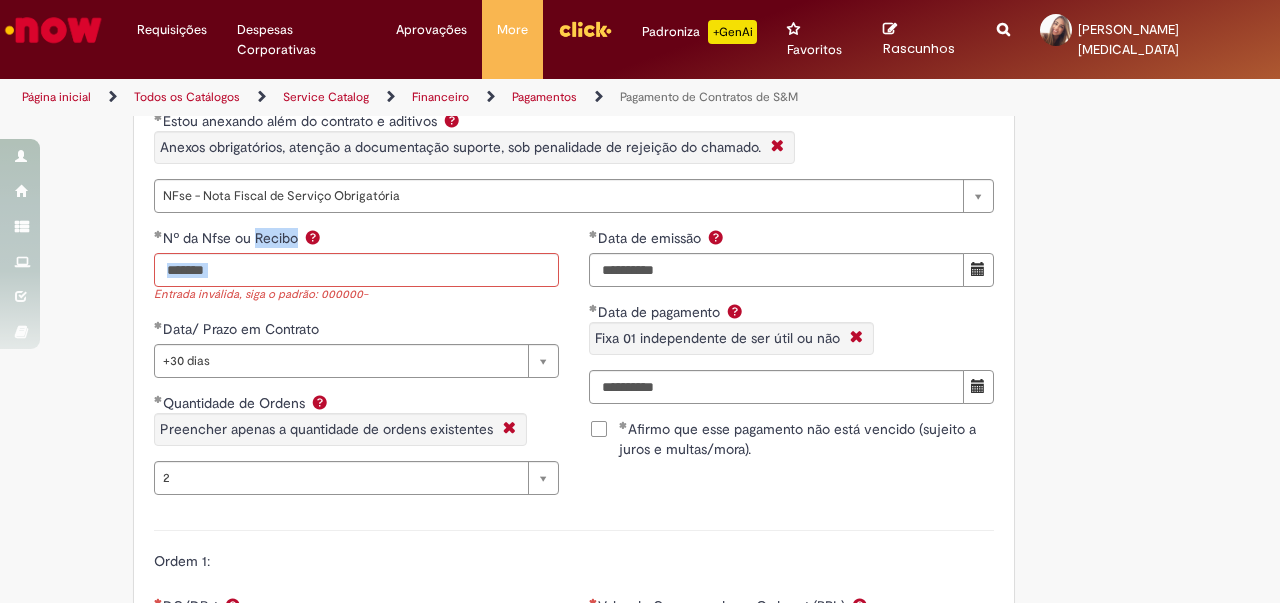 click on "Adicionar a Favoritos
Pagamento de Contratos de S&M
Oferta exclusiva para Pagamentos Fixos cadastrados no VMV sem atualização monetária apenas SAP ECC 6.0 (sem minuta de Parcela Variável no Netlex). Contratos SGC não se aplicam a esse chamado.
PARA PARCELAS FIXAS REMANESCENTES (SEM AJUSTE DE VALORES) é obrigatório anexar nesse chamado :
Contrato Mãe e possíveis aditivos.
NFse única (Fixa com Ajuste) ou Recibo (obrigatório anexar validação de TAX atualizada).
Em casos de Clubes de Futbol (exceto S.A.F – Sociedade Anonima de Futebol) devem ter 5% de INSS sob o total de pagamento descontado (discriminando em recibo valor liquido e valor bruto) informando no mesmo inicio da vigência contratual.
Clubes de Futebol S.A.F é obrigatória emissão de Nfse.
Memória de Cálculo do ajuste previsto em contrato (mesmo que negativo).
[EMAIL_ADDRESS][DOMAIN_NAME]" at bounding box center (542, 190) 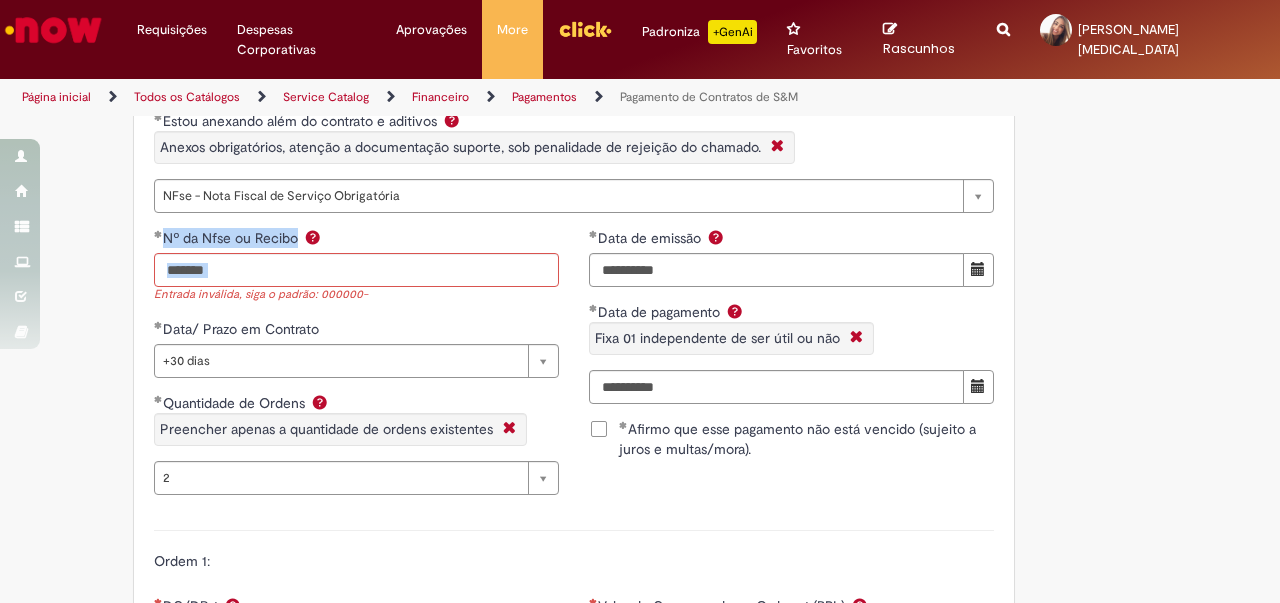 click on "Adicionar a Favoritos
Pagamento de Contratos de S&M
Oferta exclusiva para Pagamentos Fixos cadastrados no VMV sem atualização monetária apenas SAP ECC 6.0 (sem minuta de Parcela Variável no Netlex). Contratos SGC não se aplicam a esse chamado.
PARA PARCELAS FIXAS REMANESCENTES (SEM AJUSTE DE VALORES) é obrigatório anexar nesse chamado :
Contrato Mãe e possíveis aditivos.
NFse única (Fixa com Ajuste) ou Recibo (obrigatório anexar validação de TAX atualizada).
Em casos de Clubes de Futbol (exceto S.A.F – Sociedade Anonima de Futebol) devem ter 5% de INSS sob o total de pagamento descontado (discriminando em recibo valor liquido e valor bruto) informando no mesmo inicio da vigência contratual.
Clubes de Futebol S.A.F é obrigatória emissão de Nfse.
Memória de Cálculo do ajuste previsto em contrato (mesmo que negativo).
[EMAIL_ADDRESS][DOMAIN_NAME]" at bounding box center (542, 190) 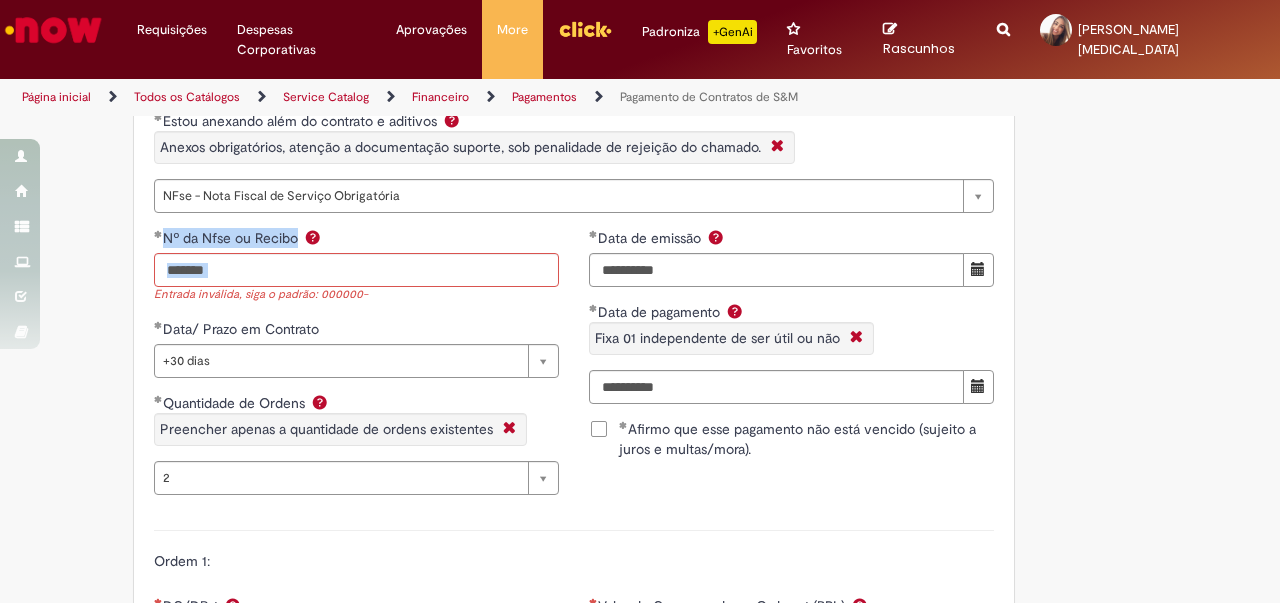 click on "*******" at bounding box center (356, 270) 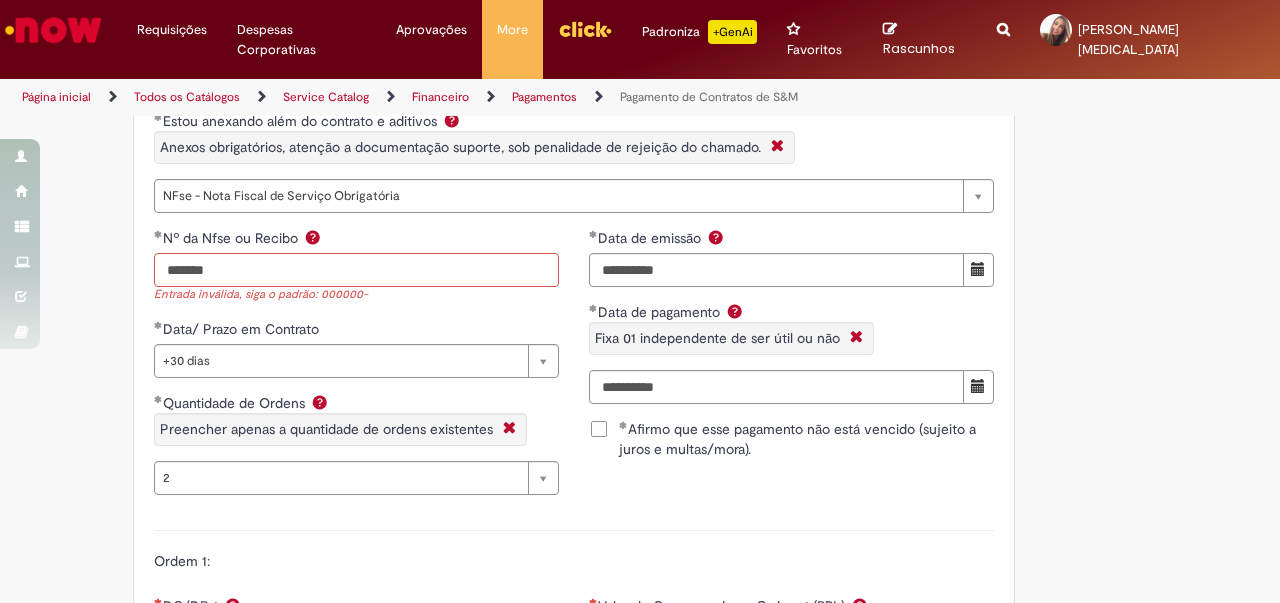 drag, startPoint x: 237, startPoint y: 255, endPoint x: 172, endPoint y: 241, distance: 66.4906 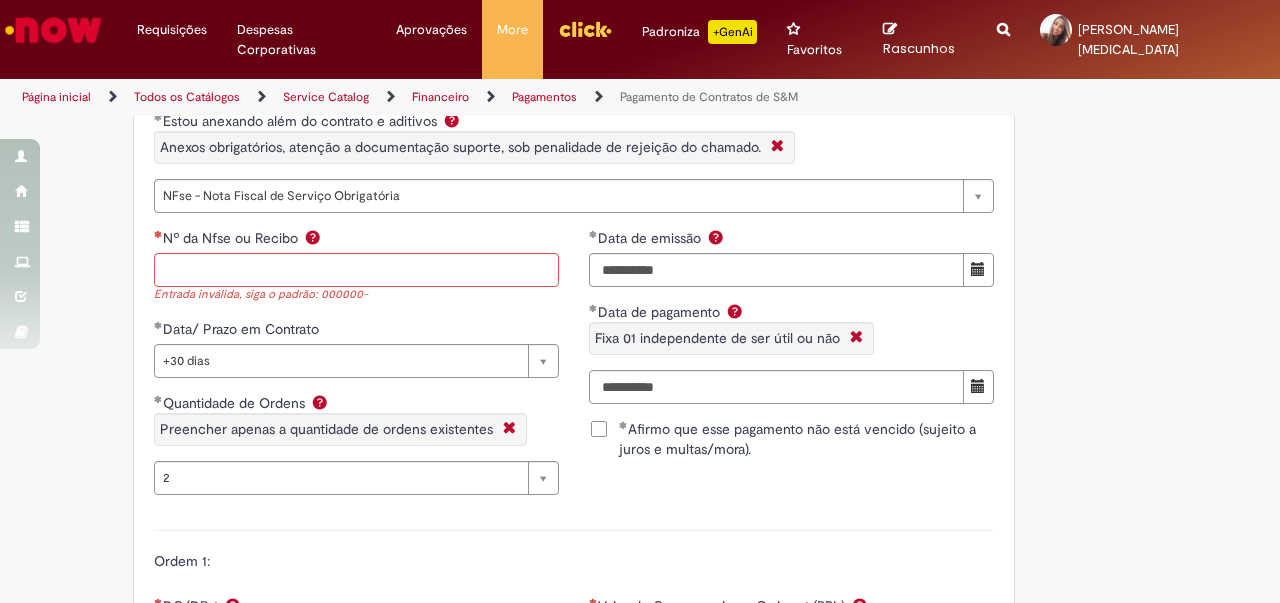 click on "Adicionar a Favoritos
Pagamento de Contratos de S&M
Oferta exclusiva para Pagamentos Fixos cadastrados no VMV sem atualização monetária apenas SAP ECC 6.0 (sem minuta de Parcela Variável no Netlex). Contratos SGC não se aplicam a esse chamado.
PARA PARCELAS FIXAS REMANESCENTES (SEM AJUSTE DE VALORES) é obrigatório anexar nesse chamado :
Contrato Mãe e possíveis aditivos.
NFse única (Fixa com Ajuste) ou Recibo (obrigatório anexar validação de TAX atualizada).
Em casos de Clubes de Futbol (exceto S.A.F – Sociedade Anonima de Futebol) devem ter 5% de INSS sob o total de pagamento descontado (discriminando em recibo valor liquido e valor bruto) informando no mesmo inicio da vigência contratual.
Clubes de Futebol S.A.F é obrigatória emissão de Nfse.
Memória de Cálculo do ajuste previsto em contrato (mesmo que negativo).
[EMAIL_ADDRESS][DOMAIN_NAME]" at bounding box center [542, 190] 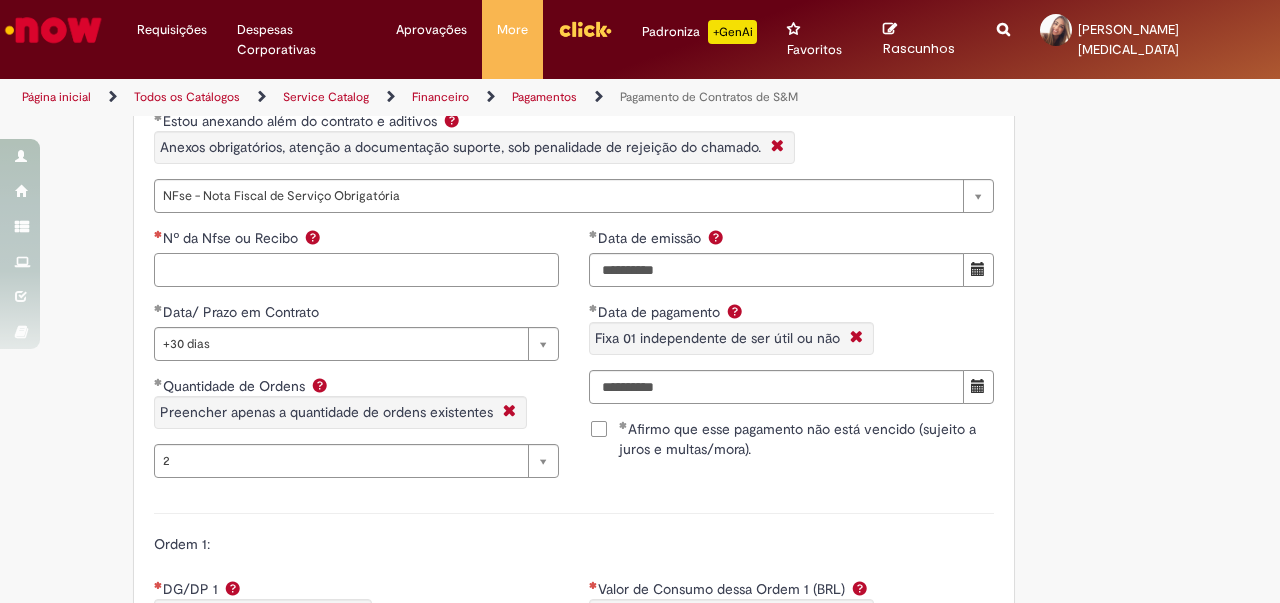 click on "Nº da Nfse ou Recibo" at bounding box center (356, 270) 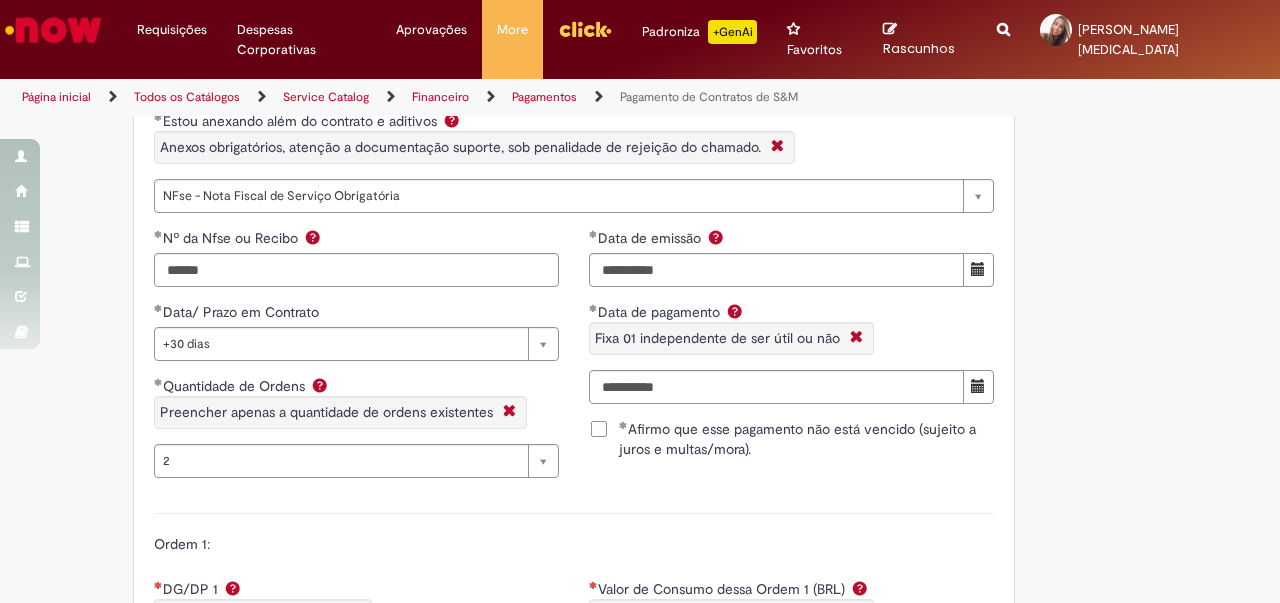 click on "**********" at bounding box center (574, 651) 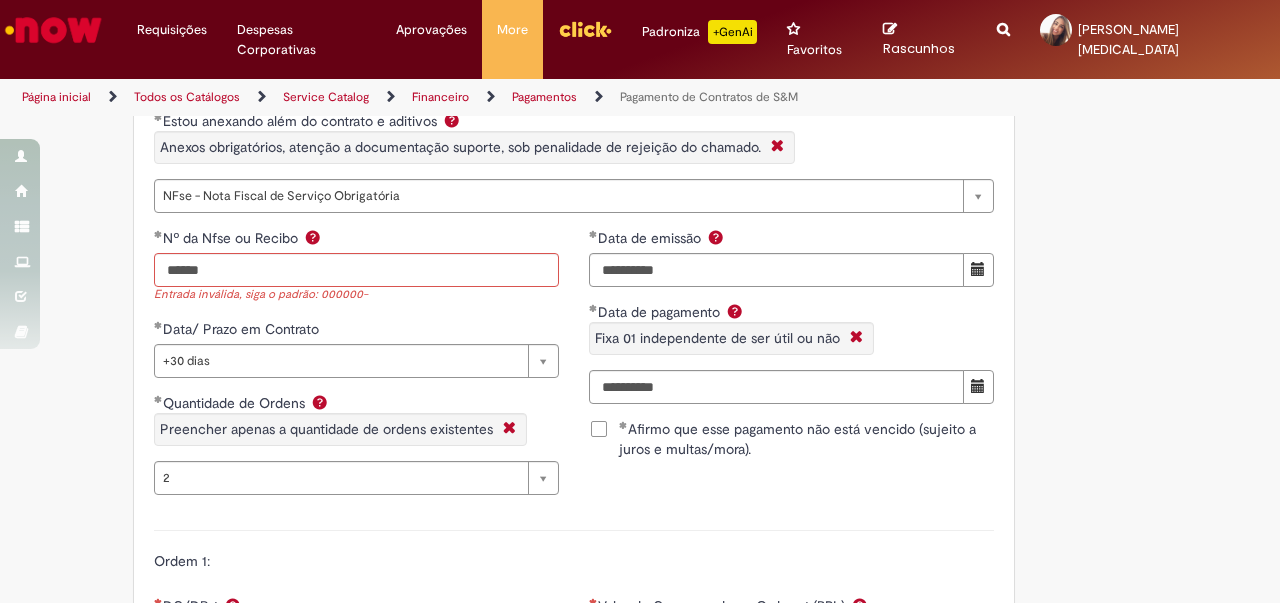 click on "Entrada inválida, siga o padrão: 000000-" at bounding box center [356, 295] 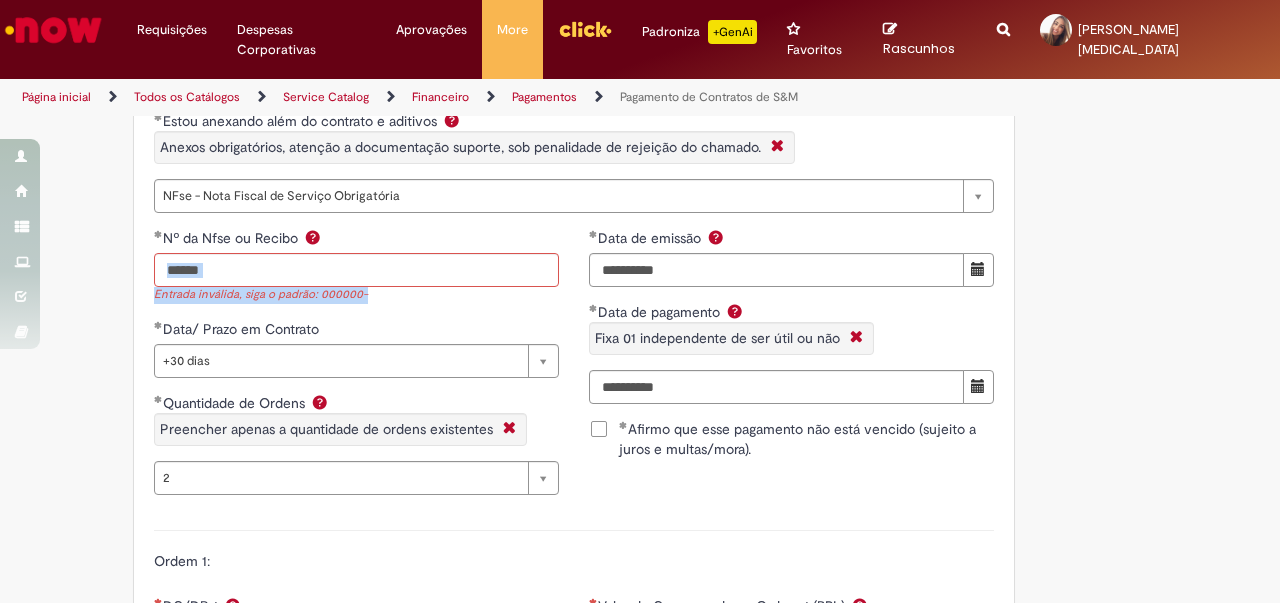 drag, startPoint x: 356, startPoint y: 276, endPoint x: 236, endPoint y: 258, distance: 121.34249 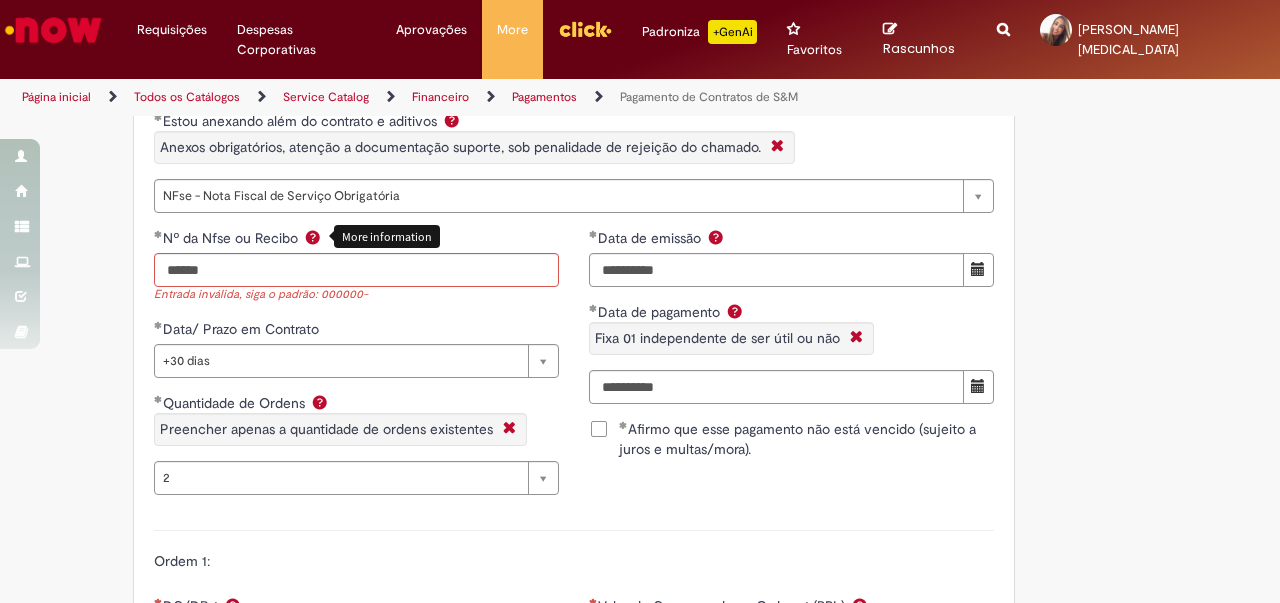click at bounding box center [313, 237] 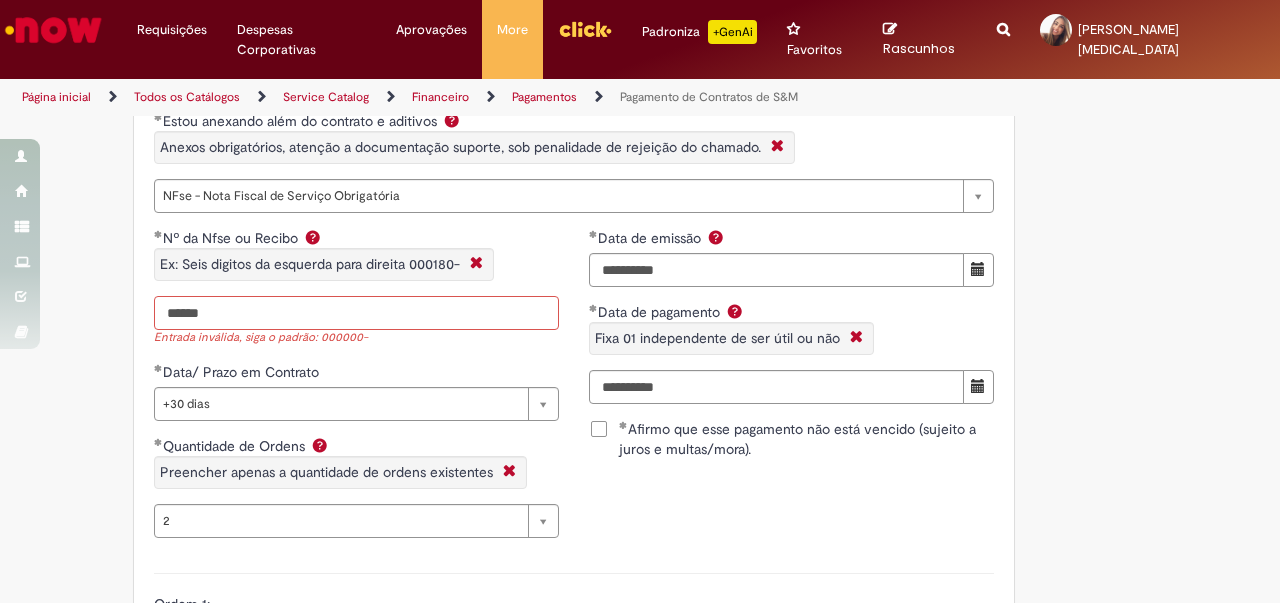 click on "******" at bounding box center (356, 313) 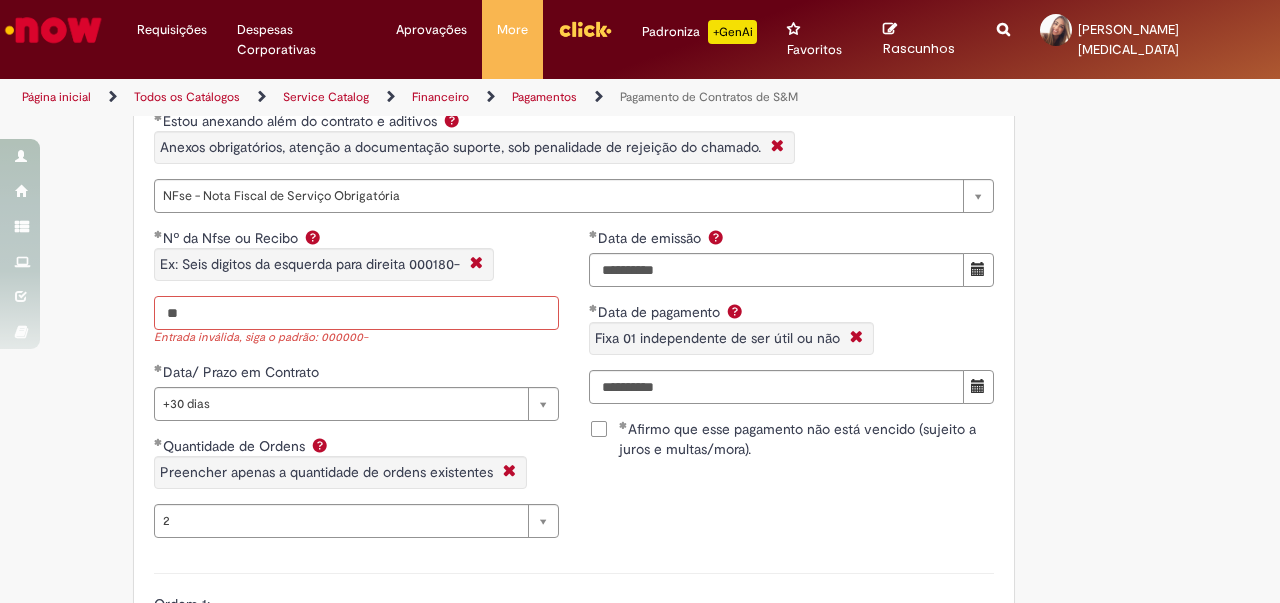 type on "*" 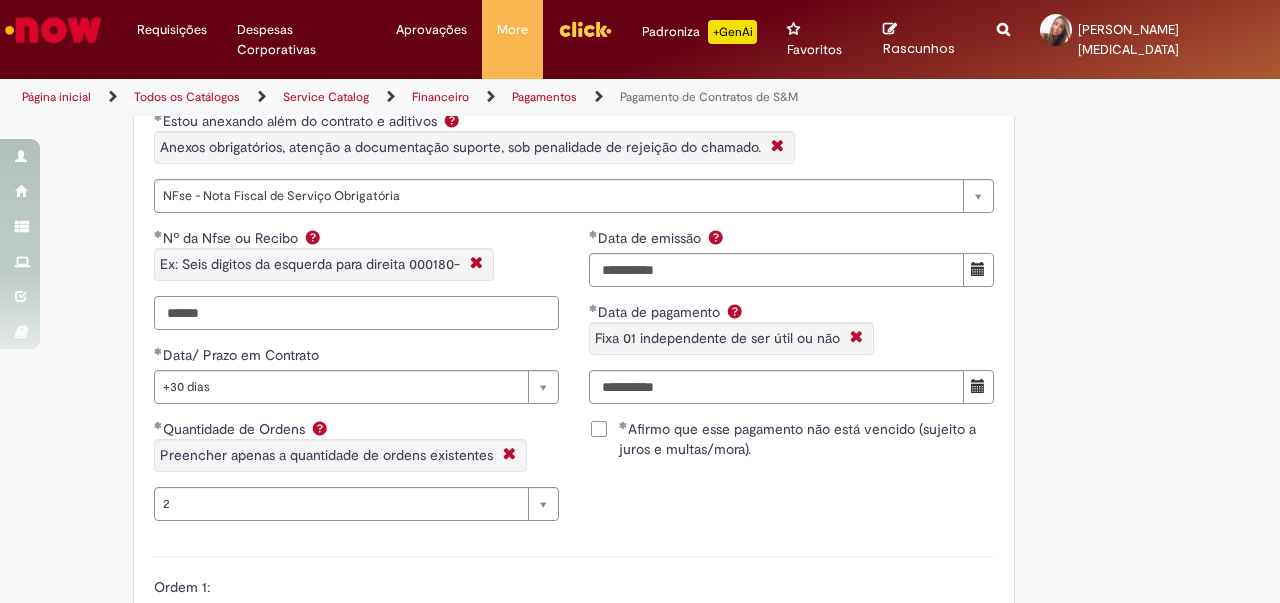 type on "******" 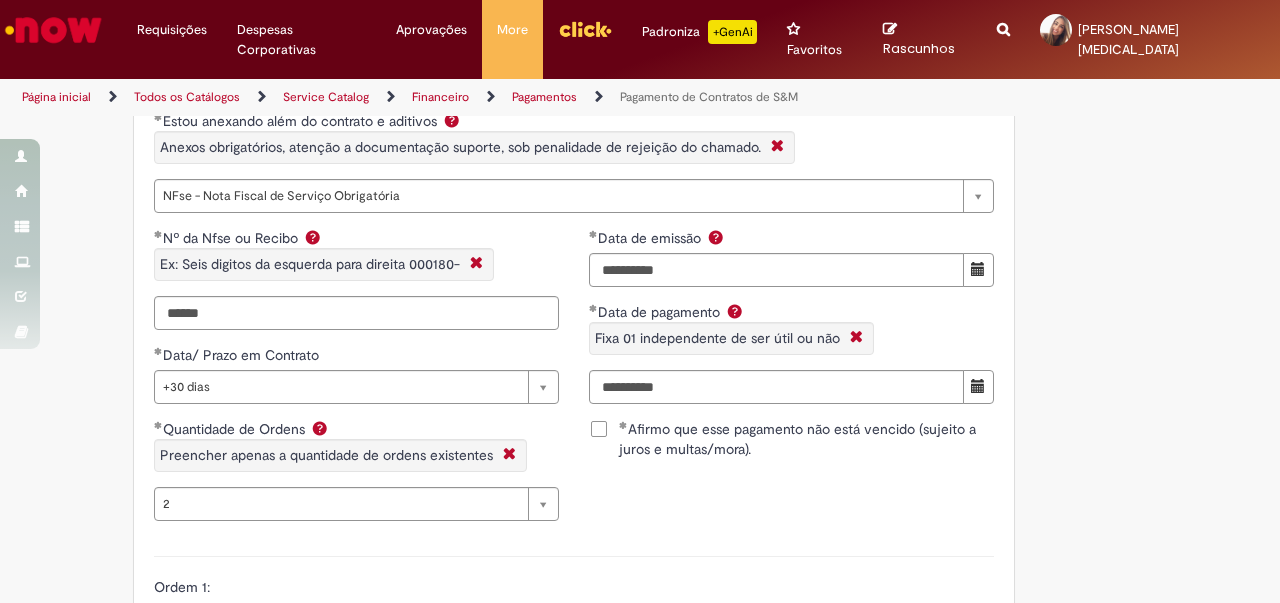 click on "Adicionar a Favoritos
Pagamento de Contratos de S&M
Oferta exclusiva para Pagamentos Fixos cadastrados no VMV sem atualização monetária apenas SAP ECC 6.0 (sem minuta de Parcela Variável no Netlex). Contratos SGC não se aplicam a esse chamado.
PARA PARCELAS FIXAS REMANESCENTES (SEM AJUSTE DE VALORES) é obrigatório anexar nesse chamado :
Contrato Mãe e possíveis aditivos.
NFse única (Fixa com Ajuste) ou Recibo (obrigatório anexar validação de TAX atualizada).
Em casos de Clubes de Futbol (exceto S.A.F – Sociedade Anonima de Futebol) devem ter 5% de INSS sob o total de pagamento descontado (discriminando em recibo valor liquido e valor bruto) informando no mesmo inicio da vigência contratual.
Clubes de Futebol S.A.F é obrigatória emissão de Nfse.
Memória de Cálculo do ajuste previsto em contrato (mesmo que negativo).
[EMAIL_ADDRESS][DOMAIN_NAME]" at bounding box center (542, 203) 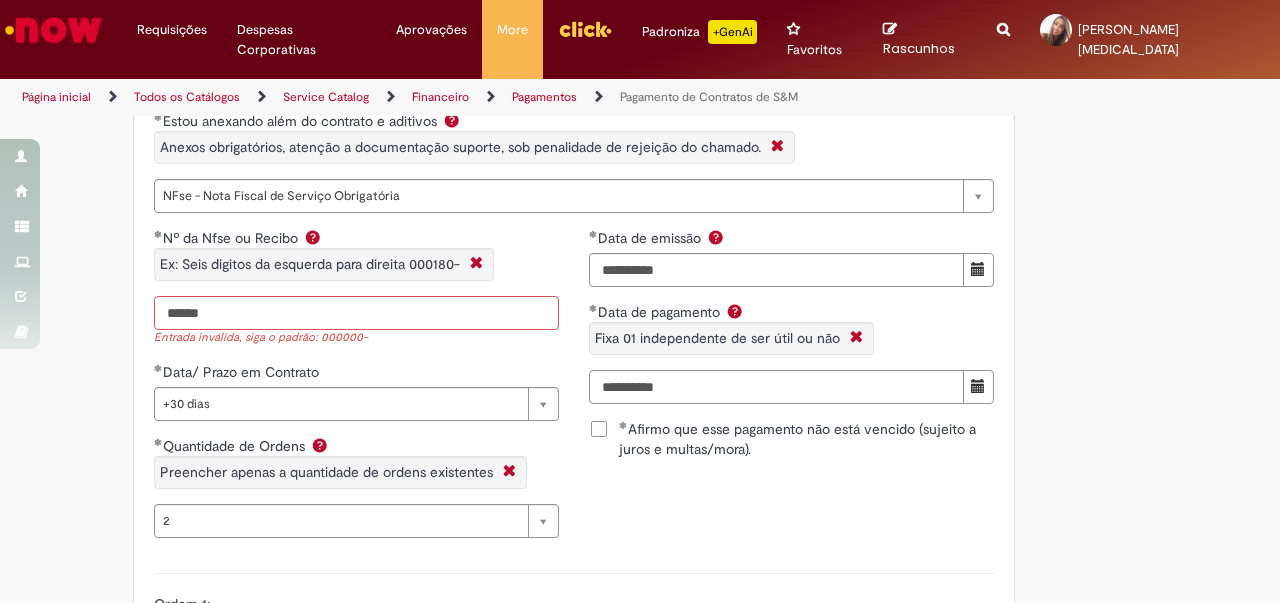 click on "******" at bounding box center (356, 313) 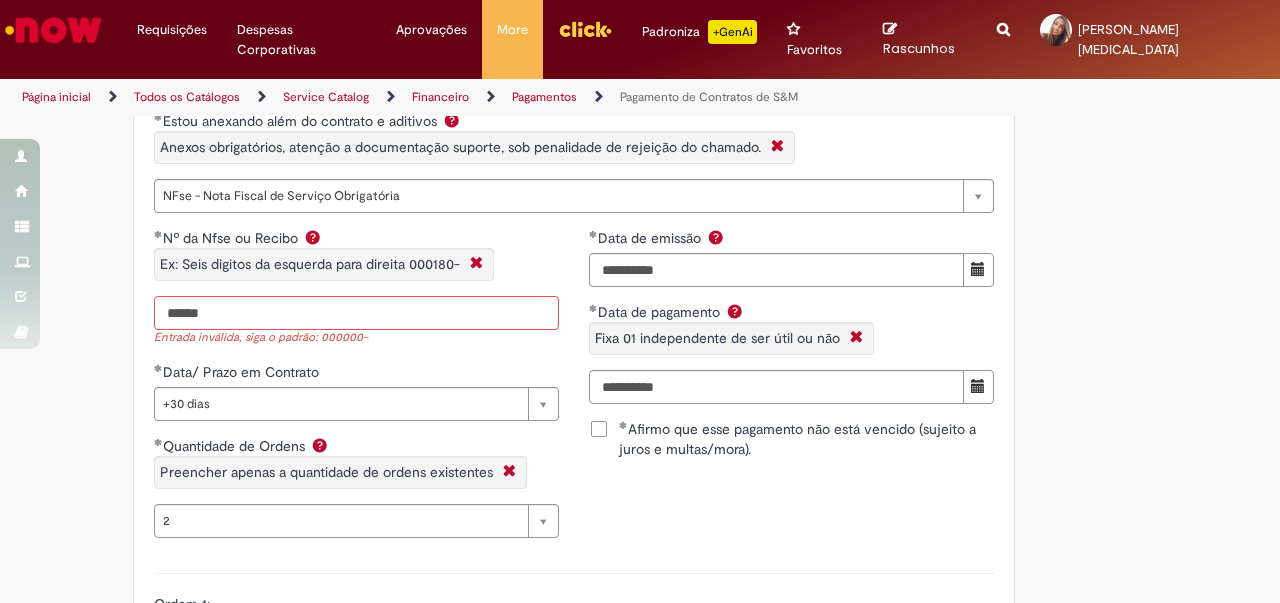 drag, startPoint x: 222, startPoint y: 295, endPoint x: 118, endPoint y: 291, distance: 104.0769 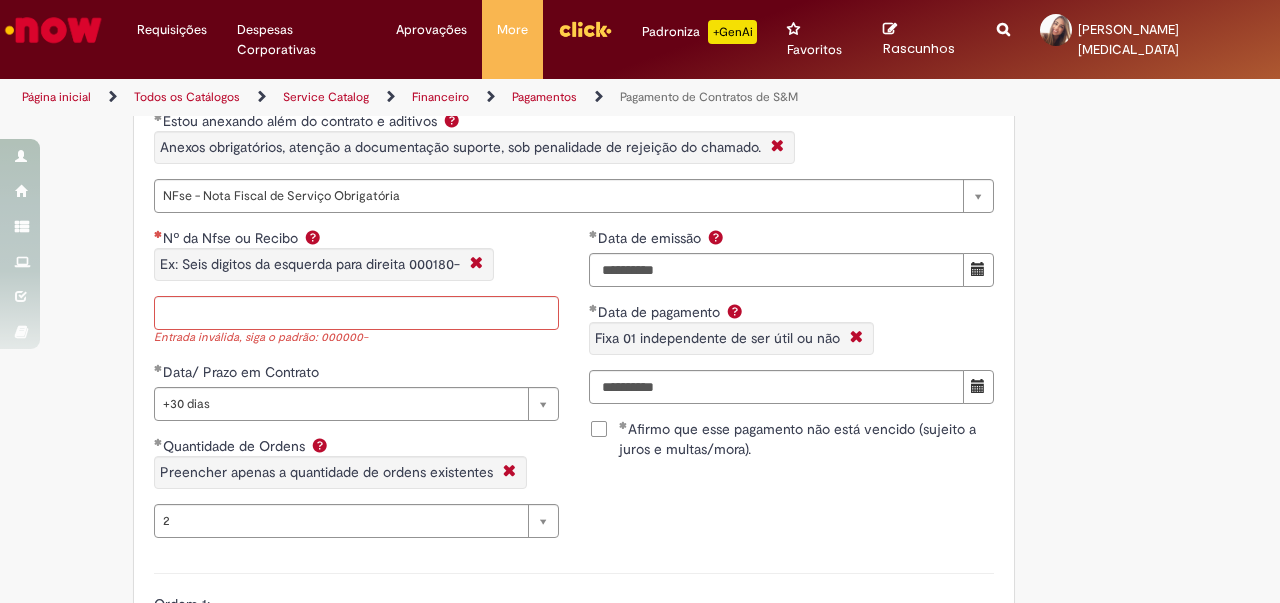 click on "Adicionar a Favoritos
Pagamento de Contratos de S&M
Oferta exclusiva para Pagamentos Fixos cadastrados no VMV sem atualização monetária apenas SAP ECC 6.0 (sem minuta de Parcela Variável no Netlex). Contratos SGC não se aplicam a esse chamado.
PARA PARCELAS FIXAS REMANESCENTES (SEM AJUSTE DE VALORES) é obrigatório anexar nesse chamado :
Contrato Mãe e possíveis aditivos.
NFse única (Fixa com Ajuste) ou Recibo (obrigatório anexar validação de TAX atualizada).
Em casos de Clubes de Futbol (exceto S.A.F – Sociedade Anonima de Futebol) devem ter 5% de INSS sob o total de pagamento descontado (discriminando em recibo valor liquido e valor bruto) informando no mesmo inicio da vigência contratual.
Clubes de Futebol S.A.F é obrigatória emissão de Nfse.
Memória de Cálculo do ajuste previsto em contrato (mesmo que negativo)." at bounding box center (640, 211) 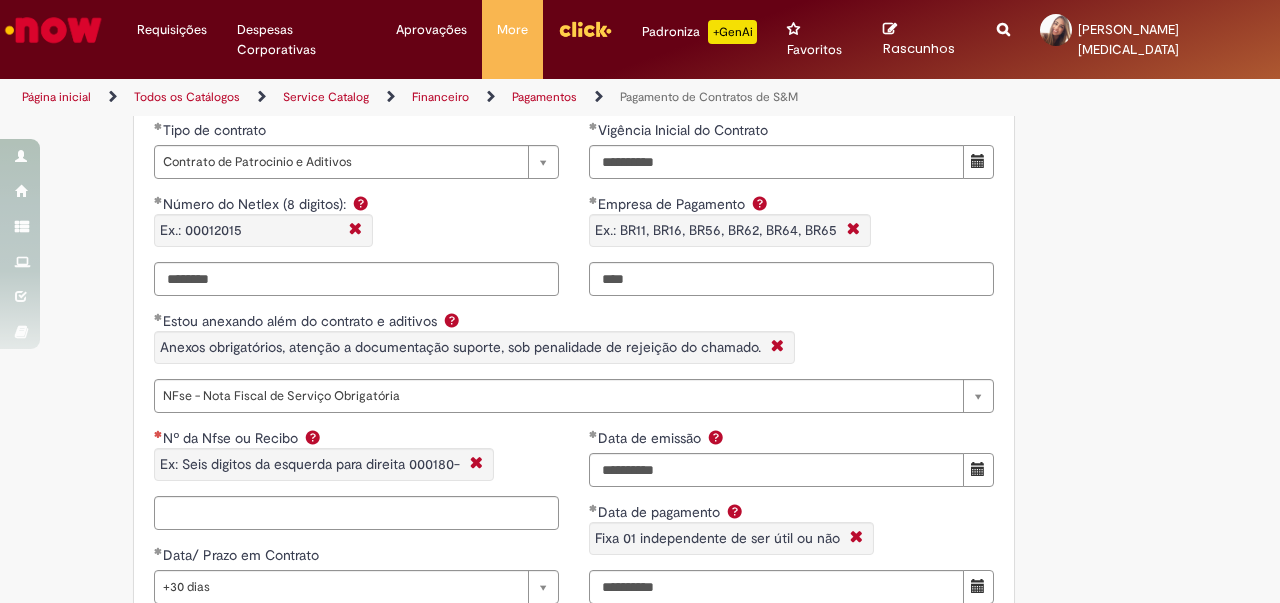 scroll, scrollTop: 1500, scrollLeft: 0, axis: vertical 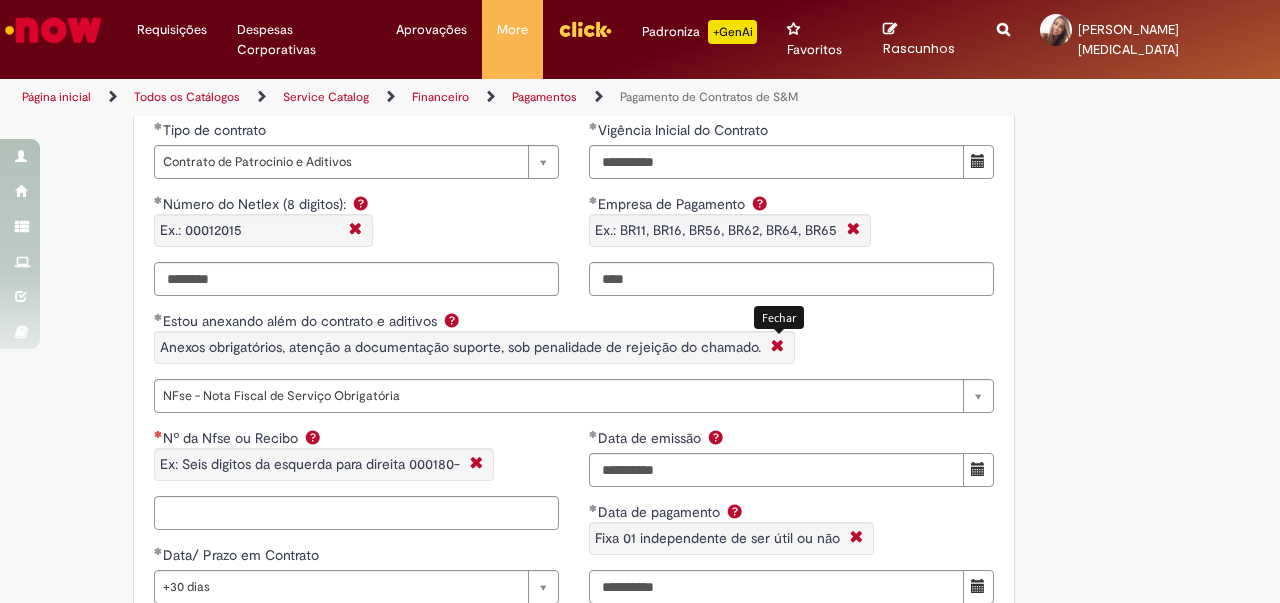 click at bounding box center [777, 347] 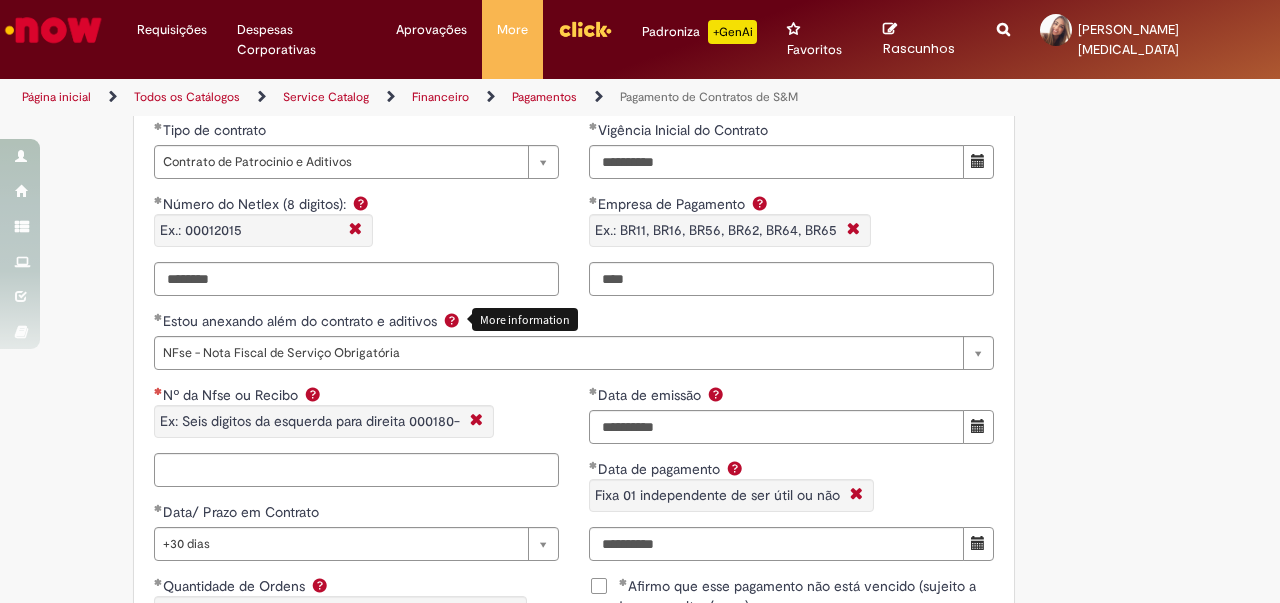 click at bounding box center (452, 320) 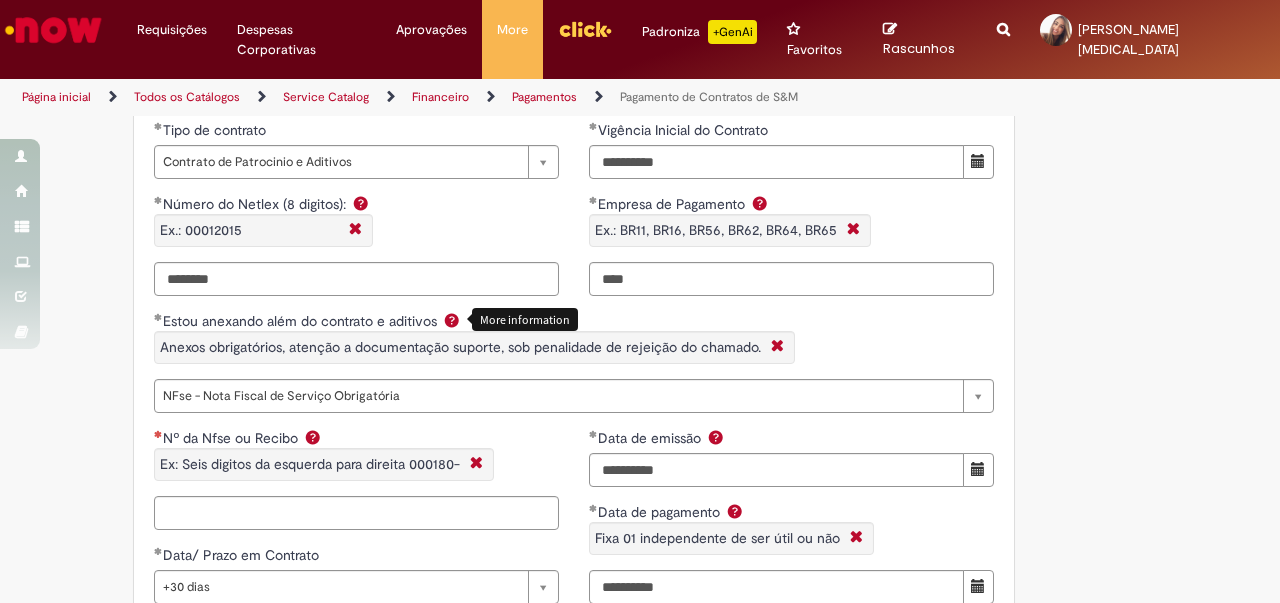 click at bounding box center (452, 320) 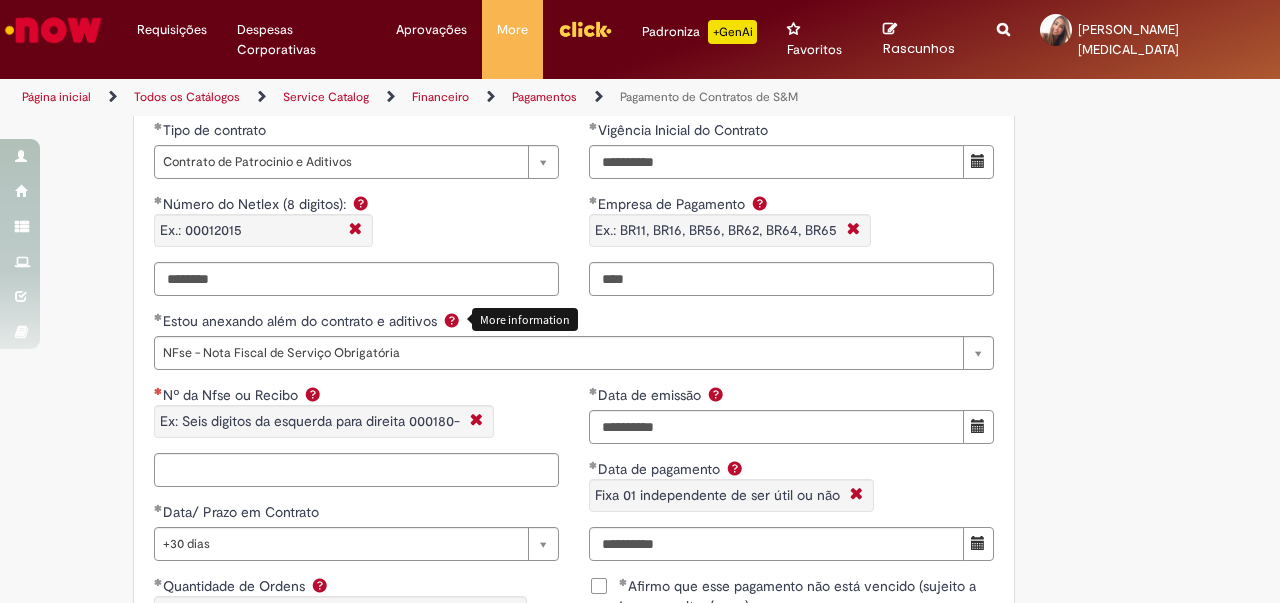 click on "Adicionar a Favoritos
Pagamento de Contratos de S&M
Oferta exclusiva para Pagamentos Fixos cadastrados no VMV sem atualização monetária apenas SAP ECC 6.0 (sem minuta de Parcela Variável no Netlex). Contratos SGC não se aplicam a esse chamado.
PARA PARCELAS FIXAS REMANESCENTES (SEM AJUSTE DE VALORES) é obrigatório anexar nesse chamado :
Contrato Mãe e possíveis aditivos.
NFse única (Fixa com Ajuste) ou Recibo (obrigatório anexar validação de TAX atualizada).
Em casos de Clubes de Futbol (exceto S.A.F – Sociedade Anonima de Futebol) devem ter 5% de INSS sob o total de pagamento descontado (discriminando em recibo valor liquido e valor bruto) informando no mesmo inicio da vigência contratual.
Clubes de Futebol S.A.F é obrigatória emissão de Nfse.
Memória de Cálculo do ajuste previsto em contrato (mesmo que negativo)." at bounding box center (640, 382) 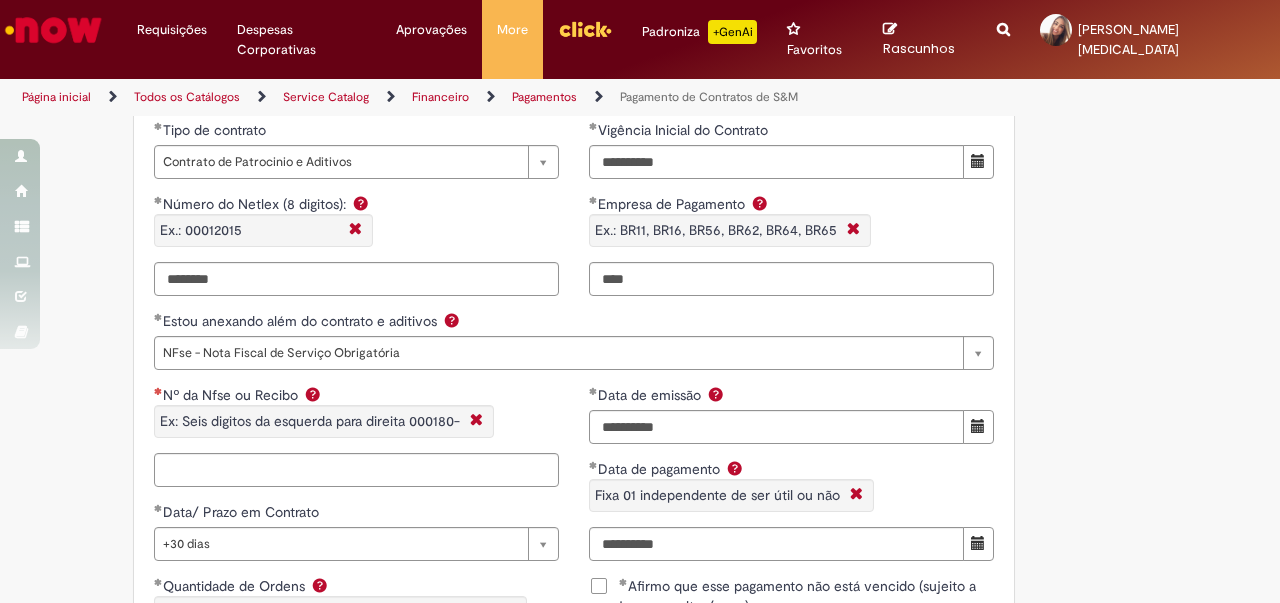 scroll, scrollTop: 1200, scrollLeft: 0, axis: vertical 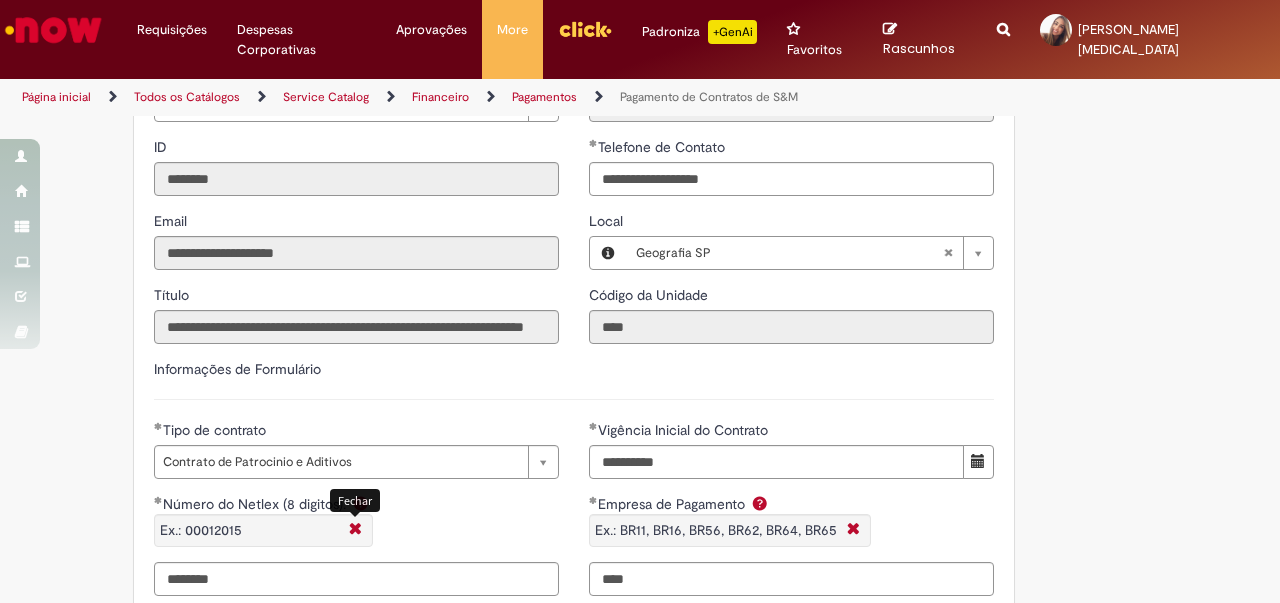 click at bounding box center [355, 530] 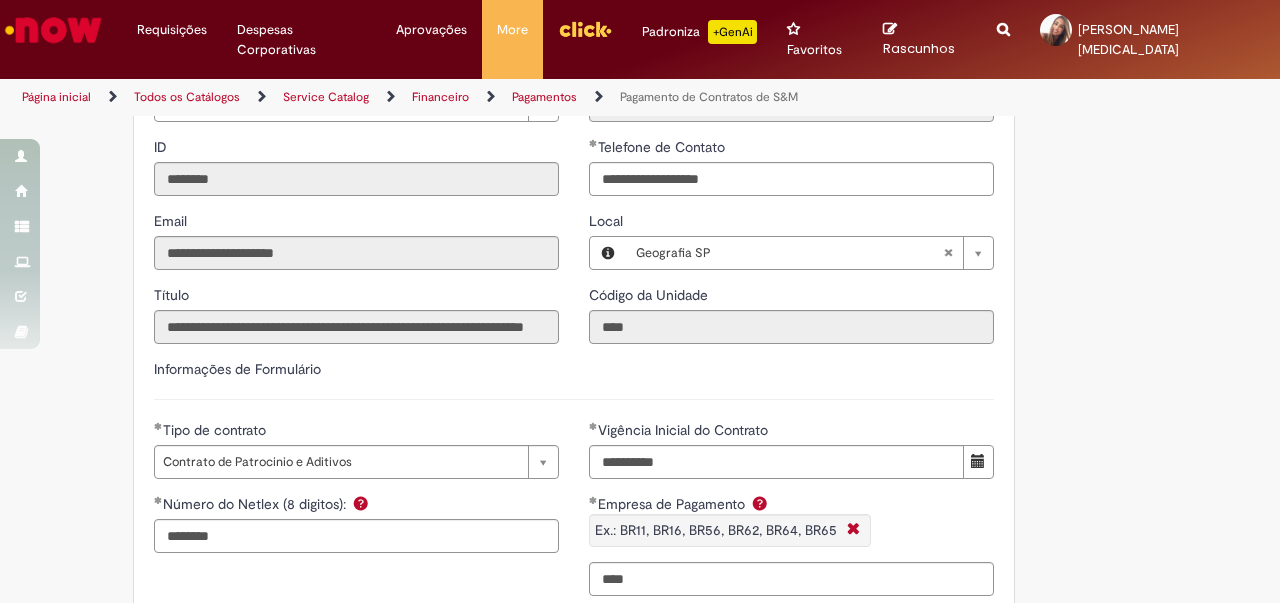 click on "Adicionar a Favoritos
Pagamento de Contratos de S&M
Oferta exclusiva para Pagamentos Fixos cadastrados no VMV sem atualização monetária apenas SAP ECC 6.0 (sem minuta de Parcela Variável no Netlex). Contratos SGC não se aplicam a esse chamado.
PARA PARCELAS FIXAS REMANESCENTES (SEM AJUSTE DE VALORES) é obrigatório anexar nesse chamado :
Contrato Mãe e possíveis aditivos.
NFse única (Fixa com Ajuste) ou Recibo (obrigatório anexar validação de TAX atualizada).
Em casos de Clubes de Futbol (exceto S.A.F – Sociedade Anonima de Futebol) devem ter 5% de INSS sob o total de pagamento descontado (discriminando em recibo valor liquido e valor bruto) informando no mesmo inicio da vigência contratual.
Clubes de Futebol S.A.F é obrigatória emissão de Nfse.
Memória de Cálculo do ajuste previsto em contrato (mesmo que negativo).
[EMAIL_ADDRESS][DOMAIN_NAME]" at bounding box center (542, 682) 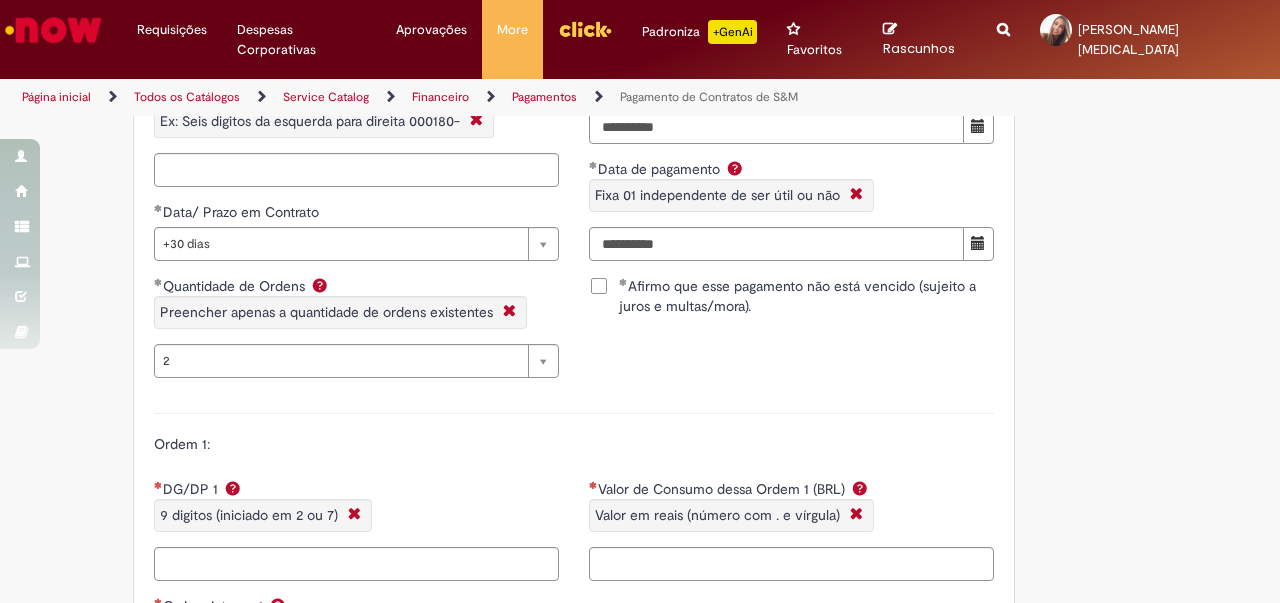 scroll, scrollTop: 1700, scrollLeft: 0, axis: vertical 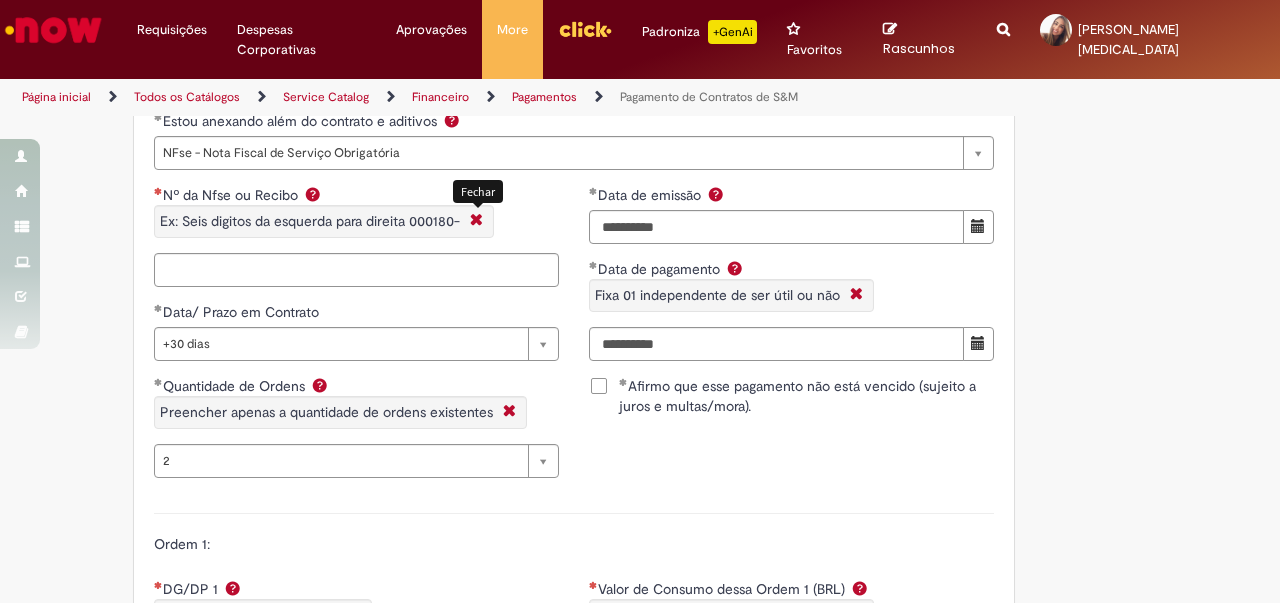 click at bounding box center (476, 221) 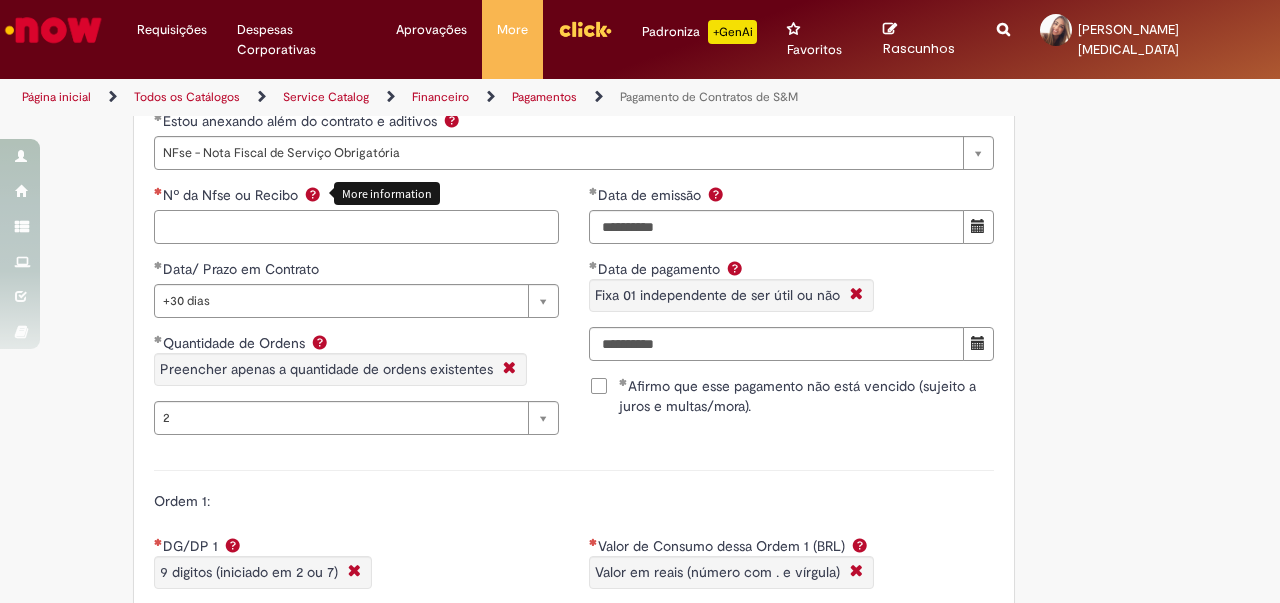 click on "Nº da Nfse ou Recibo More information" at bounding box center [356, 227] 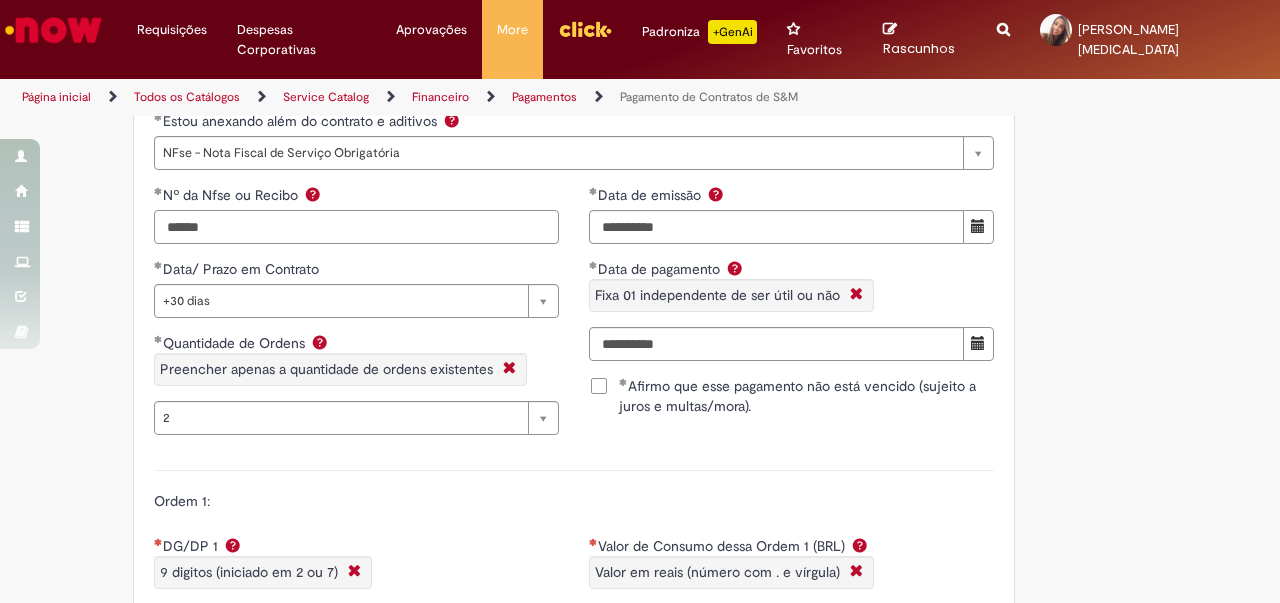 type on "******" 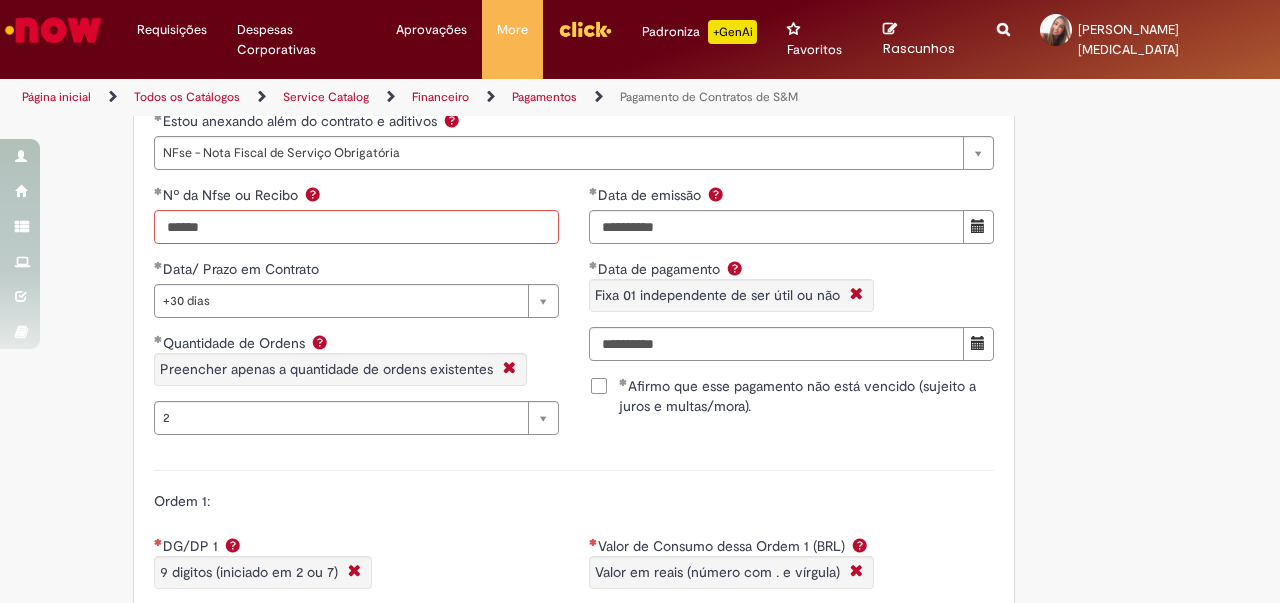 click on "Adicionar a Favoritos
Pagamento de Contratos de S&M
Oferta exclusiva para Pagamentos Fixos cadastrados no VMV sem atualização monetária apenas SAP ECC 6.0 (sem minuta de Parcela Variável no Netlex). Contratos SGC não se aplicam a esse chamado.
PARA PARCELAS FIXAS REMANESCENTES (SEM AJUSTE DE VALORES) é obrigatório anexar nesse chamado :
Contrato Mãe e possíveis aditivos.
NFse única (Fixa com Ajuste) ou Recibo (obrigatório anexar validação de TAX atualizada).
Em casos de Clubes de Futbol (exceto S.A.F – Sociedade Anonima de Futebol) devem ter 5% de INSS sob o total de pagamento descontado (discriminando em recibo valor liquido e valor bruto) informando no mesmo inicio da vigência contratual.
Clubes de Futebol S.A.F é obrigatória emissão de Nfse.
Memória de Cálculo do ajuste previsto em contrato (mesmo que negativo)." at bounding box center [640, 160] 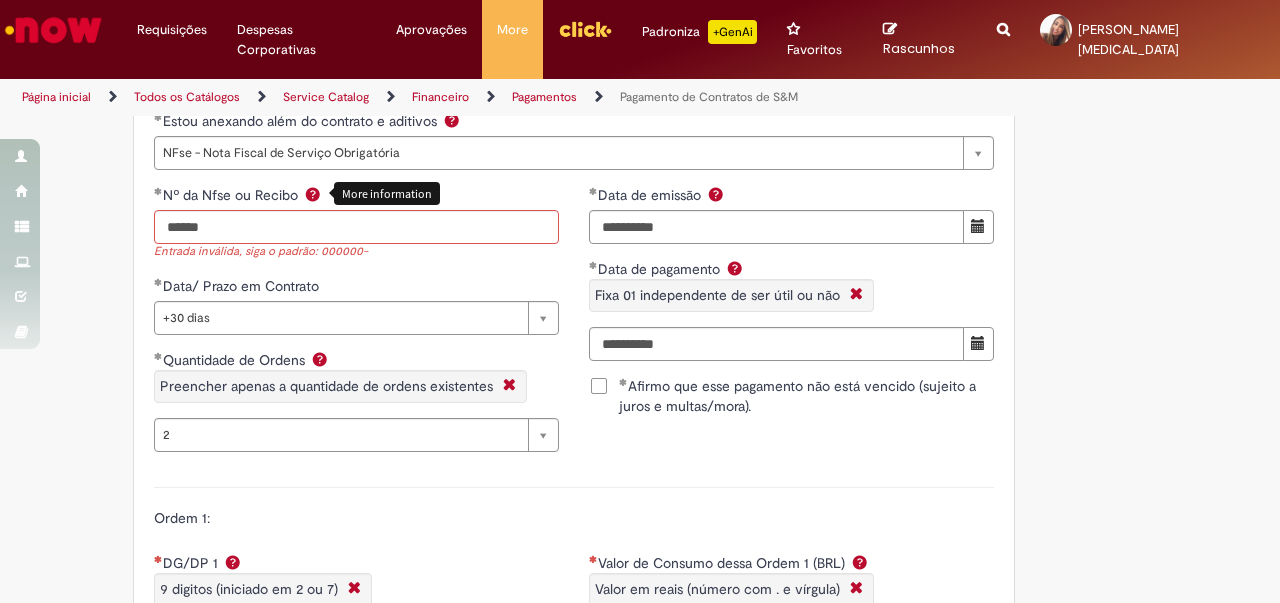 click at bounding box center (313, 194) 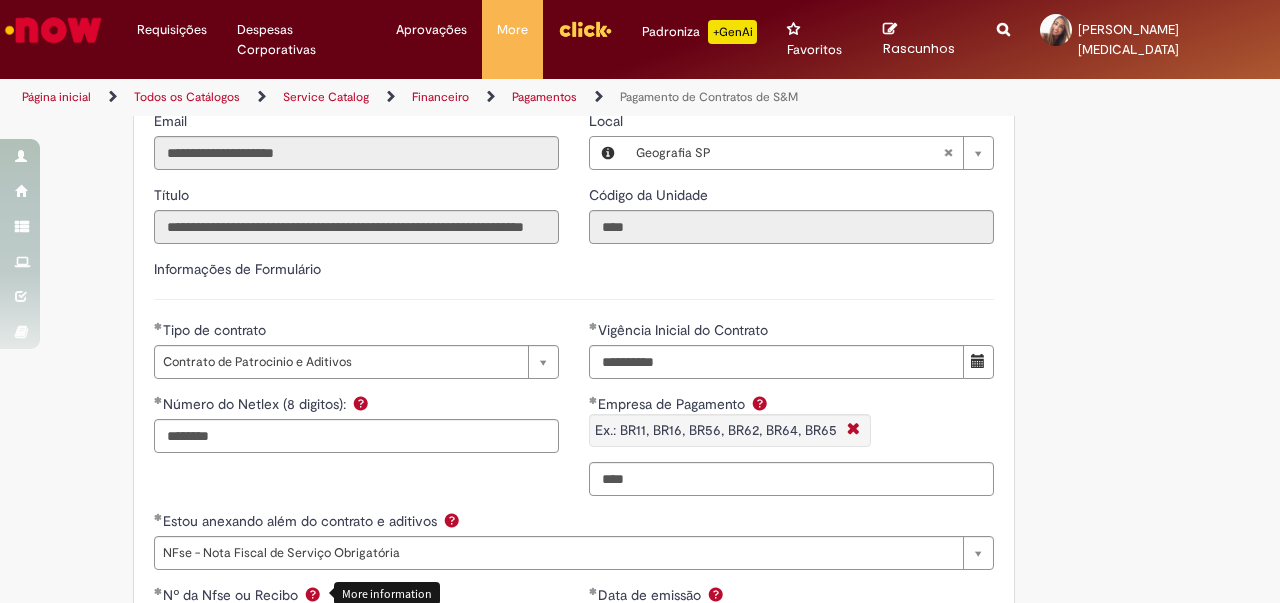 scroll, scrollTop: 900, scrollLeft: 0, axis: vertical 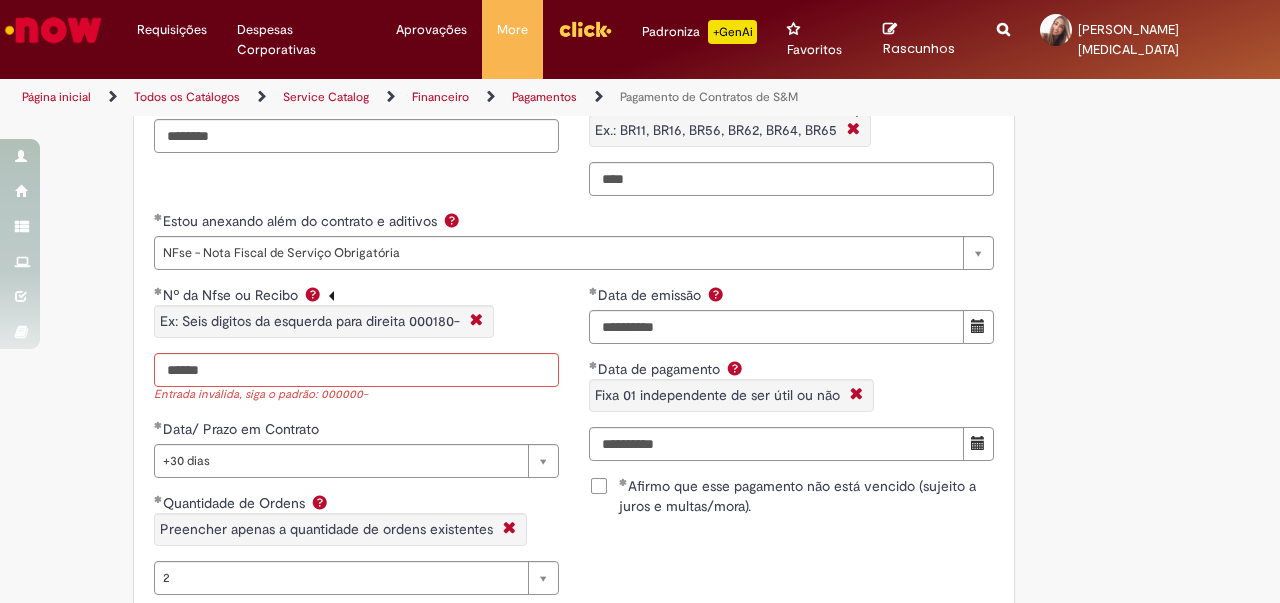 click at bounding box center (853, 130) 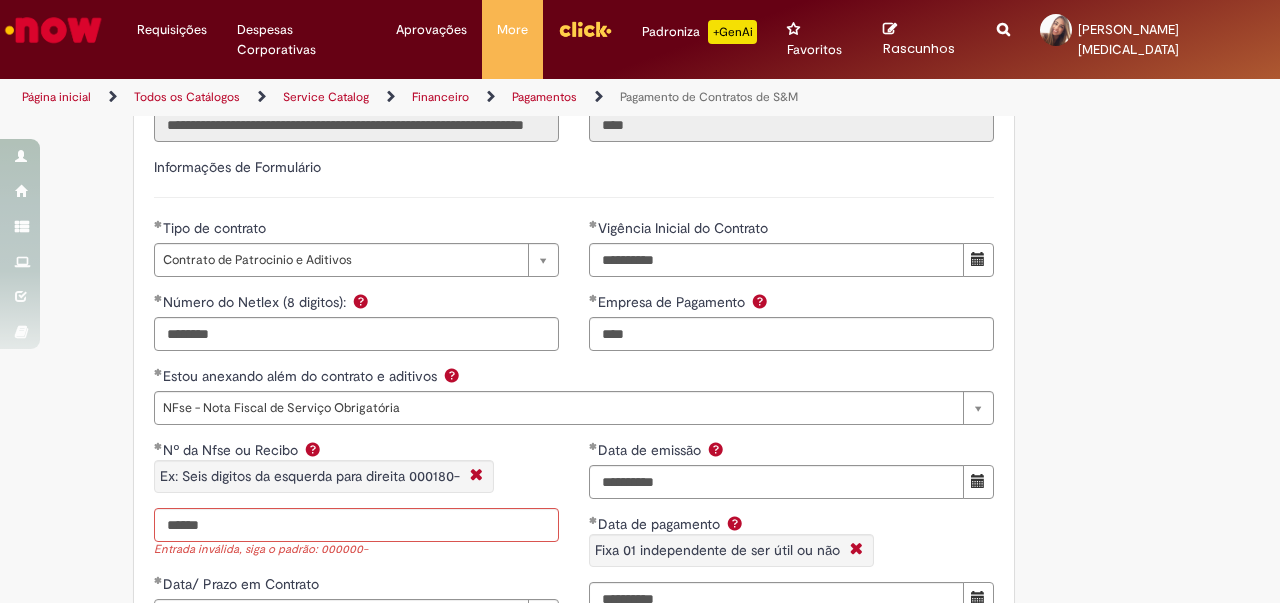scroll, scrollTop: 1530, scrollLeft: 0, axis: vertical 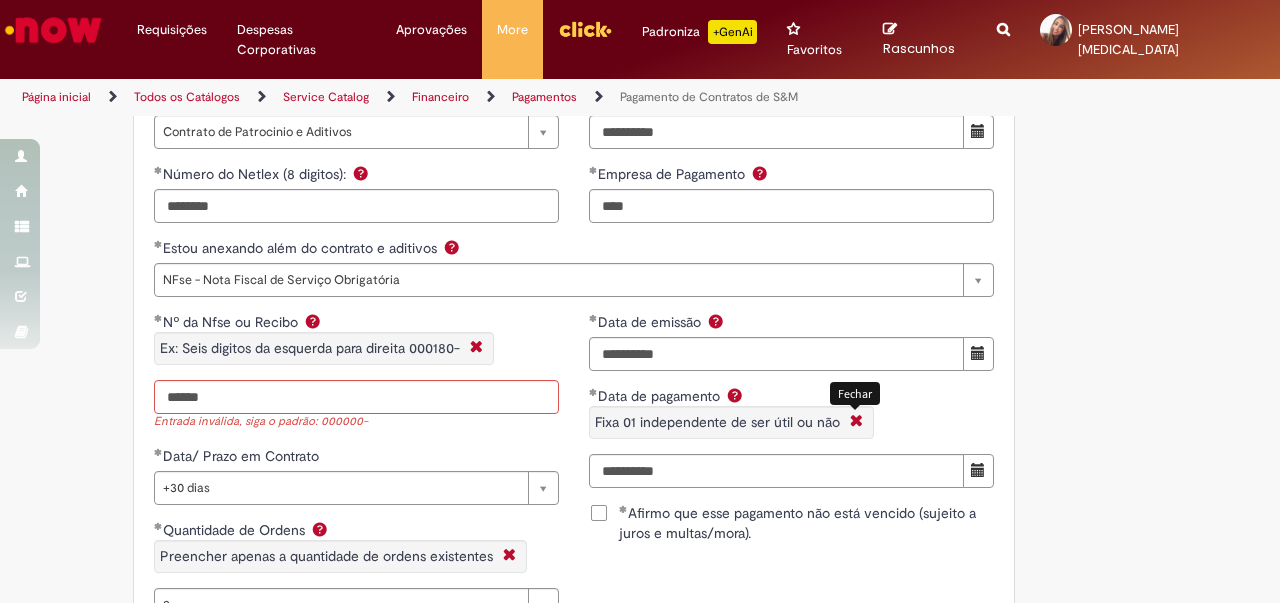 click at bounding box center (856, 422) 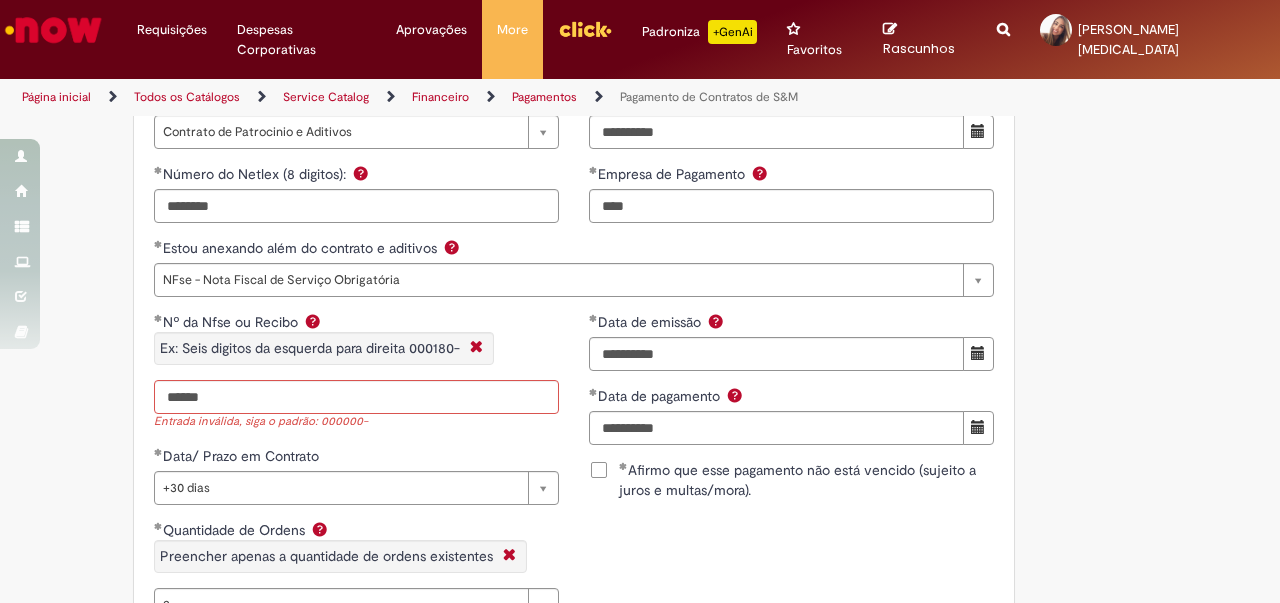 click on "Adicionar a Favoritos
Pagamento de Contratos de S&M
Oferta exclusiva para Pagamentos Fixos cadastrados no VMV sem atualização monetária apenas SAP ECC 6.0 (sem minuta de Parcela Variável no Netlex). Contratos SGC não se aplicam a esse chamado.
PARA PARCELAS FIXAS REMANESCENTES (SEM AJUSTE DE VALORES) é obrigatório anexar nesse chamado :
Contrato Mãe e possíveis aditivos.
NFse única (Fixa com Ajuste) ou Recibo (obrigatório anexar validação de TAX atualizada).
Em casos de Clubes de Futbol (exceto S.A.F – Sociedade Anonima de Futebol) devem ter 5% de INSS sob o total de pagamento descontado (discriminando em recibo valor liquido e valor bruto) informando no mesmo inicio da vigência contratual.
Clubes de Futebol S.A.F é obrigatória emissão de Nfse.
Memória de Cálculo do ajuste previsto em contrato (mesmo que negativo)." at bounding box center (640, 338) 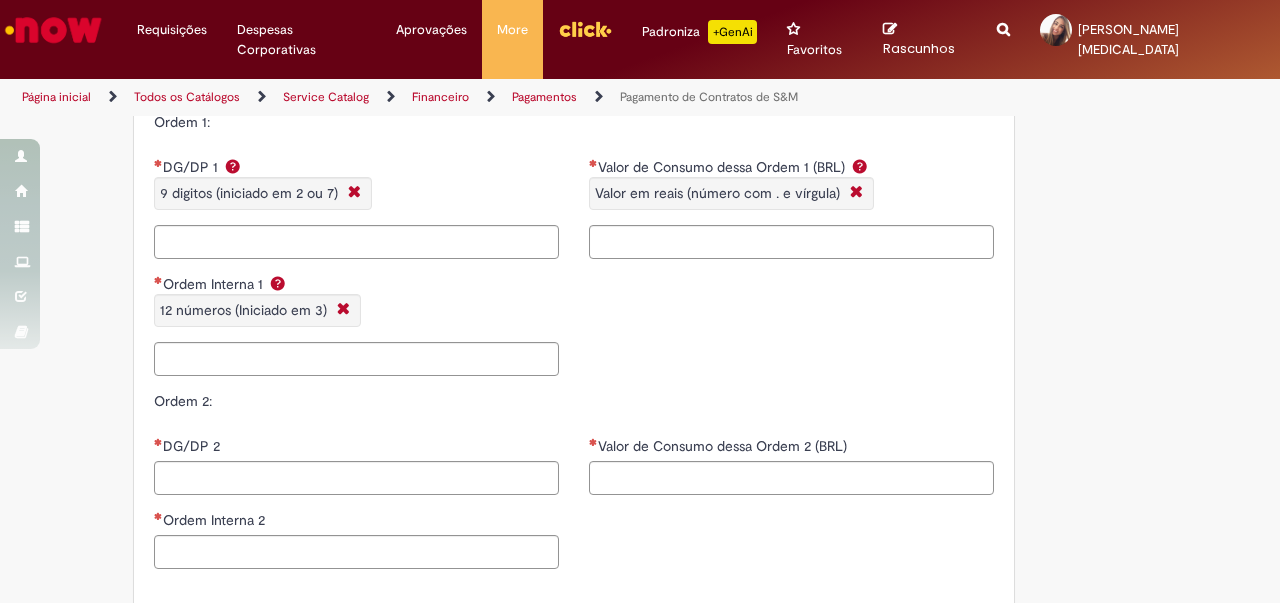scroll, scrollTop: 1996, scrollLeft: 0, axis: vertical 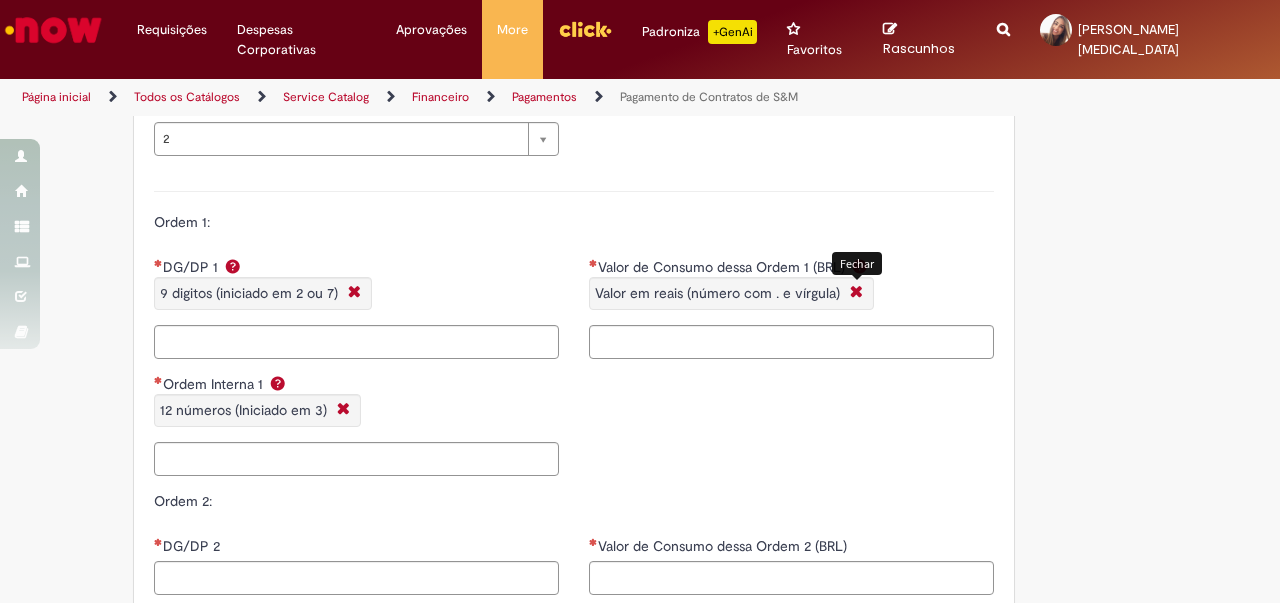 click at bounding box center (856, 293) 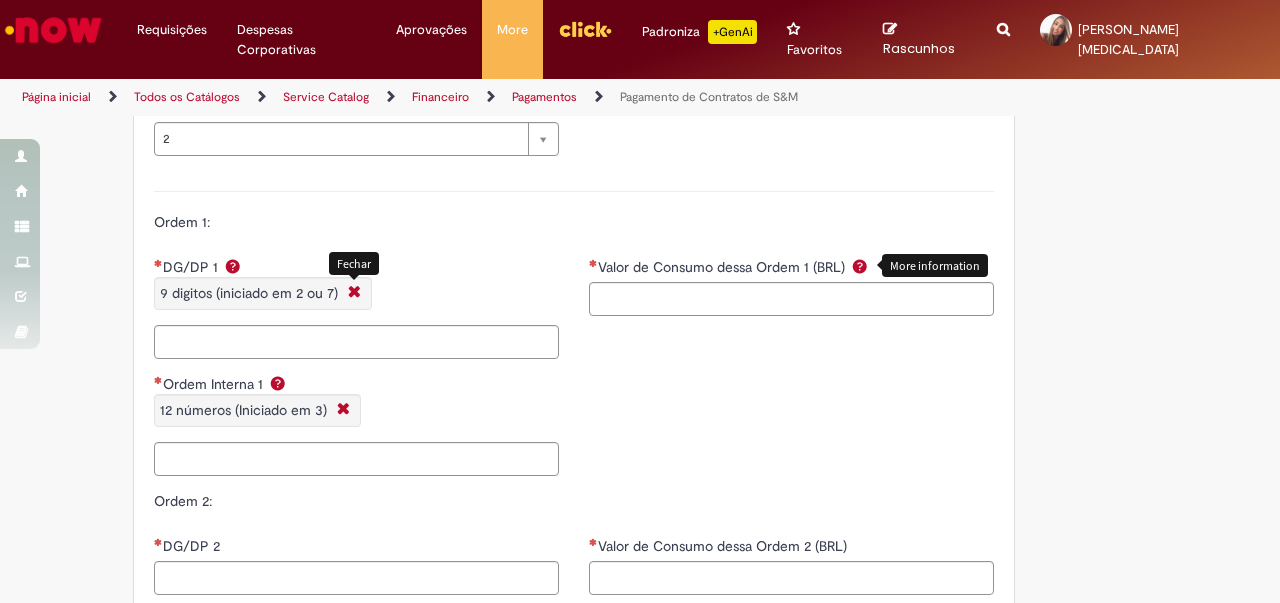 click at bounding box center (354, 293) 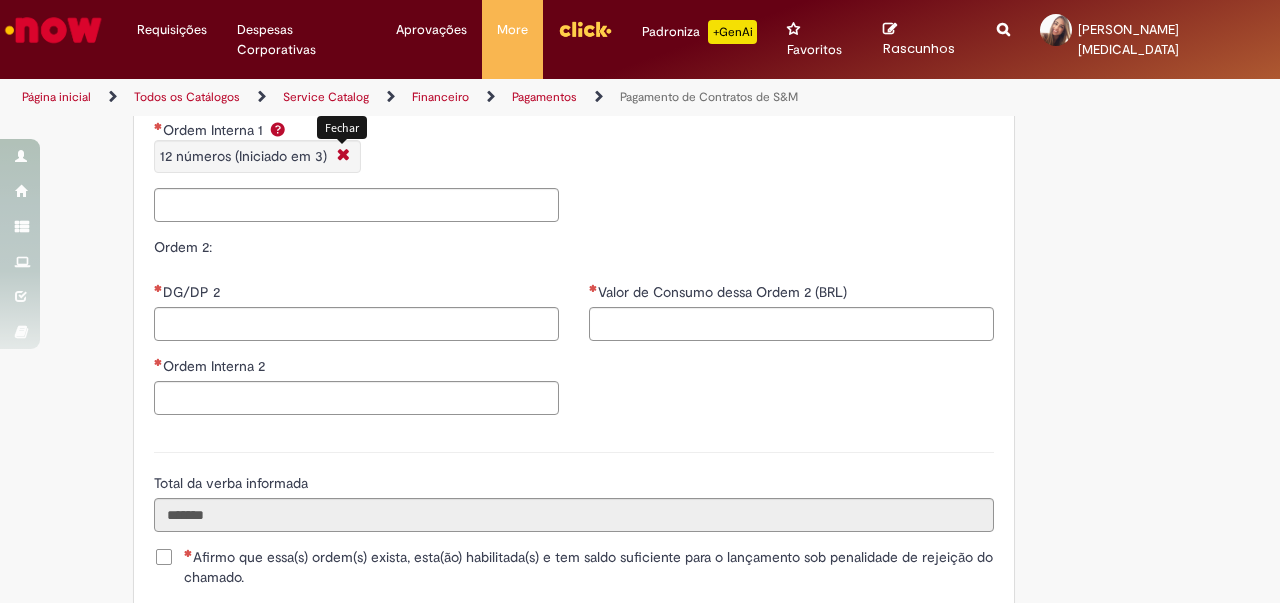 scroll, scrollTop: 2096, scrollLeft: 0, axis: vertical 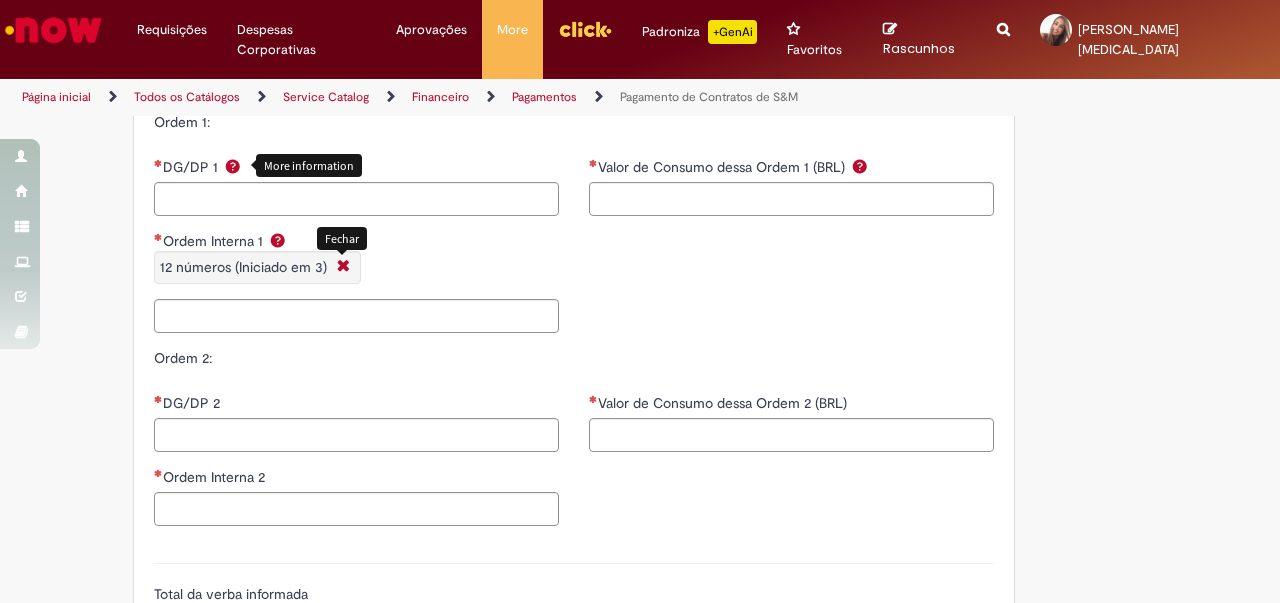 click at bounding box center [343, 267] 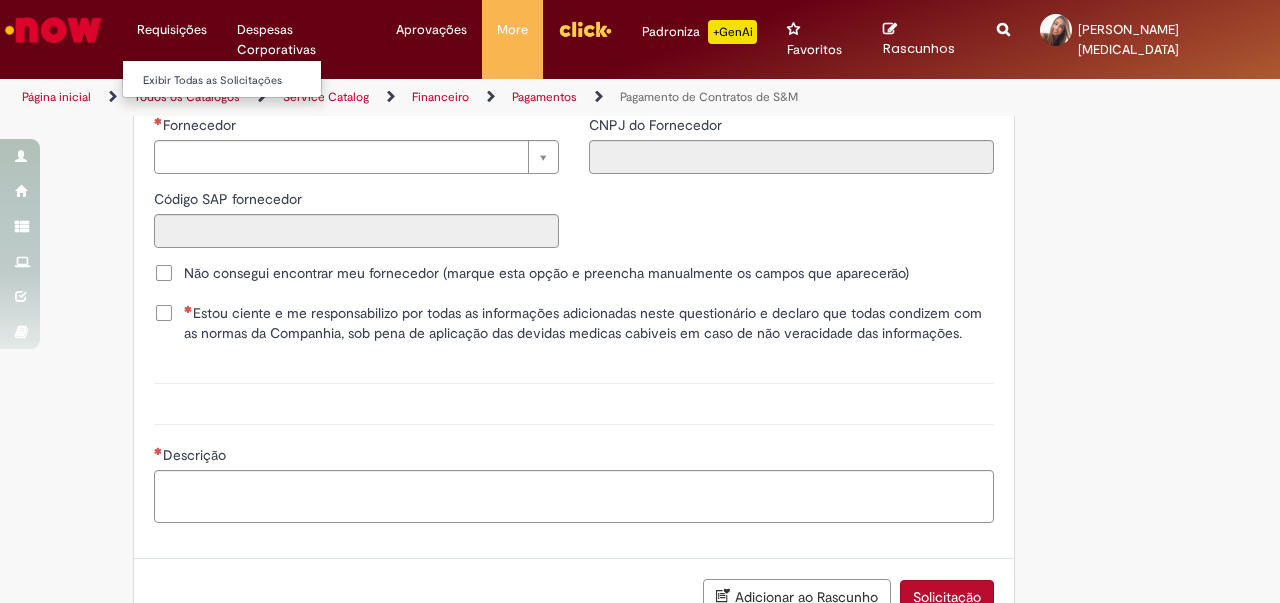 scroll, scrollTop: 2896, scrollLeft: 0, axis: vertical 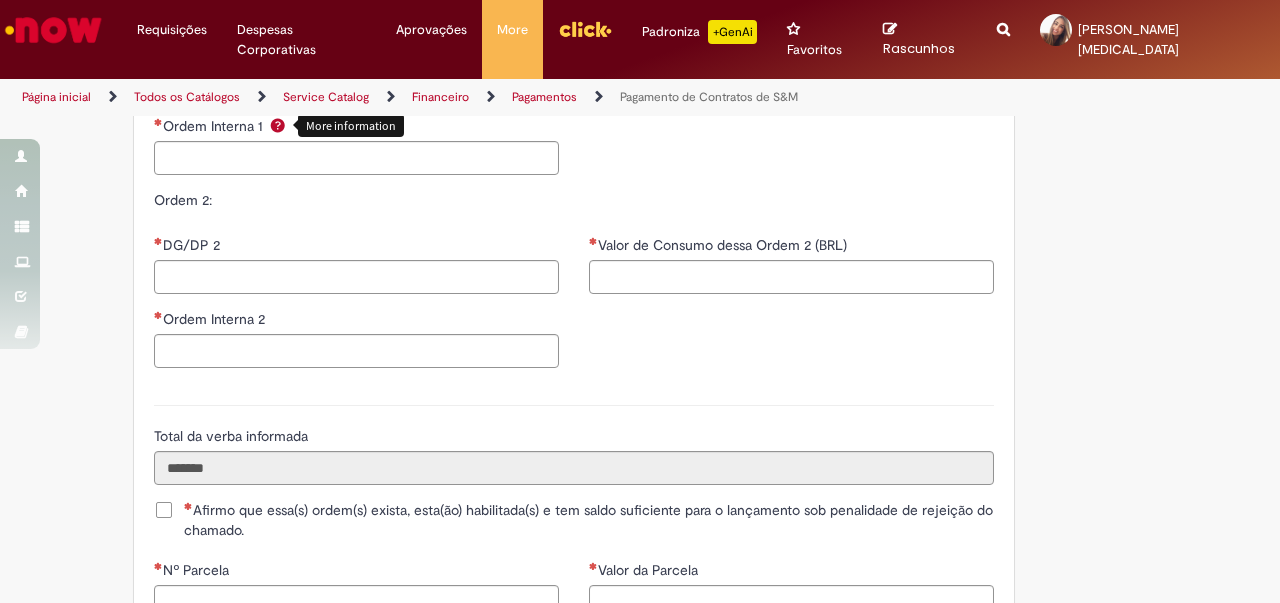 click on "Ordem 2:" at bounding box center (574, 200) 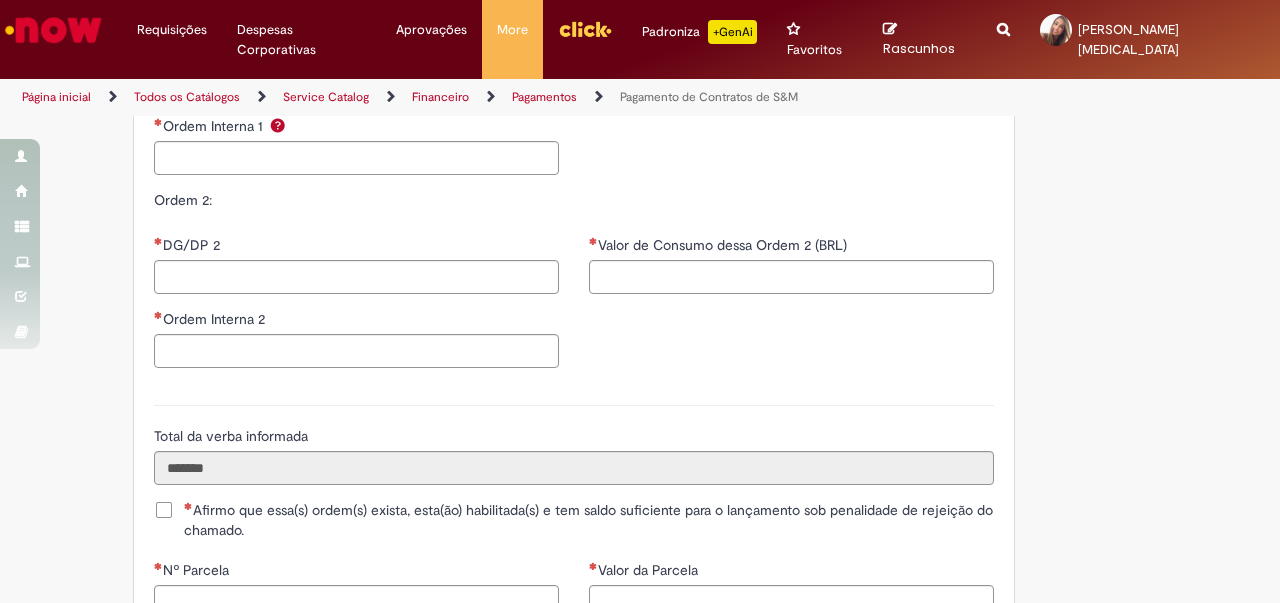 click on "Ordem 2:" at bounding box center (574, 200) 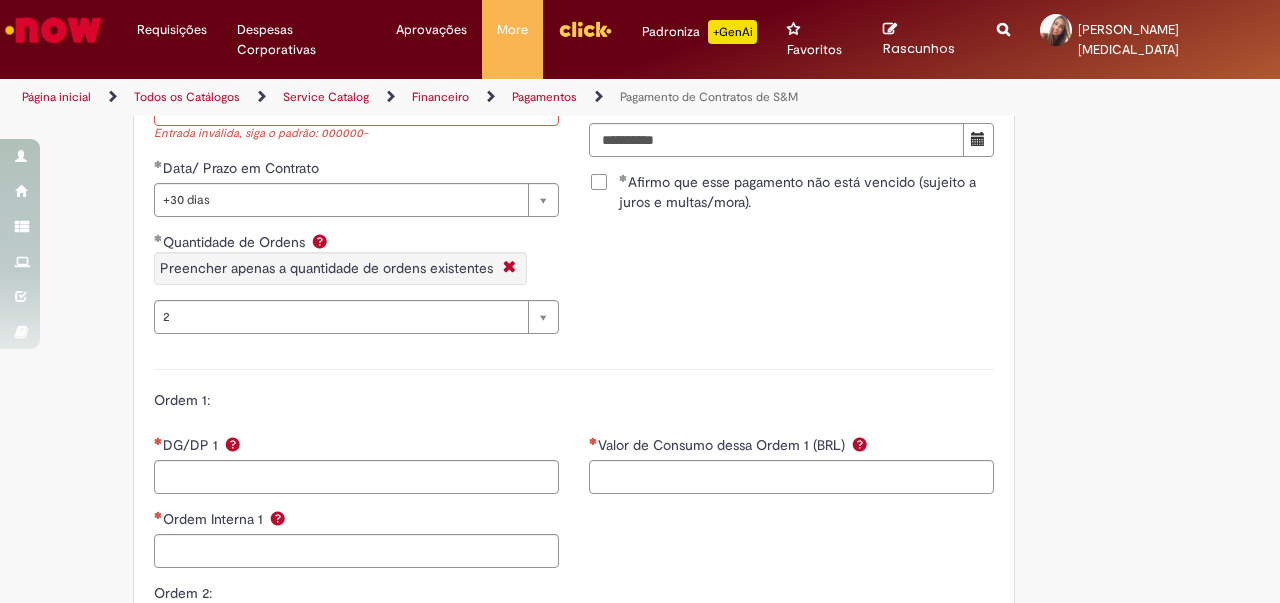 scroll, scrollTop: 1811, scrollLeft: 0, axis: vertical 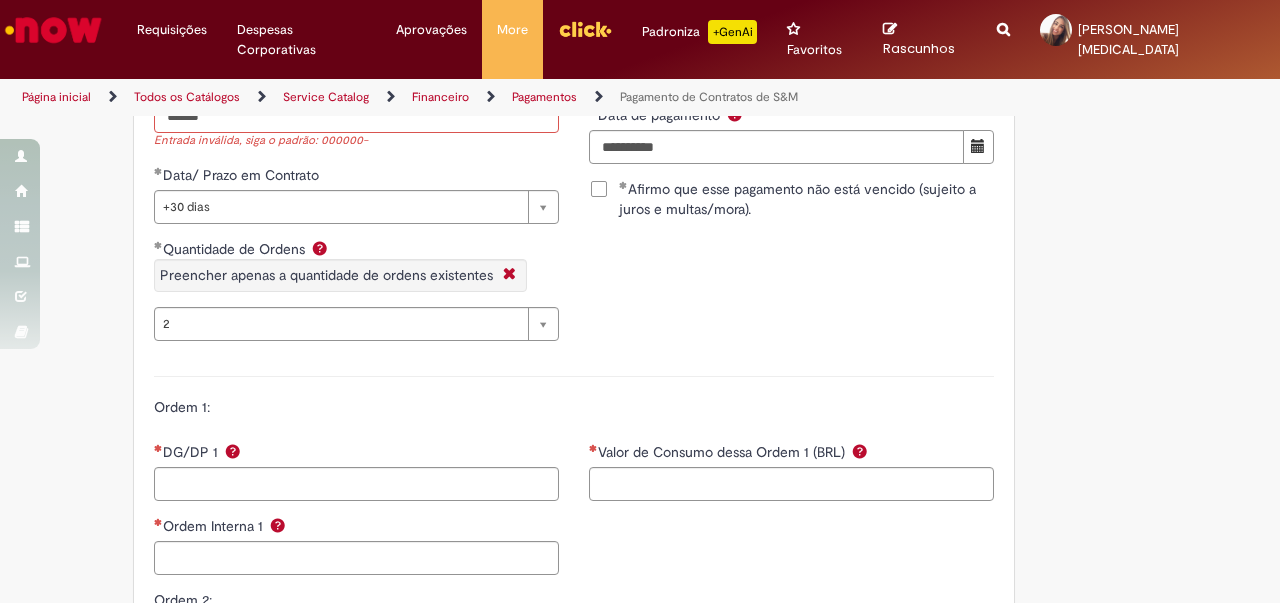 drag, startPoint x: 850, startPoint y: 344, endPoint x: 800, endPoint y: 334, distance: 50.990196 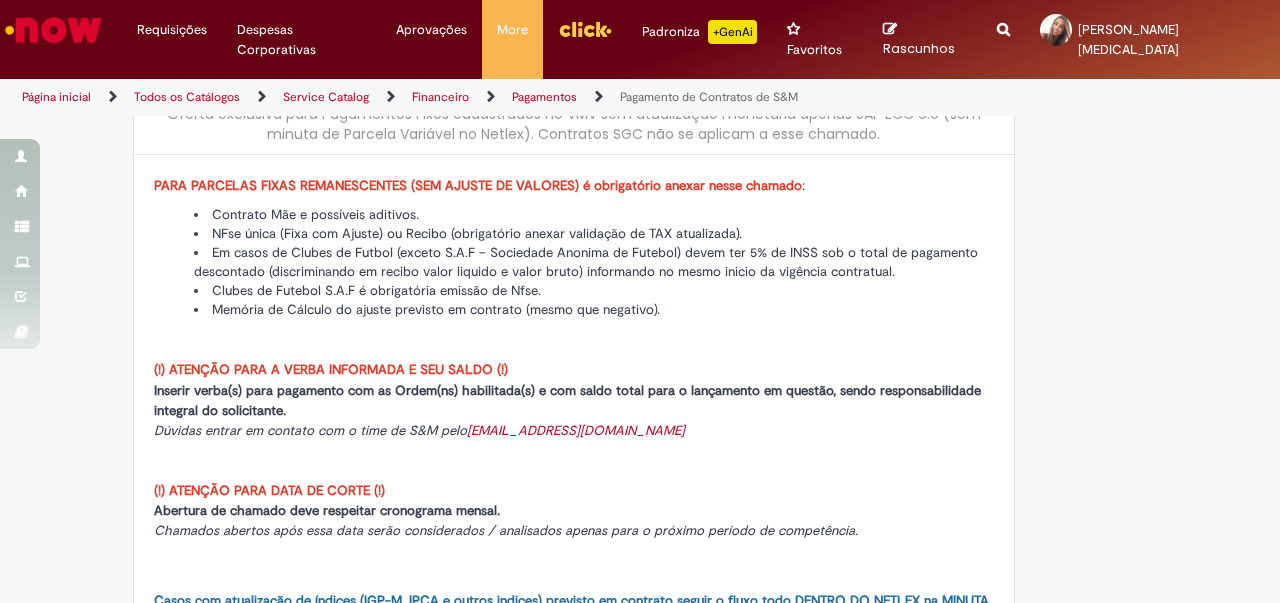 scroll, scrollTop: 0, scrollLeft: 0, axis: both 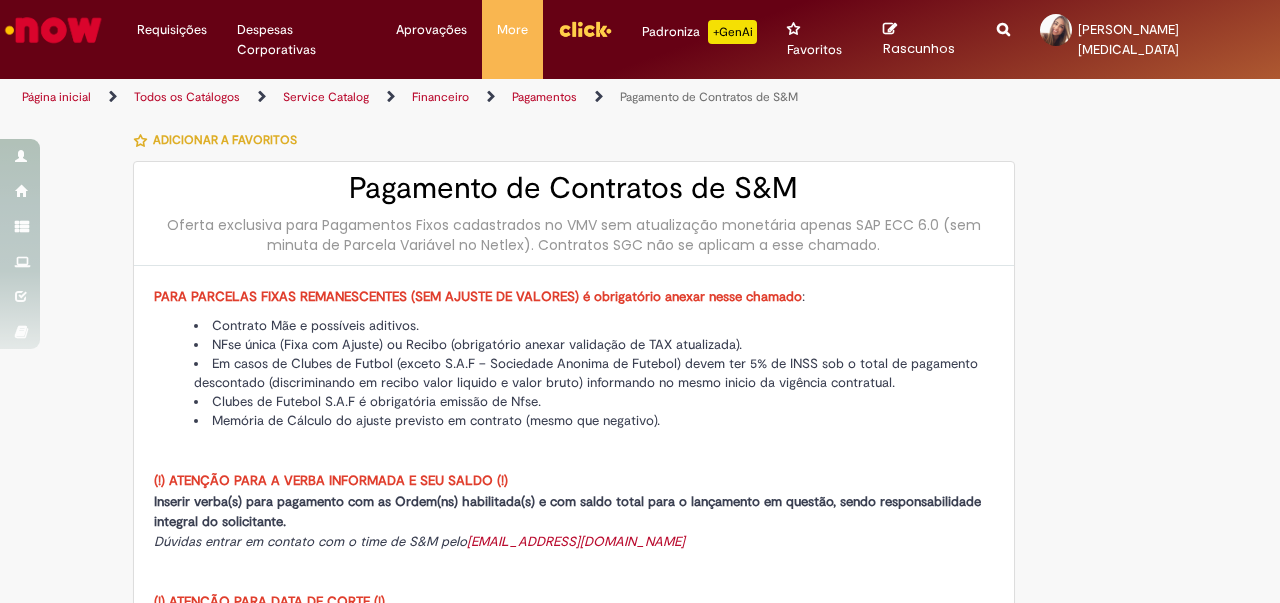 click on "Clubes de Futebol S.A.F é obrigatória emissão de Nfse." at bounding box center [594, 401] 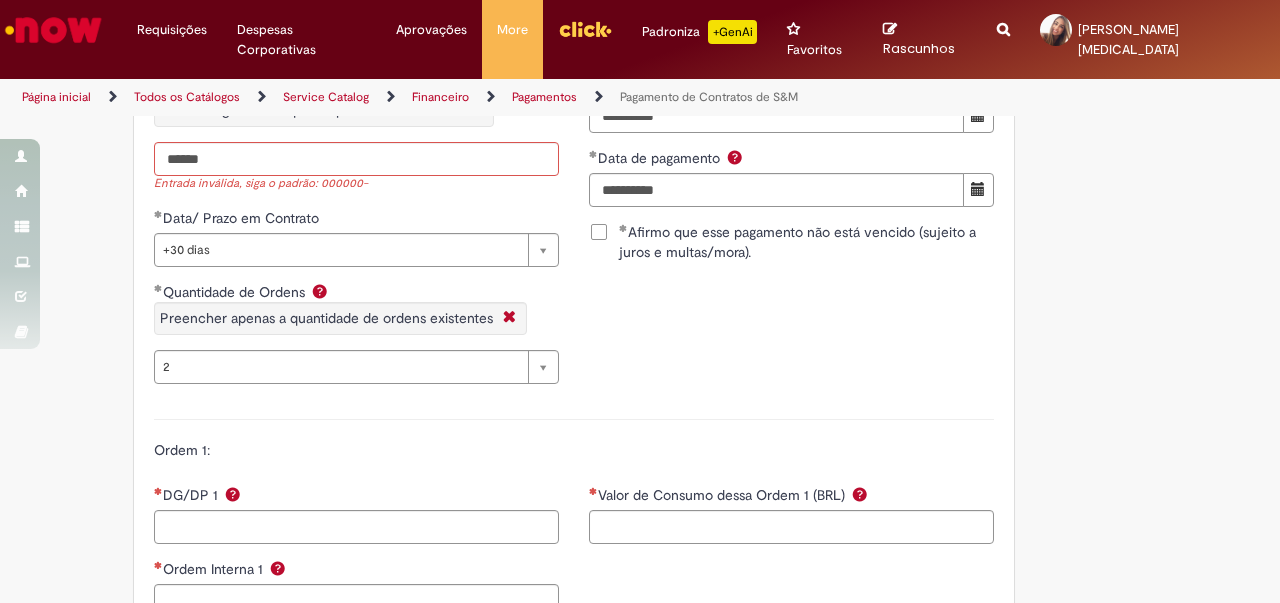 scroll, scrollTop: 1800, scrollLeft: 0, axis: vertical 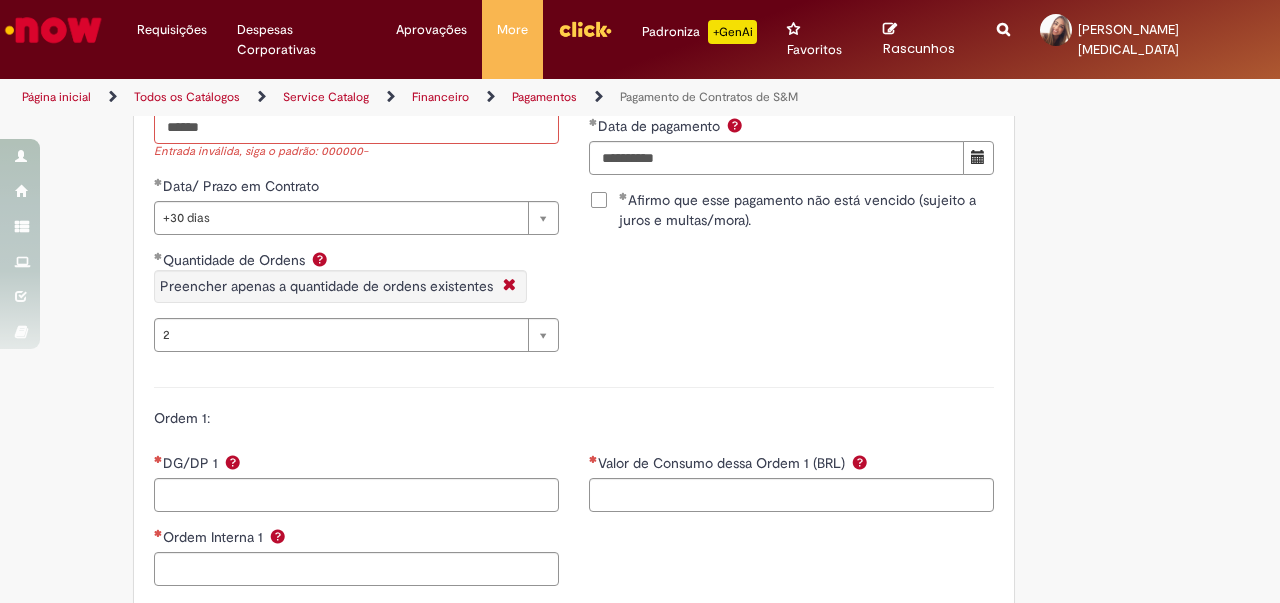 click on "**********" at bounding box center (574, 204) 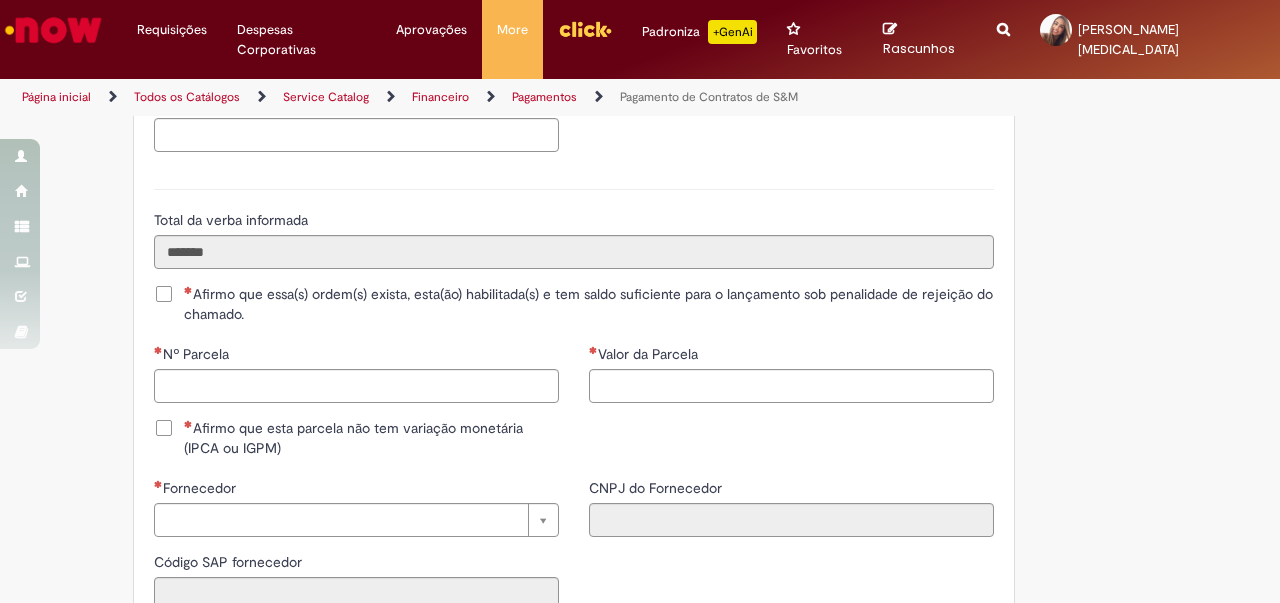 scroll, scrollTop: 2500, scrollLeft: 0, axis: vertical 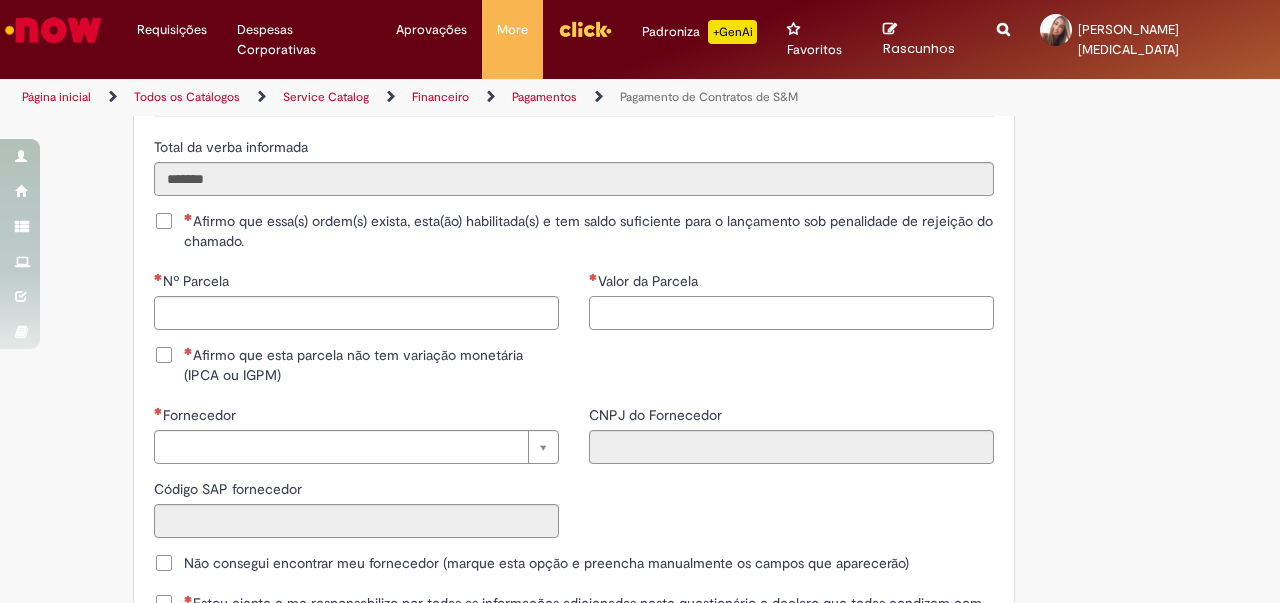 click on "Valor da Parcela" at bounding box center [791, 313] 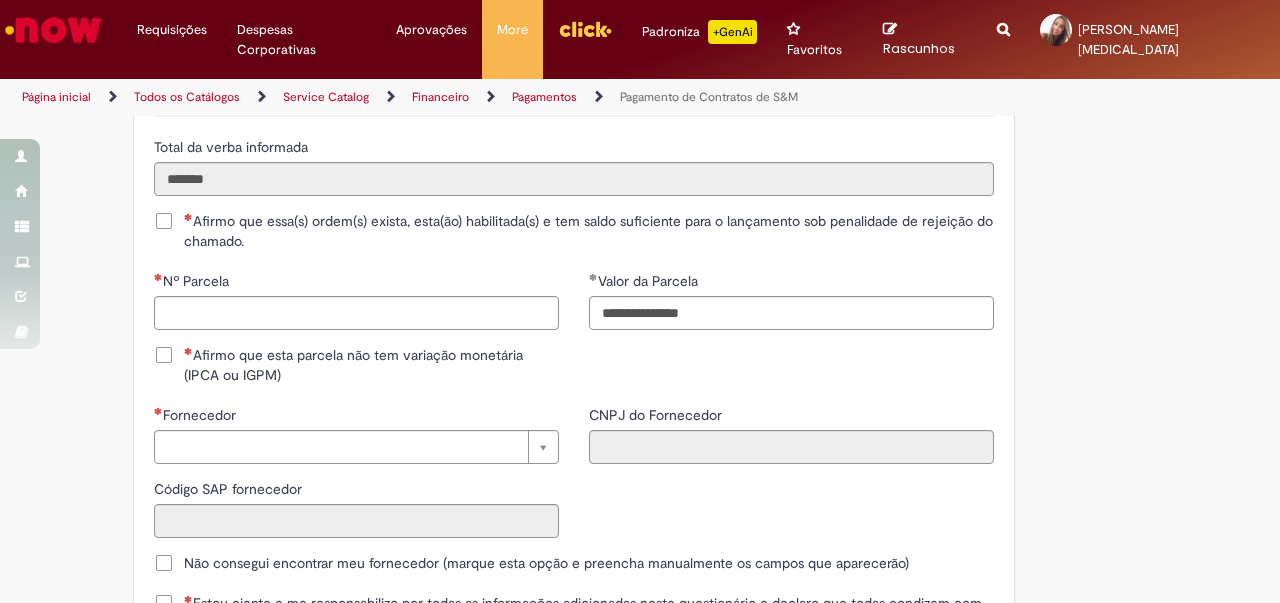 click on "Adicionar a Favoritos
Pagamento de Contratos de S&M
Oferta exclusiva para Pagamentos Fixos cadastrados no VMV sem atualização monetária apenas SAP ECC 6.0 (sem minuta de Parcela Variável no Netlex). Contratos SGC não se aplicam a esse chamado.
PARA PARCELAS FIXAS REMANESCENTES (SEM AJUSTE DE VALORES) é obrigatório anexar nesse chamado :
Contrato Mãe e possíveis aditivos.
NFse única (Fixa com Ajuste) ou Recibo (obrigatório anexar validação de TAX atualizada).
Em casos de Clubes de Futbol (exceto S.A.F – Sociedade Anonima de Futebol) devem ter 5% de INSS sob o total de pagamento descontado (discriminando em recibo valor liquido e valor bruto) informando no mesmo inicio da vigência contratual.
Clubes de Futebol S.A.F é obrigatória emissão de Nfse.
Memória de Cálculo do ajuste previsto em contrato (mesmo que negativo)." at bounding box center (640, -675) 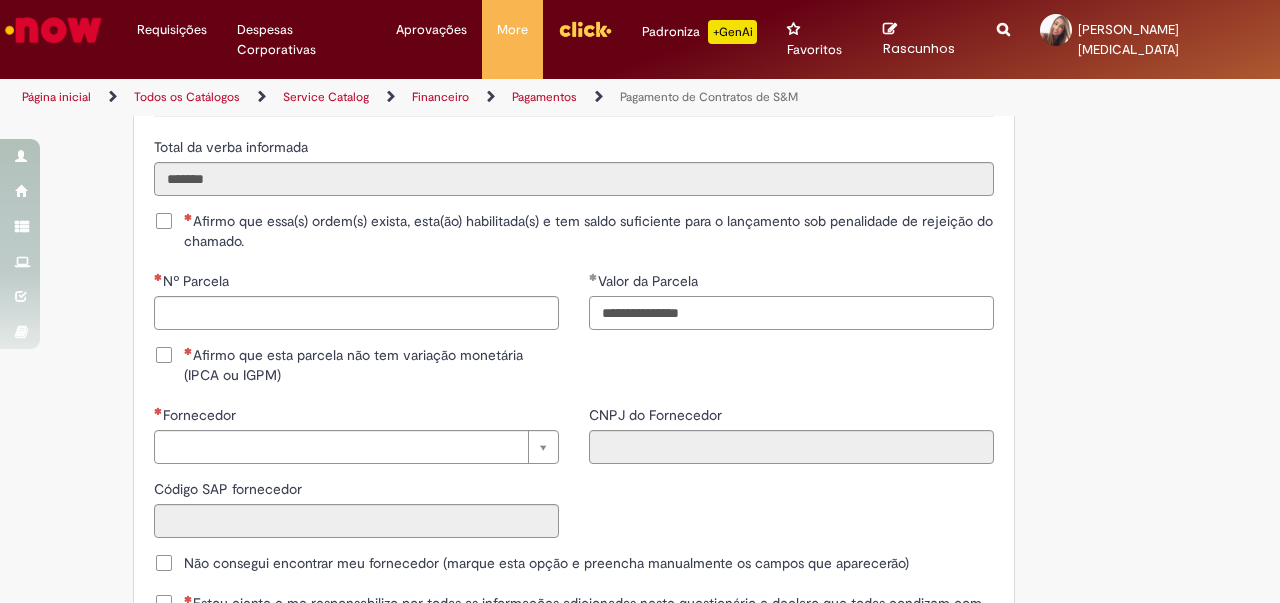 click on "**********" at bounding box center [791, 313] 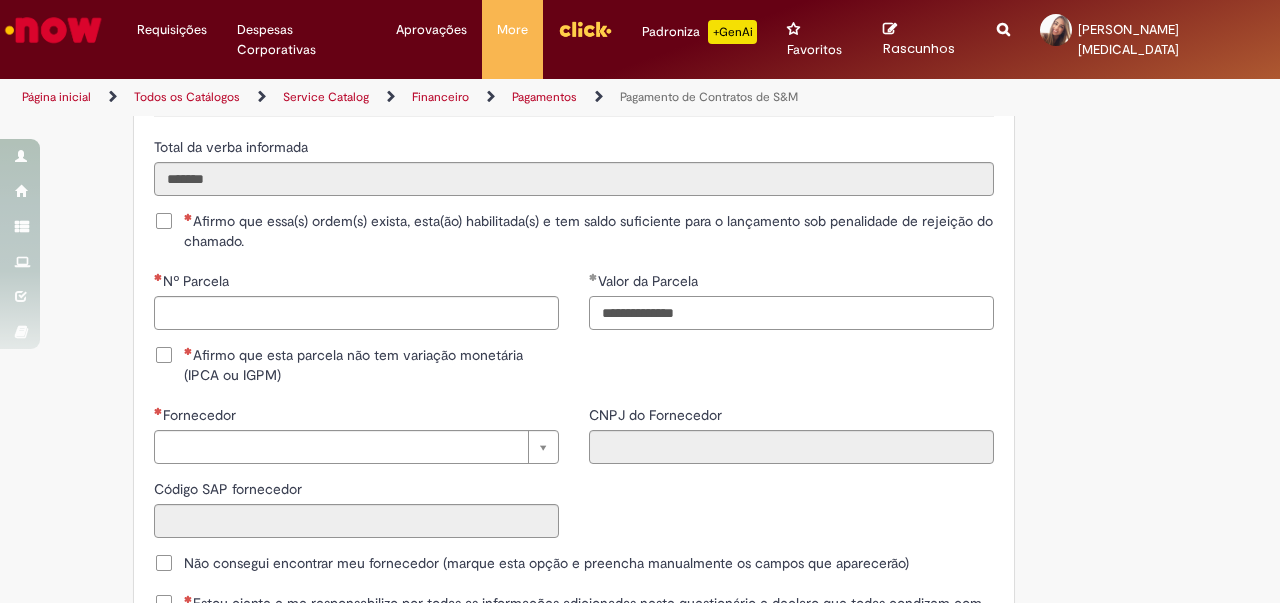drag, startPoint x: 624, startPoint y: 291, endPoint x: 674, endPoint y: 323, distance: 59.36329 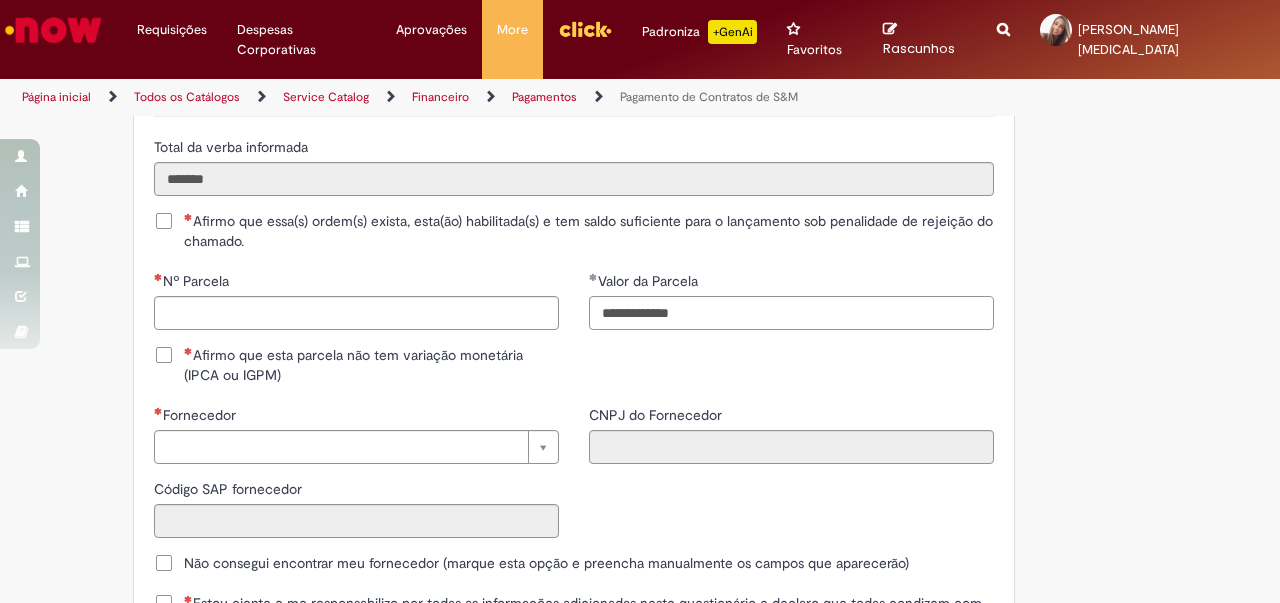 type on "**********" 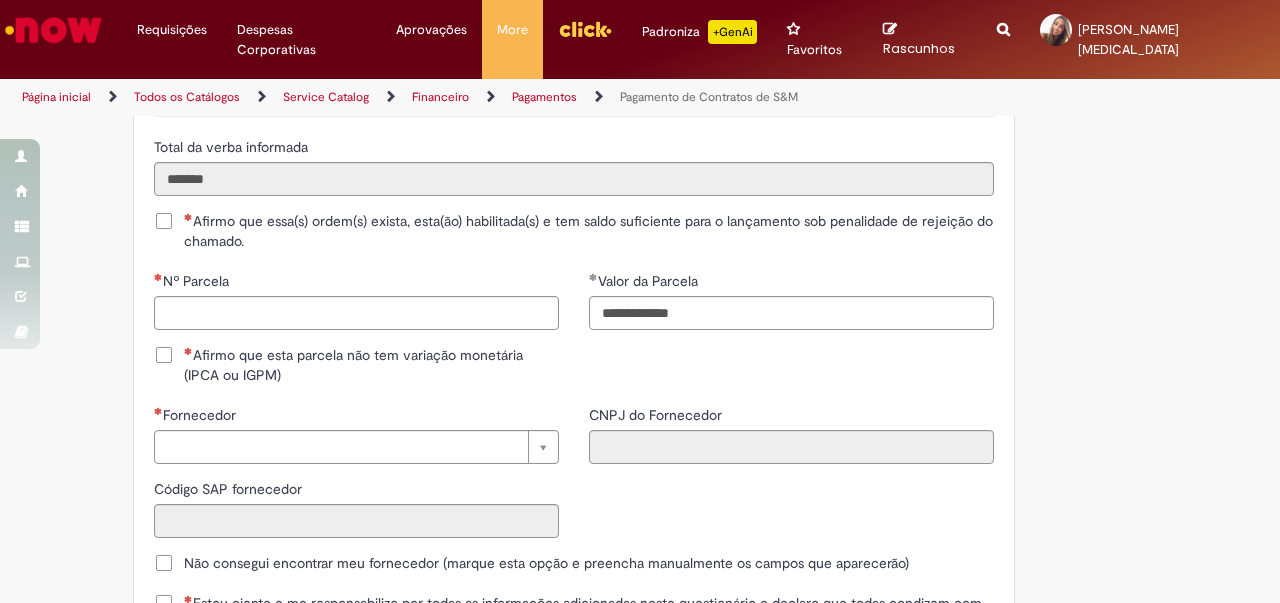 click on "Adicionar a Favoritos
Pagamento de Contratos de S&M
Oferta exclusiva para Pagamentos Fixos cadastrados no VMV sem atualização monetária apenas SAP ECC 6.0 (sem minuta de Parcela Variável no Netlex). Contratos SGC não se aplicam a esse chamado.
PARA PARCELAS FIXAS REMANESCENTES (SEM AJUSTE DE VALORES) é obrigatório anexar nesse chamado :
Contrato Mãe e possíveis aditivos.
NFse única (Fixa com Ajuste) ou Recibo (obrigatório anexar validação de TAX atualizada).
Em casos de Clubes de Futbol (exceto S.A.F – Sociedade Anonima de Futebol) devem ter 5% de INSS sob o total de pagamento descontado (discriminando em recibo valor liquido e valor bruto) informando no mesmo inicio da vigência contratual.
Clubes de Futebol S.A.F é obrigatória emissão de Nfse.
Memória de Cálculo do ajuste previsto em contrato (mesmo que negativo)." at bounding box center (640, -675) 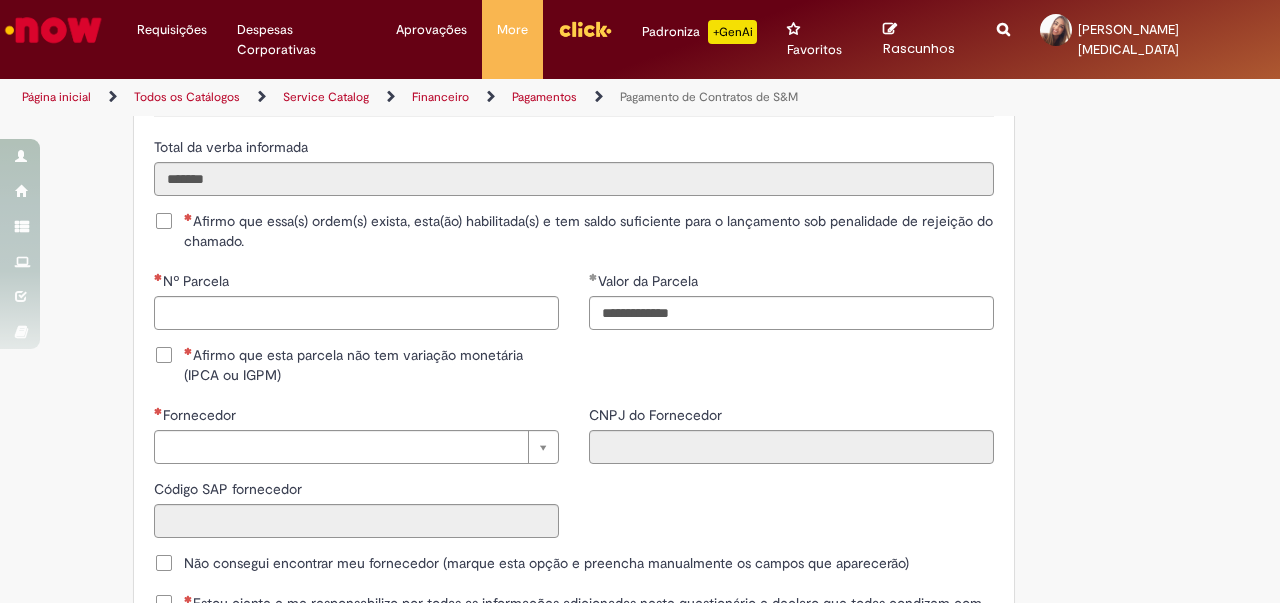 click on "**********" at bounding box center [574, 338] 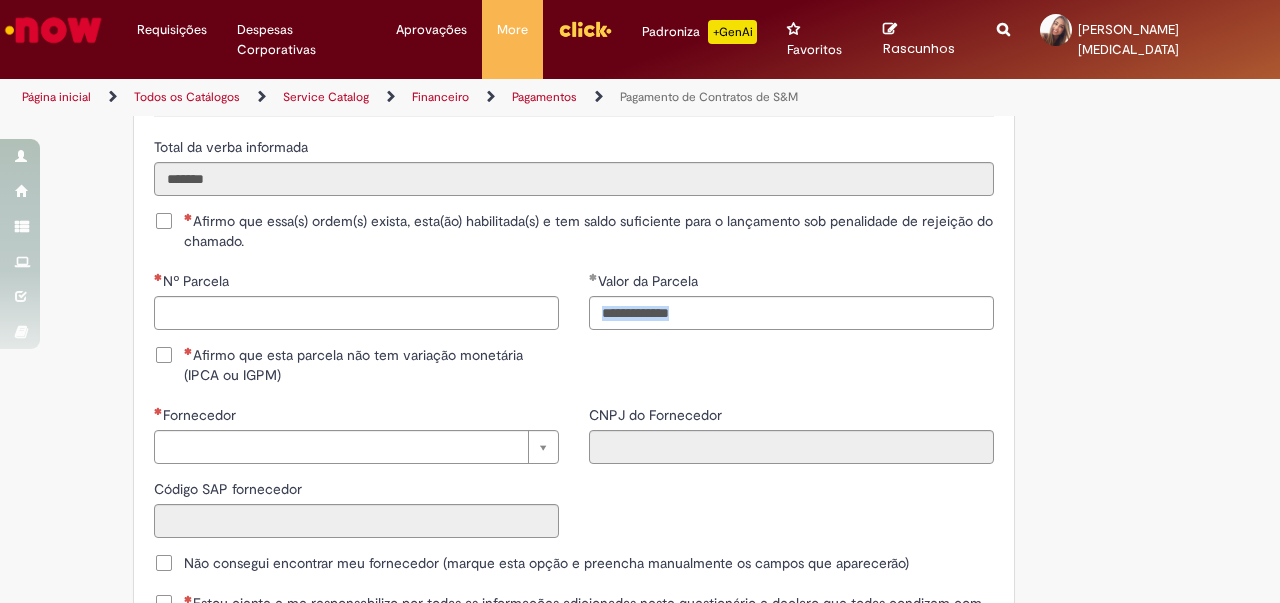 click on "**********" at bounding box center (574, 338) 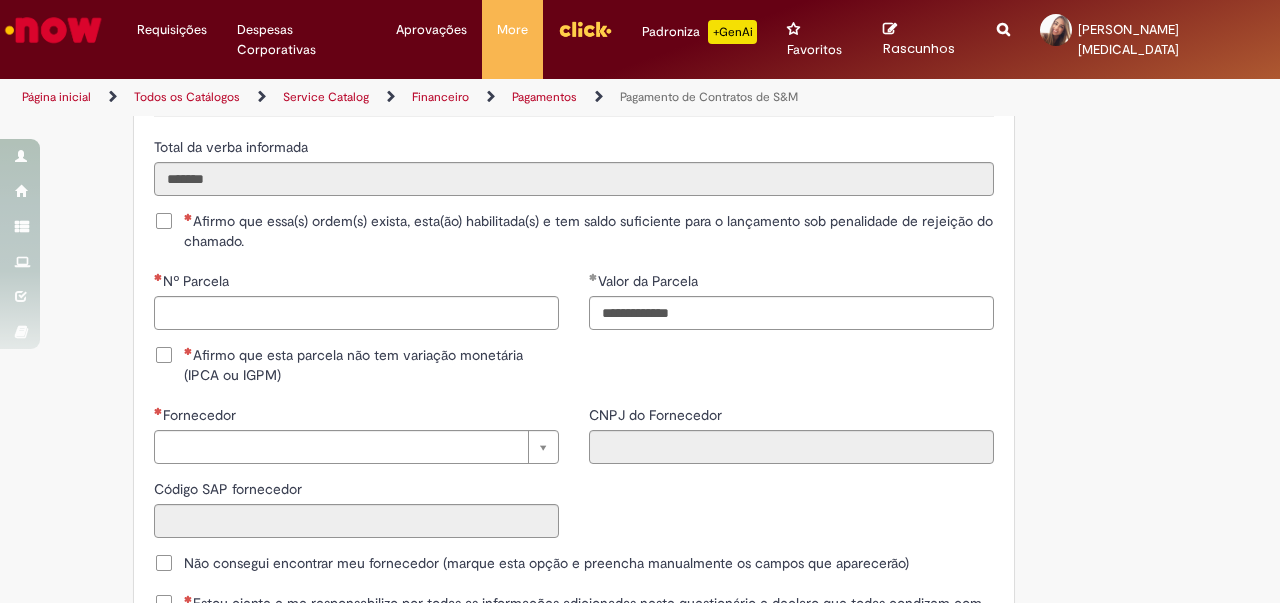 click on "Afirmo que esta parcela não tem variação monetária (IPCA ou IGPM)" at bounding box center [371, 365] 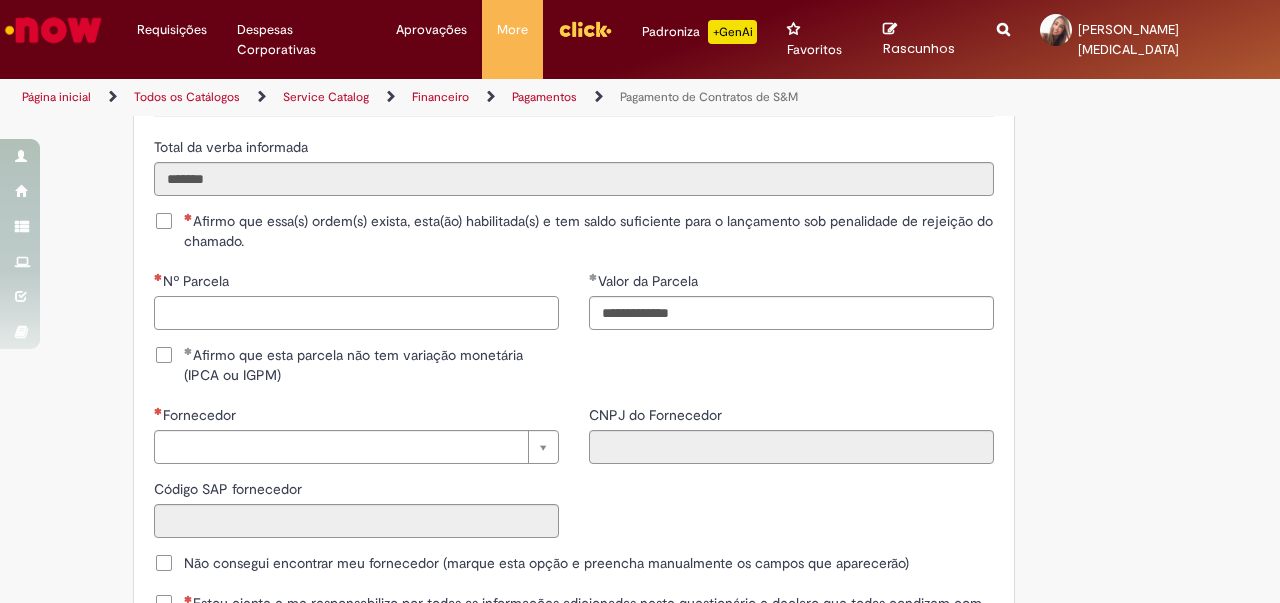 click on "Nº Parcela" at bounding box center [356, 313] 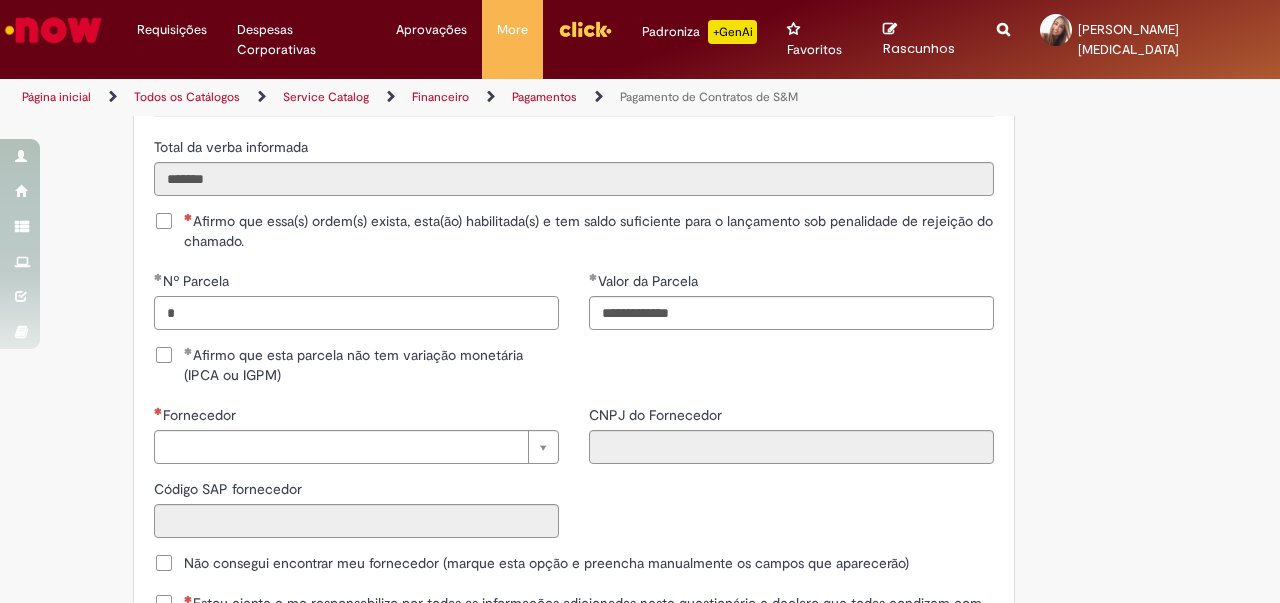 type on "*" 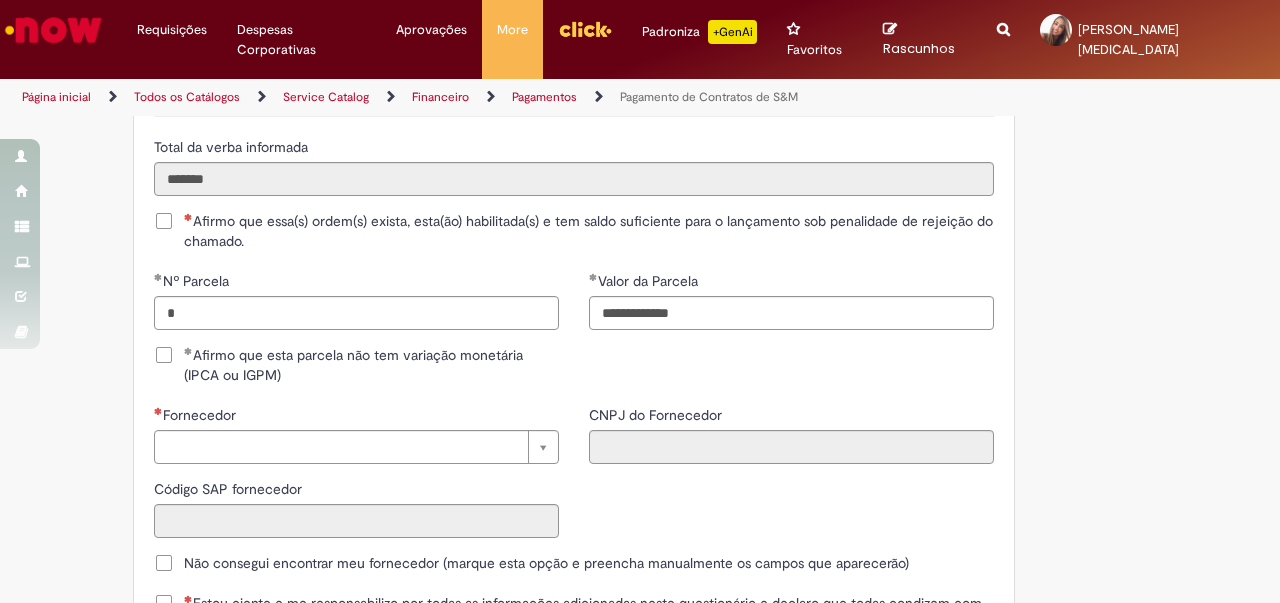 click on "Adicionar a Favoritos
Pagamento de Contratos de S&M
Oferta exclusiva para Pagamentos Fixos cadastrados no VMV sem atualização monetária apenas SAP ECC 6.0 (sem minuta de Parcela Variável no Netlex). Contratos SGC não se aplicam a esse chamado.
PARA PARCELAS FIXAS REMANESCENTES (SEM AJUSTE DE VALORES) é obrigatório anexar nesse chamado :
Contrato Mãe e possíveis aditivos.
NFse única (Fixa com Ajuste) ou Recibo (obrigatório anexar validação de TAX atualizada).
Em casos de Clubes de Futbol (exceto S.A.F – Sociedade Anonima de Futebol) devem ter 5% de INSS sob o total de pagamento descontado (discriminando em recibo valor liquido e valor bruto) informando no mesmo inicio da vigência contratual.
Clubes de Futebol S.A.F é obrigatória emissão de Nfse.
Memória de Cálculo do ajuste previsto em contrato (mesmo que negativo)." at bounding box center [640, -675] 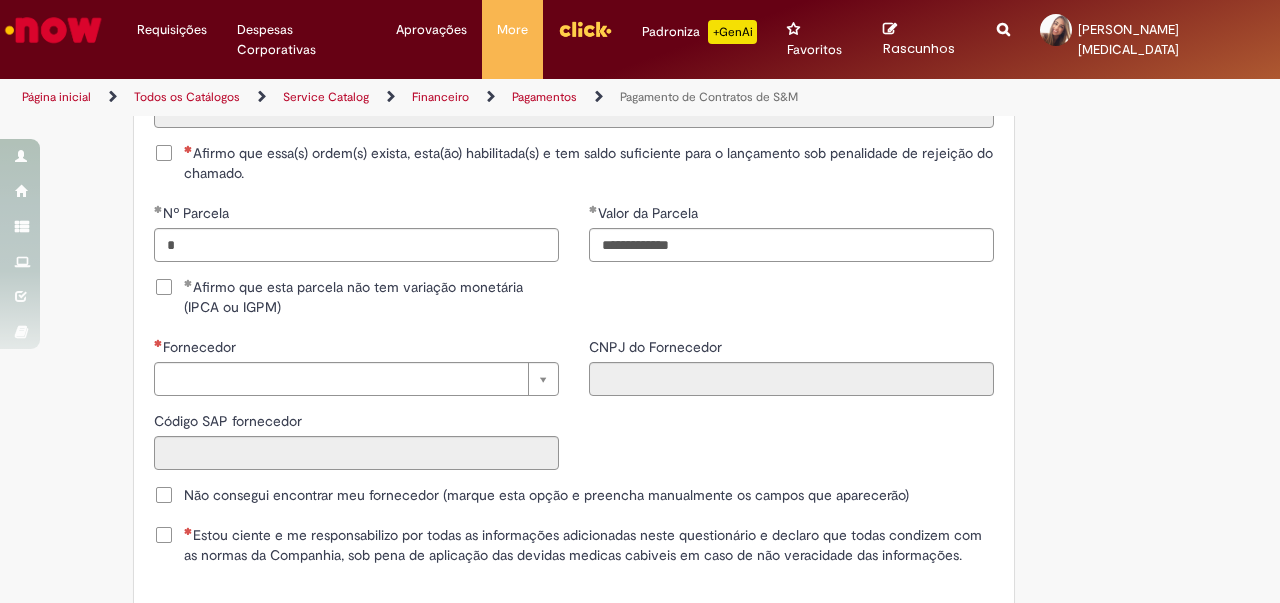 scroll, scrollTop: 2600, scrollLeft: 0, axis: vertical 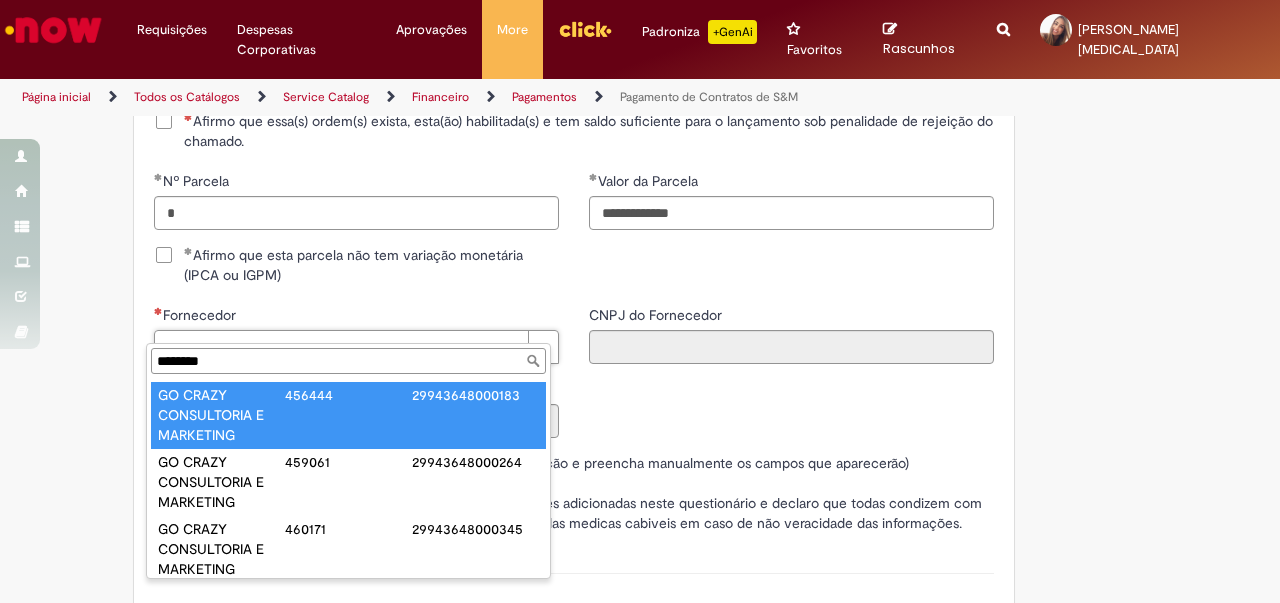 type on "********" 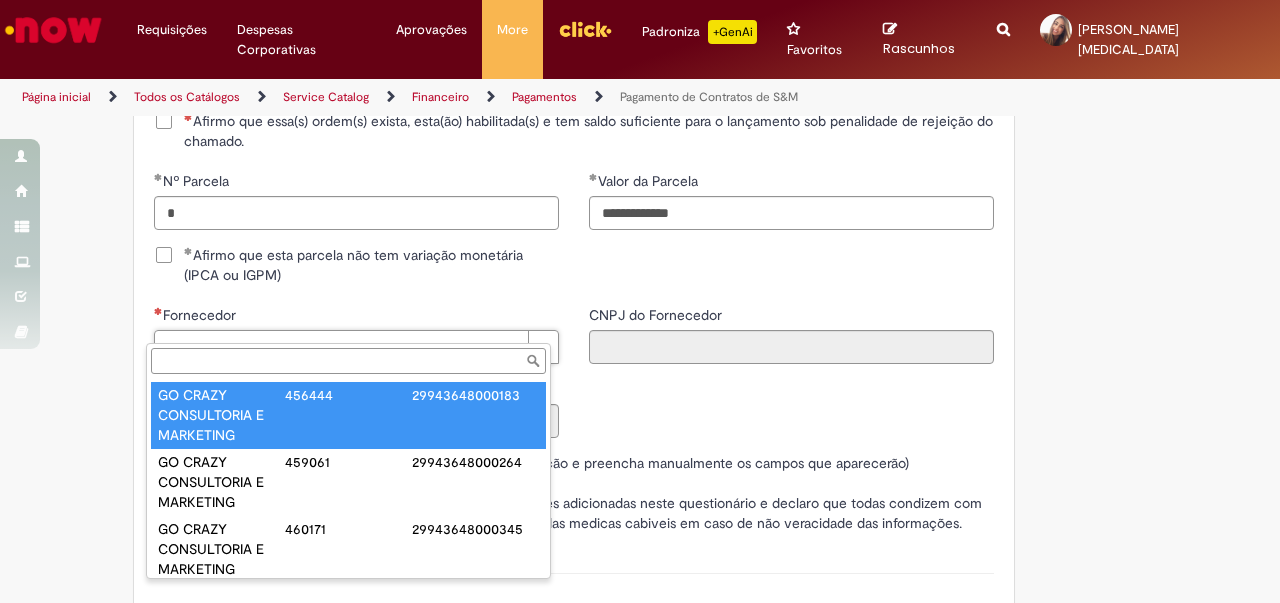 type on "******" 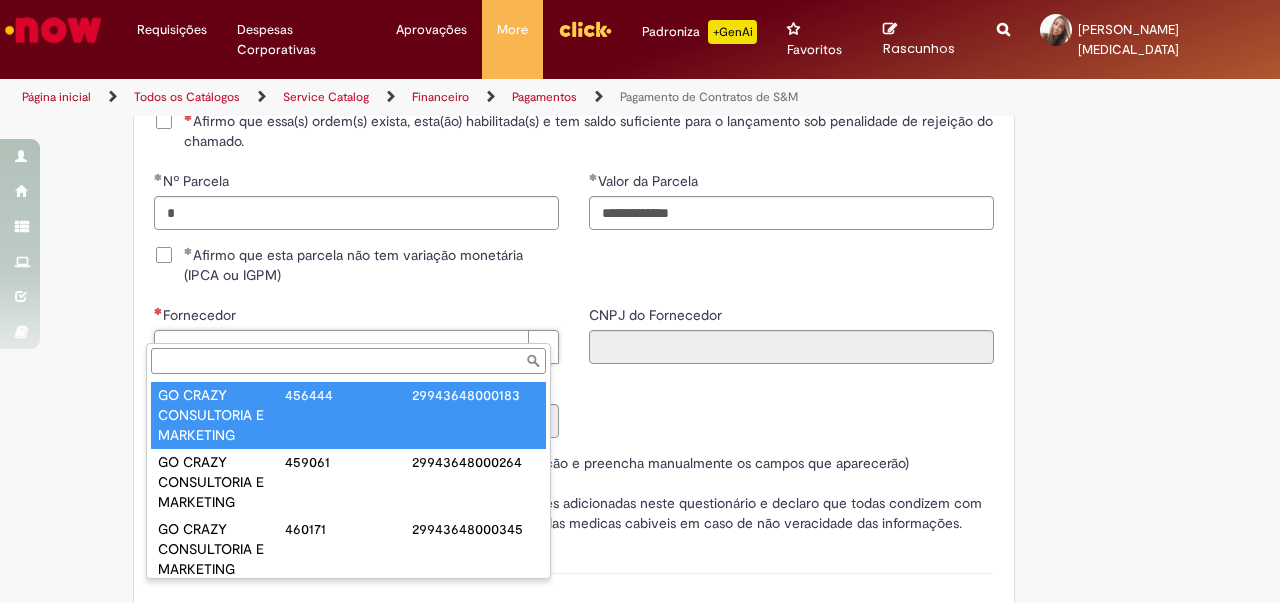 type on "**********" 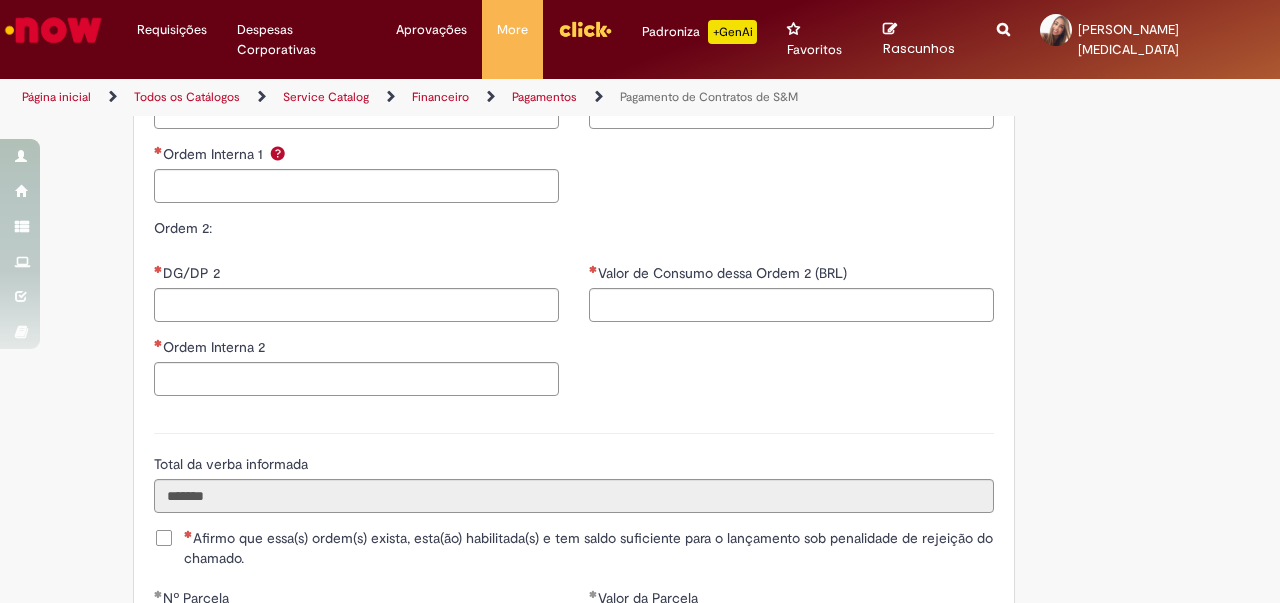 scroll, scrollTop: 2300, scrollLeft: 0, axis: vertical 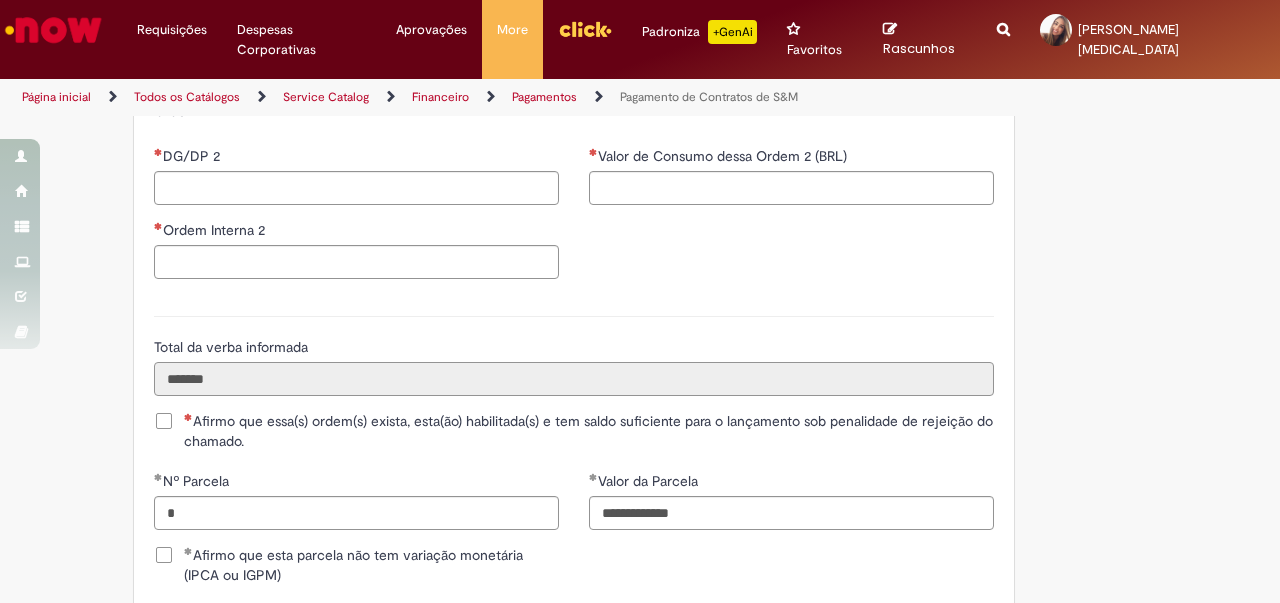 click on "*******" at bounding box center (574, 379) 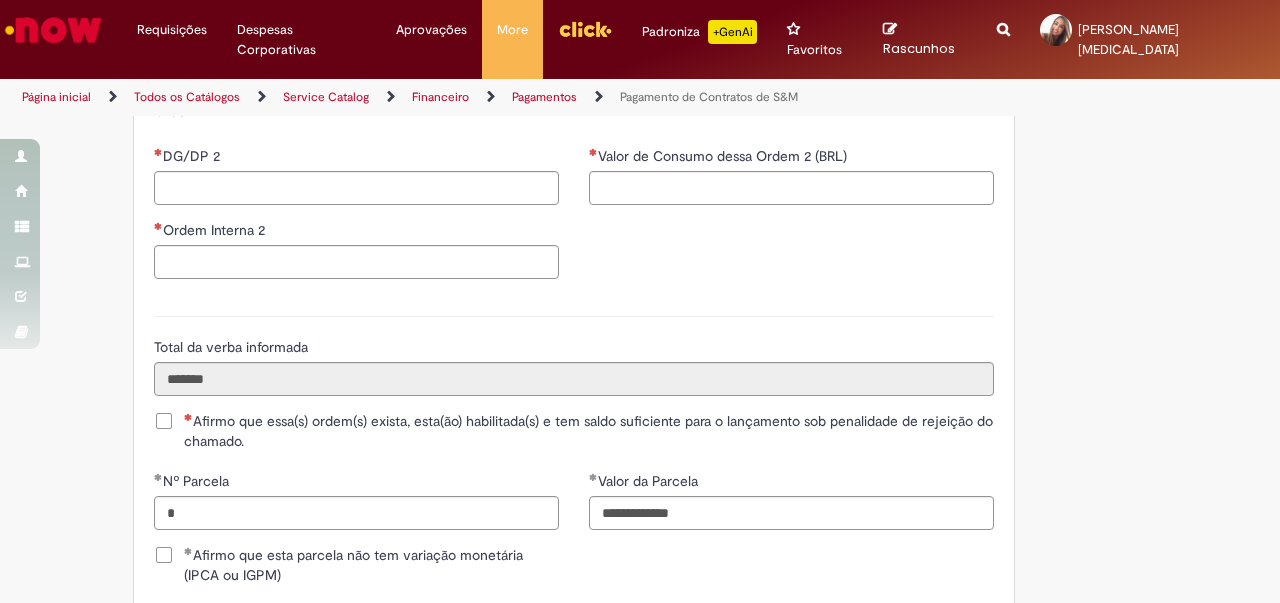 click on "Total da verba informada ******* Afirmo que essa(s) ordem(s) exista, esta(ão) habilitada(s) e tem saldo suficiente para o lançamento sob penalidade de rejeição do chamado." at bounding box center (574, 383) 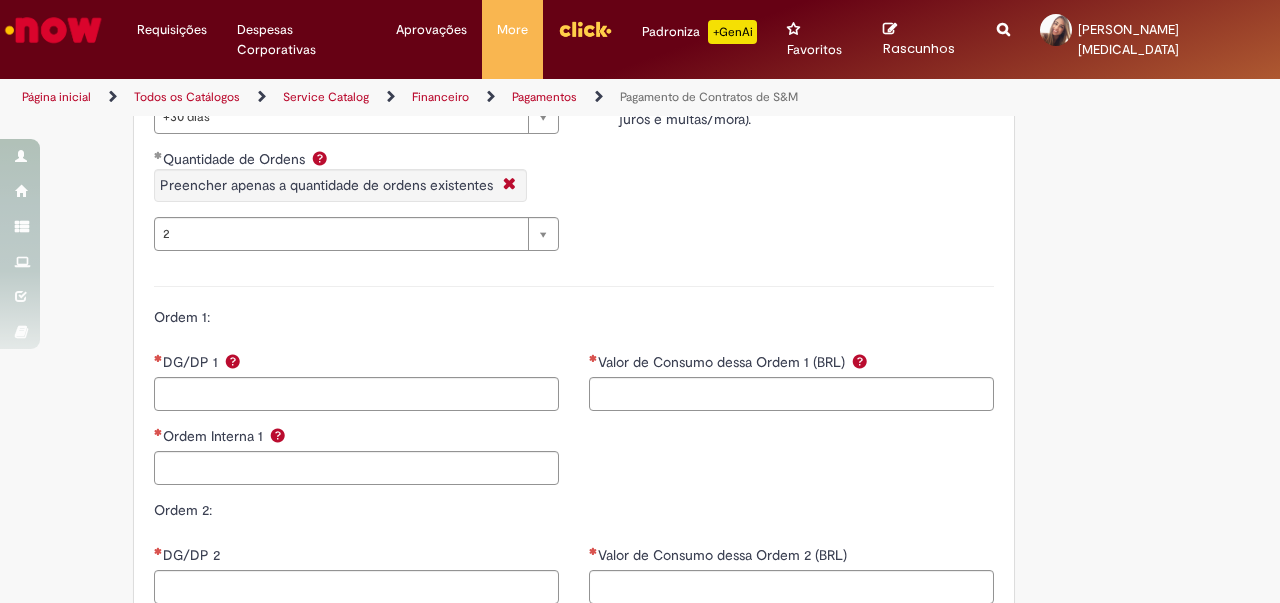 scroll, scrollTop: 1900, scrollLeft: 0, axis: vertical 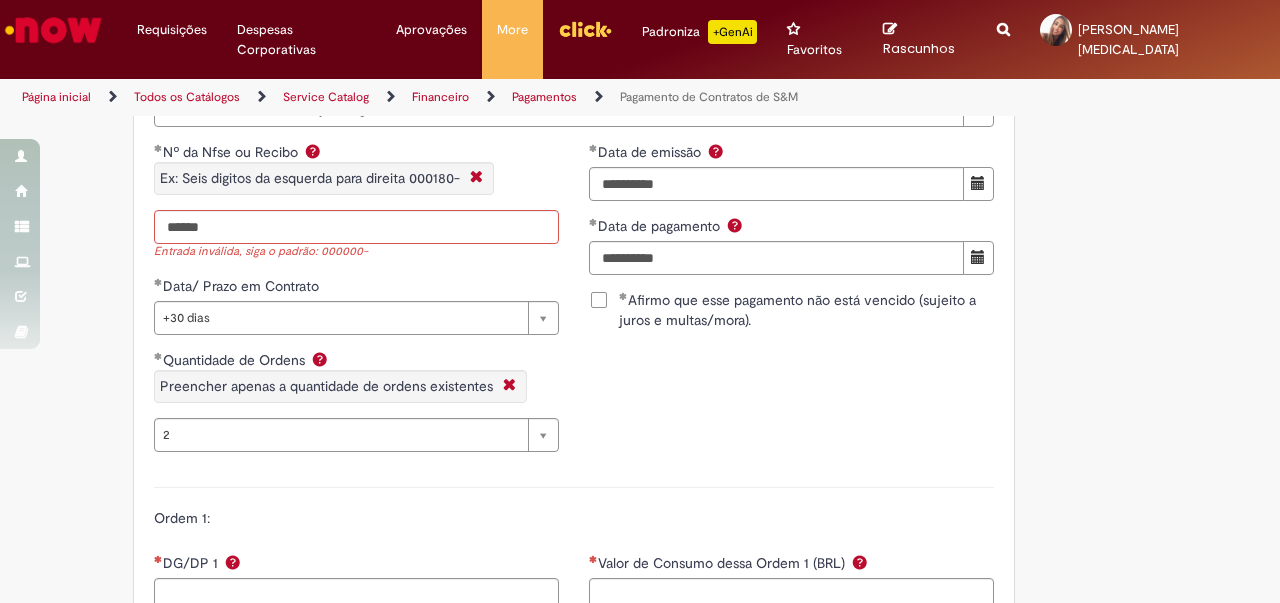click on "**********" at bounding box center [574, 304] 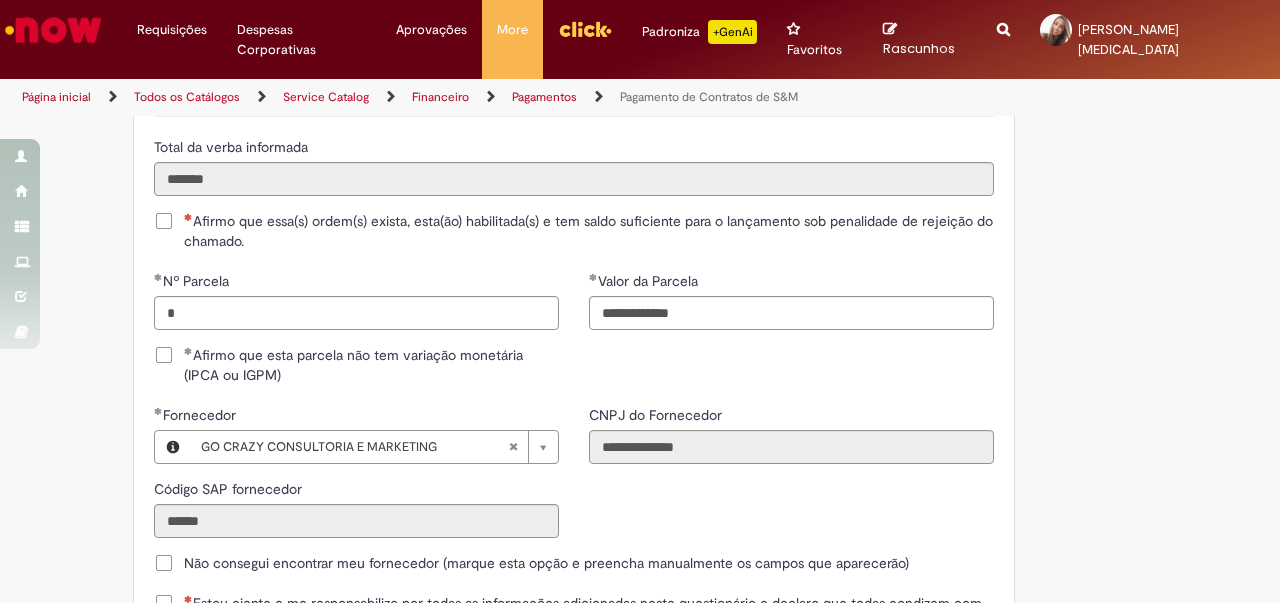 scroll, scrollTop: 2700, scrollLeft: 0, axis: vertical 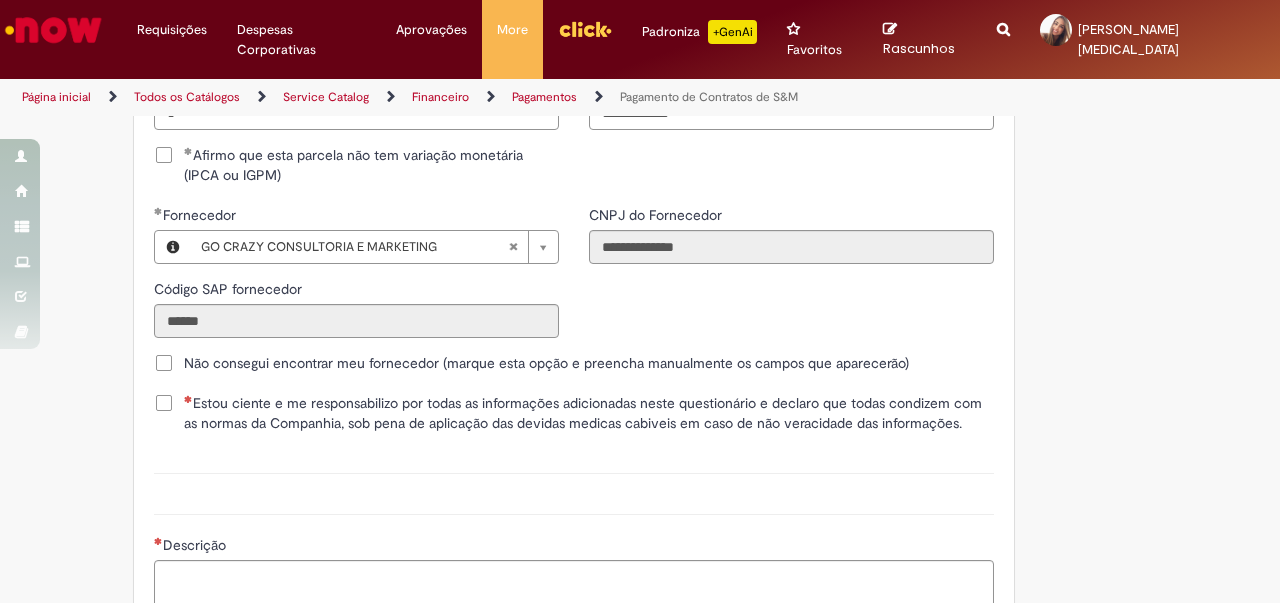 click on "**********" at bounding box center [574, 279] 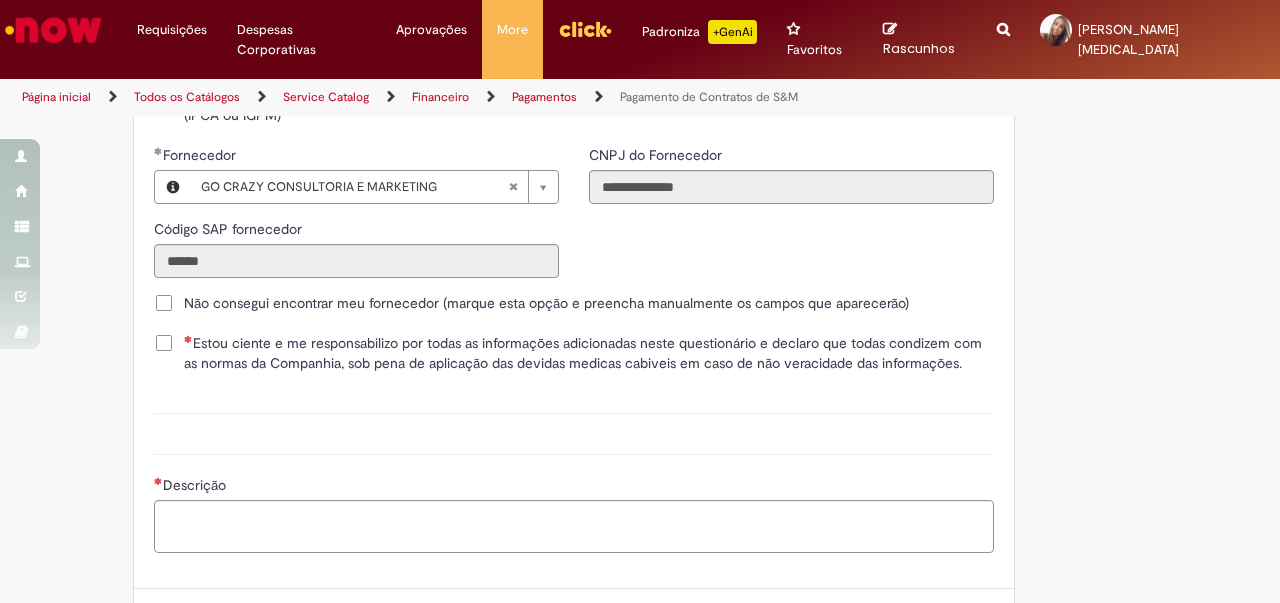 scroll, scrollTop: 2800, scrollLeft: 0, axis: vertical 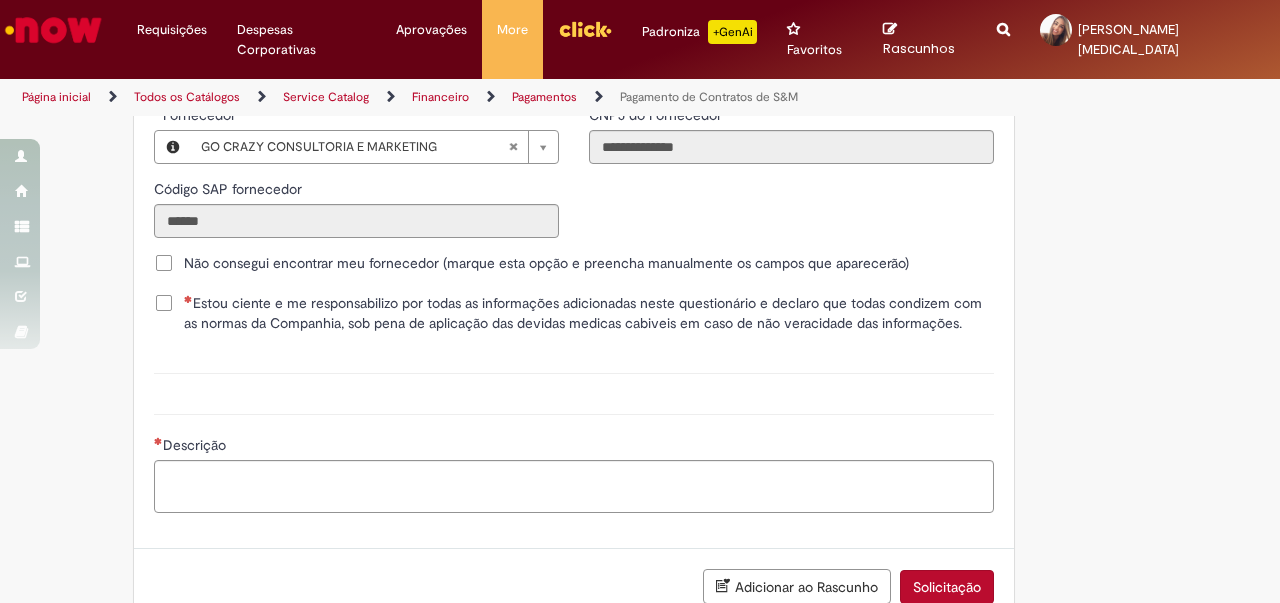 click on "Estou ciente e me responsabilizo por todas as informações adicionadas neste questionário e declaro que todas condizem com as normas da Companhia, sob pena de aplicação das devidas medicas cabiveis em caso de não veracidade das informações." at bounding box center [589, 313] 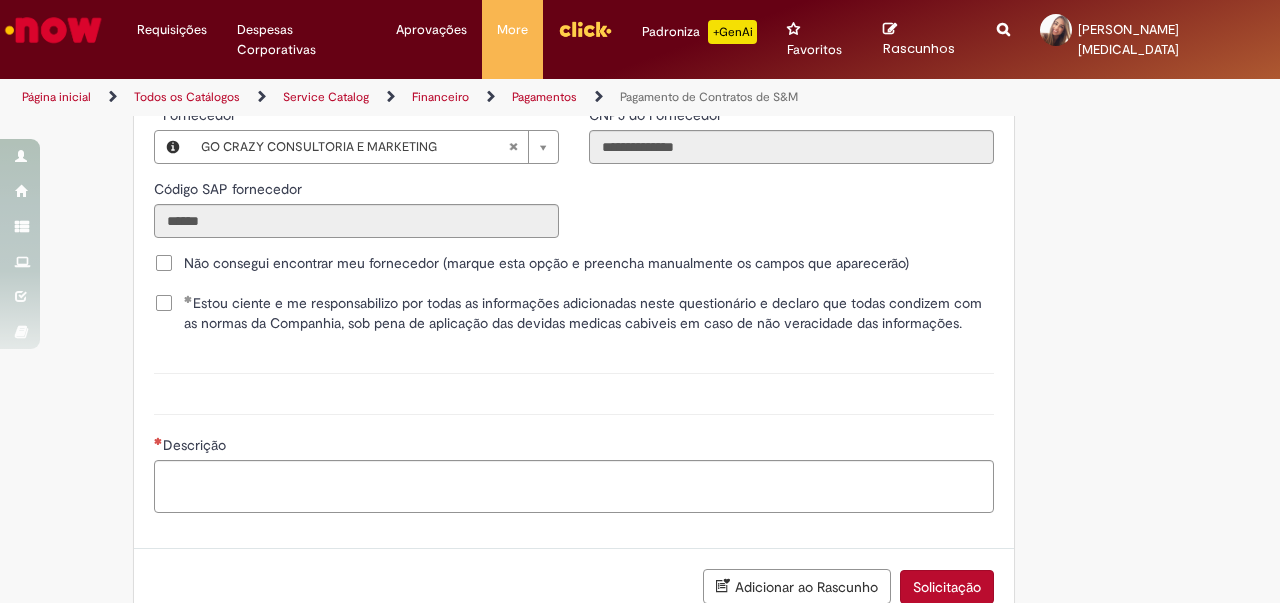 click on "Adicionar a Favoritos
Pagamento de Contratos de S&M
Oferta exclusiva para Pagamentos Fixos cadastrados no VMV sem atualização monetária apenas SAP ECC 6.0 (sem minuta de Parcela Variável no Netlex). Contratos SGC não se aplicam a esse chamado.
PARA PARCELAS FIXAS REMANESCENTES (SEM AJUSTE DE VALORES) é obrigatório anexar nesse chamado :
Contrato Mãe e possíveis aditivos.
NFse única (Fixa com Ajuste) ou Recibo (obrigatório anexar validação de TAX atualizada).
Em casos de Clubes de Futbol (exceto S.A.F – Sociedade Anonima de Futebol) devem ter 5% de INSS sob o total de pagamento descontado (discriminando em recibo valor liquido e valor bruto) informando no mesmo inicio da vigência contratual.
Clubes de Futebol S.A.F é obrigatória emissão de Nfse.
Memória de Cálculo do ajuste previsto em contrato (mesmo que negativo)." at bounding box center (640, -975) 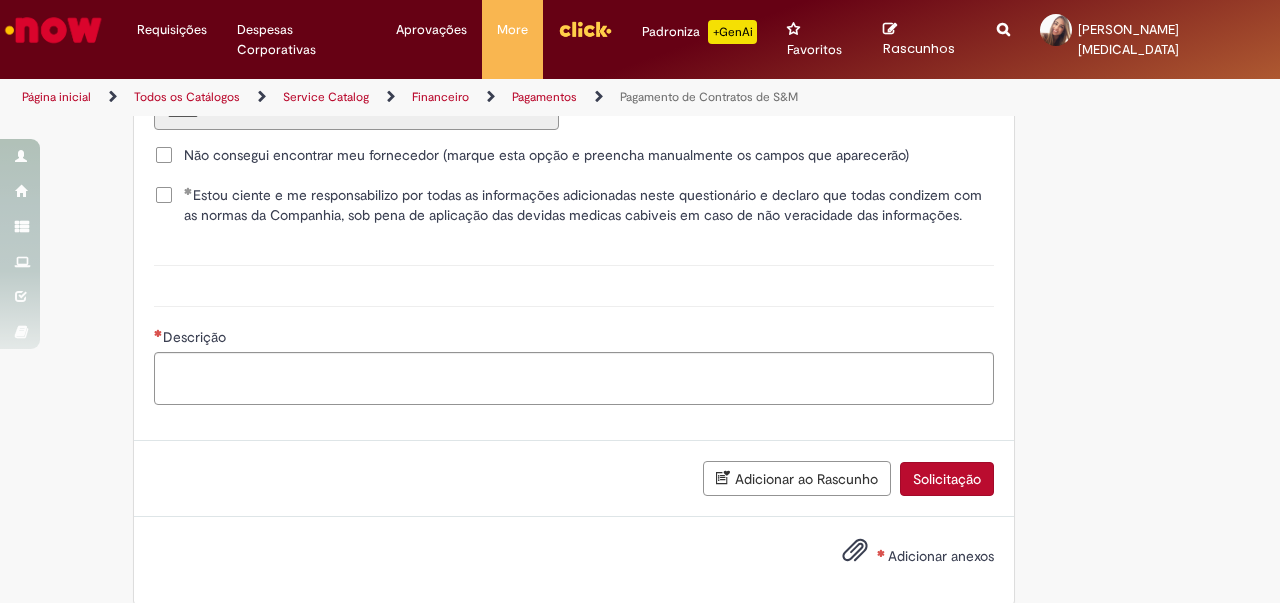 scroll, scrollTop: 2911, scrollLeft: 0, axis: vertical 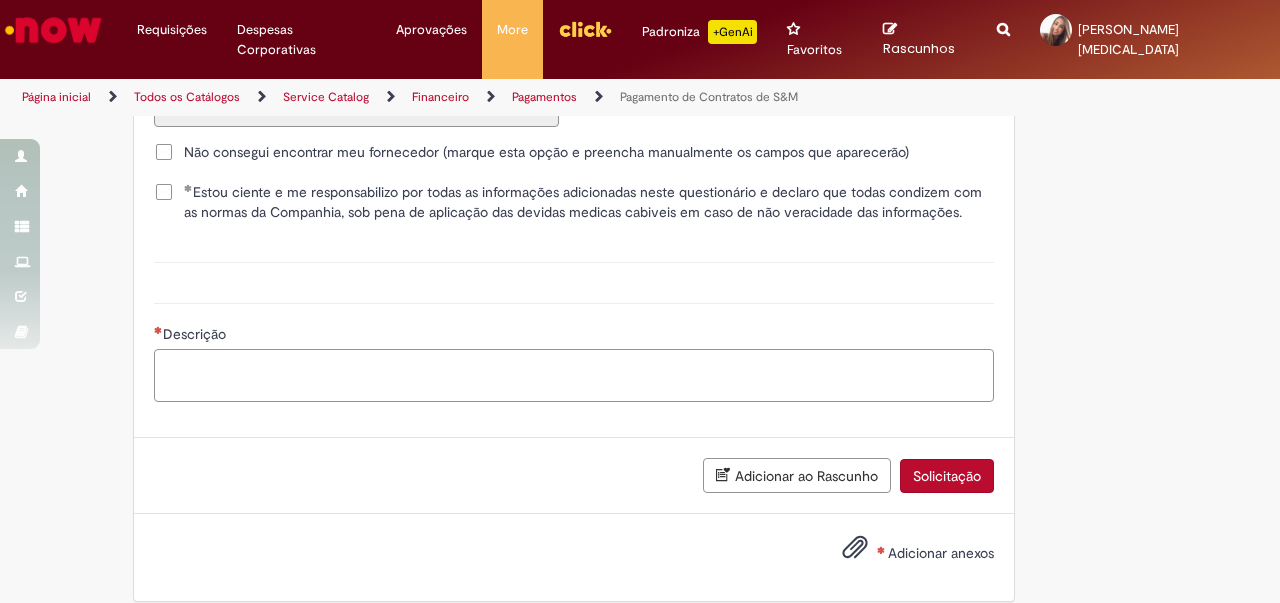 click on "Descrição" at bounding box center [574, 375] 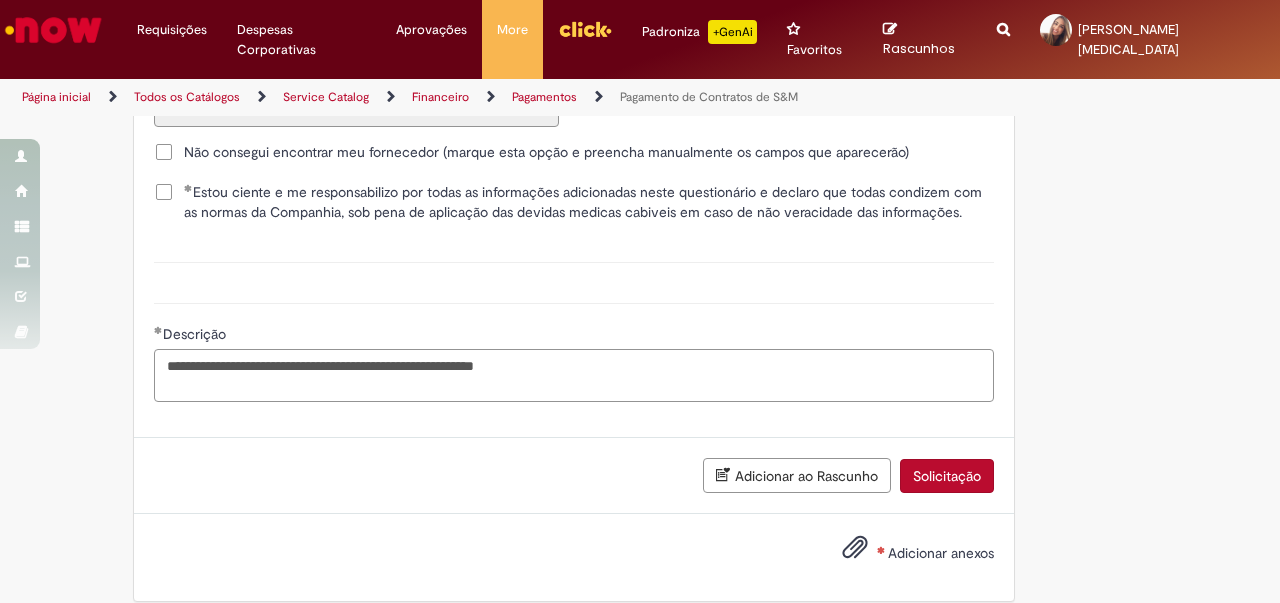 drag, startPoint x: 252, startPoint y: 349, endPoint x: 295, endPoint y: 347, distance: 43.046486 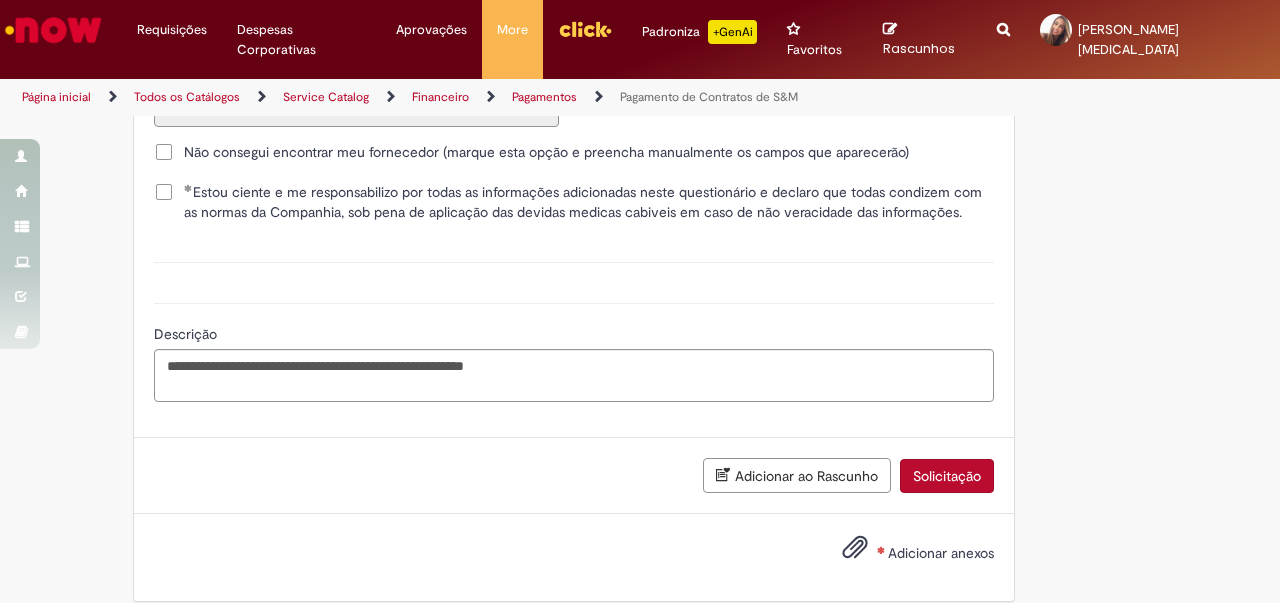 click on "**********" at bounding box center [574, 350] 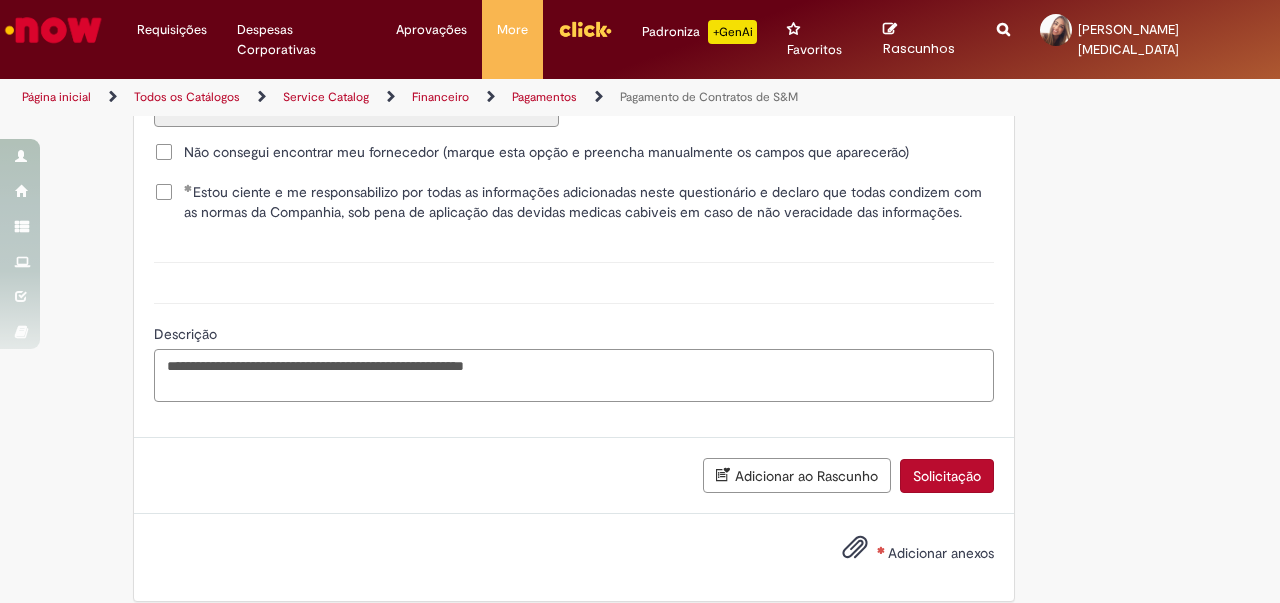click on "**********" at bounding box center [574, 375] 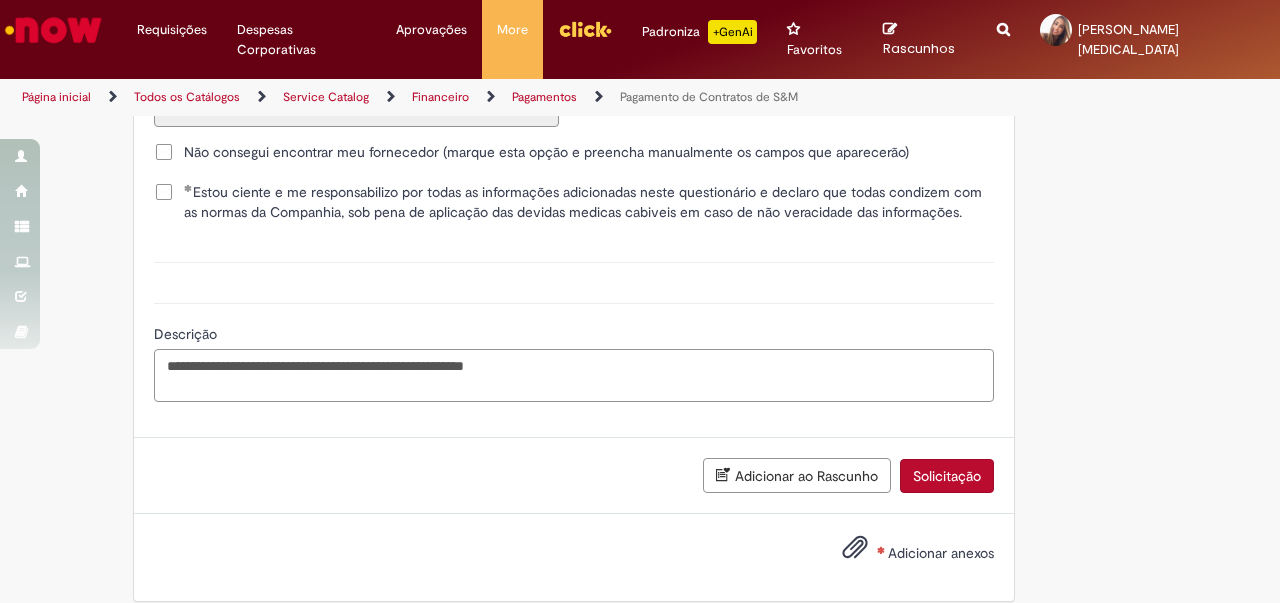 click on "**********" at bounding box center (574, 375) 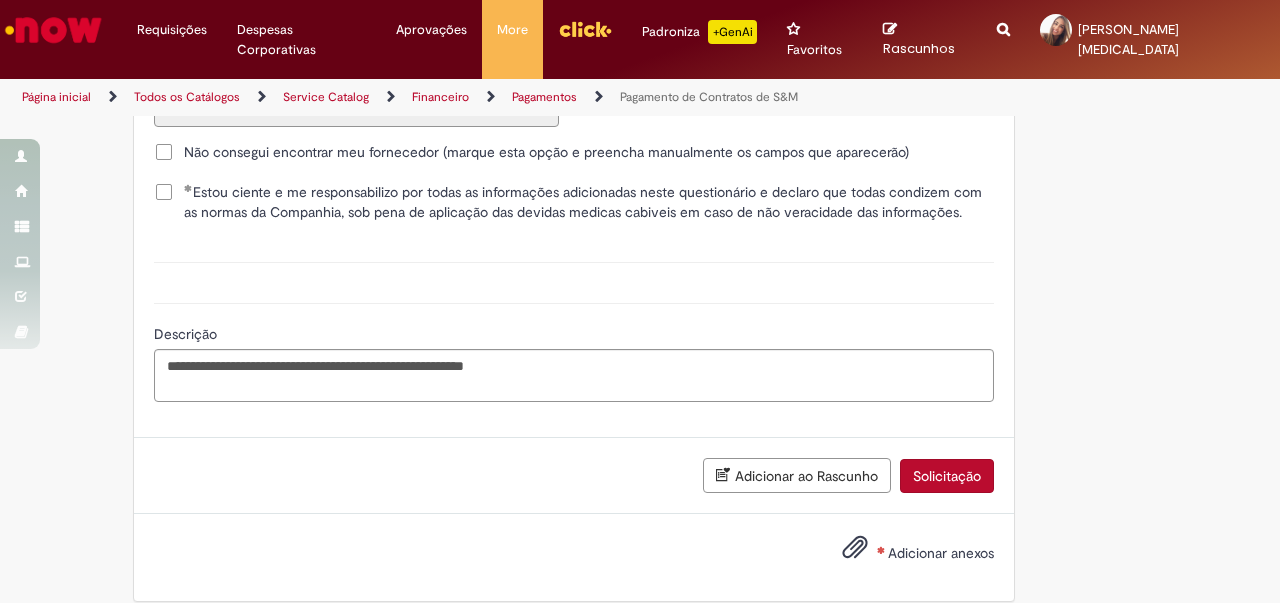 click on "Adicionar a Favoritos
Pagamento de Contratos de S&M
Oferta exclusiva para Pagamentos Fixos cadastrados no VMV sem atualização monetária apenas SAP ECC 6.0 (sem minuta de Parcela Variável no Netlex). Contratos SGC não se aplicam a esse chamado.
PARA PARCELAS FIXAS REMANESCENTES (SEM AJUSTE DE VALORES) é obrigatório anexar nesse chamado :
Contrato Mãe e possíveis aditivos.
NFse única (Fixa com Ajuste) ou Recibo (obrigatório anexar validação de TAX atualizada).
Em casos de Clubes de Futbol (exceto S.A.F – Sociedade Anonima de Futebol) devem ter 5% de INSS sob o total de pagamento descontado (discriminando em recibo valor liquido e valor bruto) informando no mesmo inicio da vigência contratual.
Clubes de Futebol S.A.F é obrigatória emissão de Nfse.
Memória de Cálculo do ajuste previsto em contrato (mesmo que negativo)." at bounding box center (640, -1086) 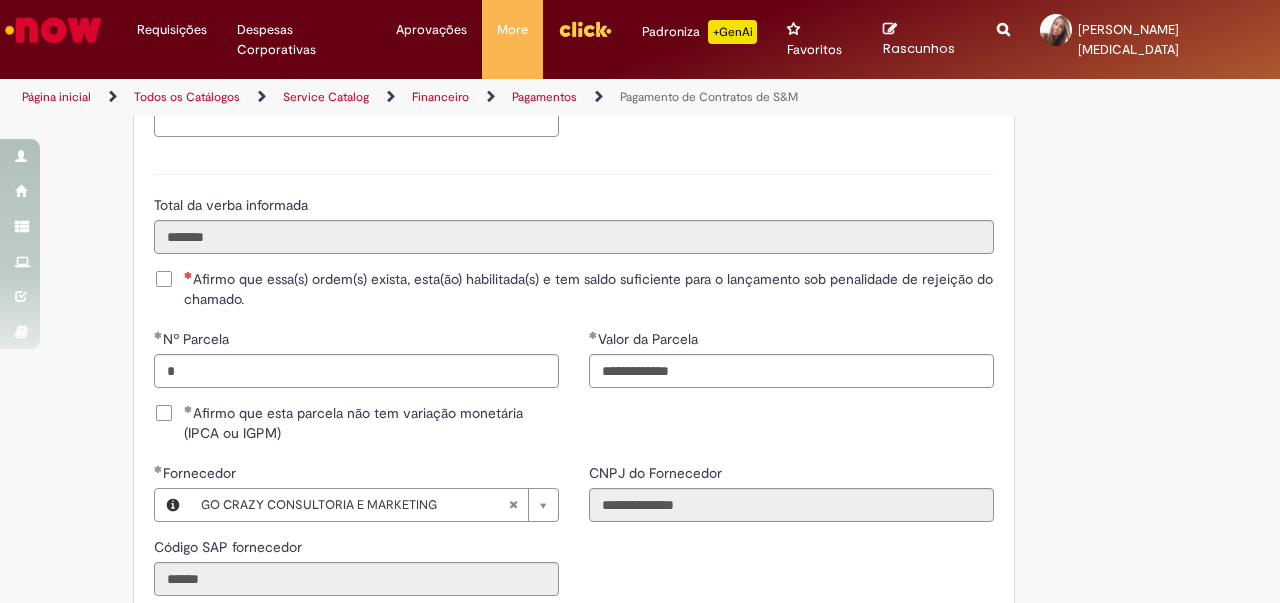 scroll, scrollTop: 2411, scrollLeft: 0, axis: vertical 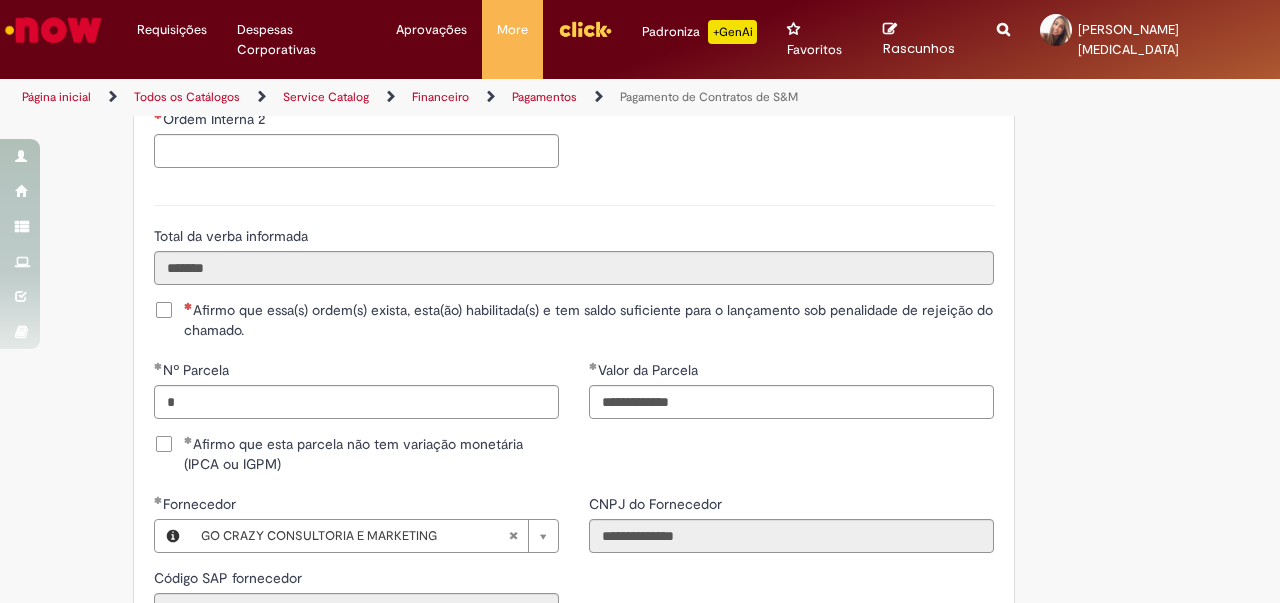 click on "Total da verba informada ******* Afirmo que essa(s) ordem(s) exista, esta(ão) habilitada(s) e tem saldo suficiente para o lançamento sob penalidade de rejeição do chamado." at bounding box center (574, 272) 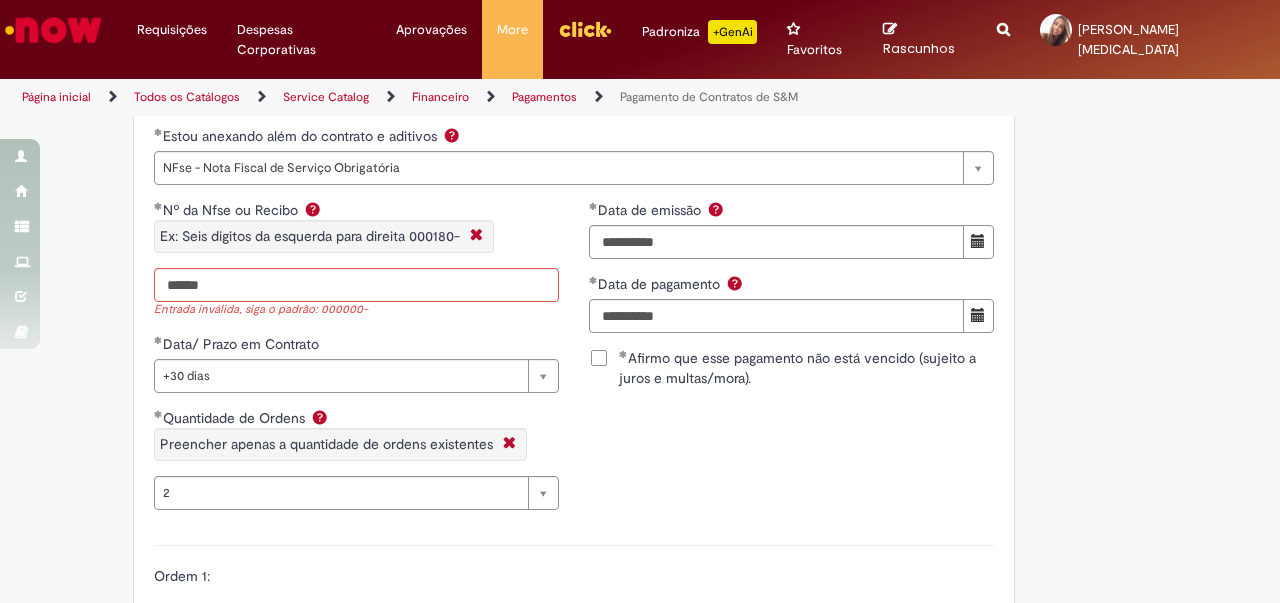scroll, scrollTop: 1611, scrollLeft: 0, axis: vertical 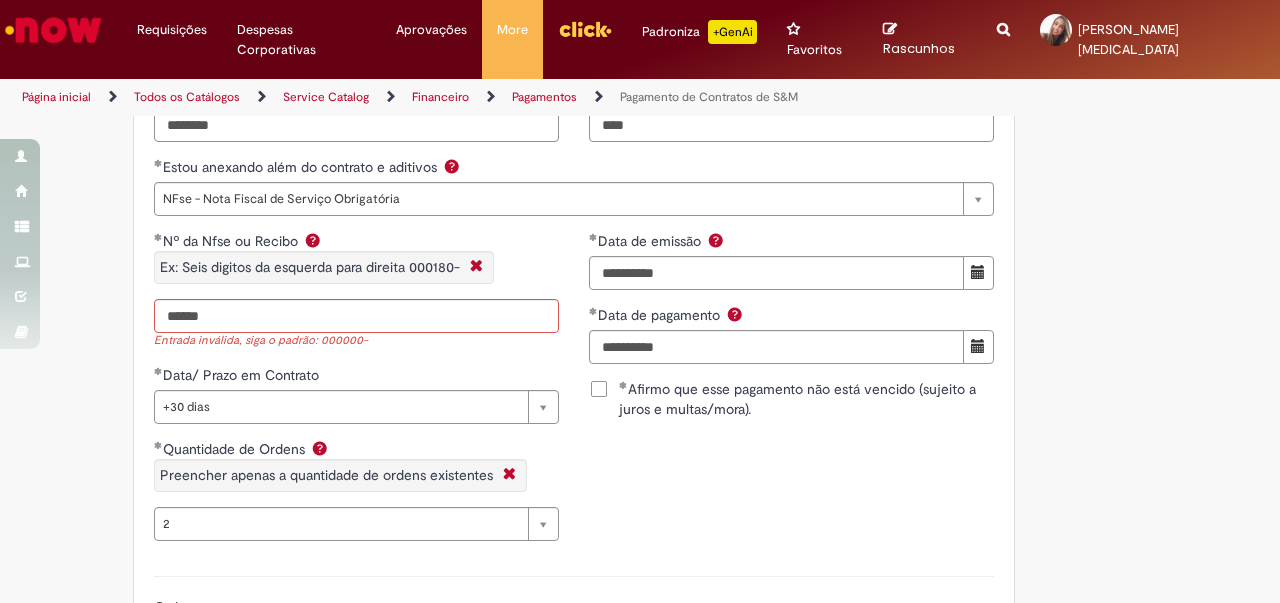 click on "**********" at bounding box center [574, 194] 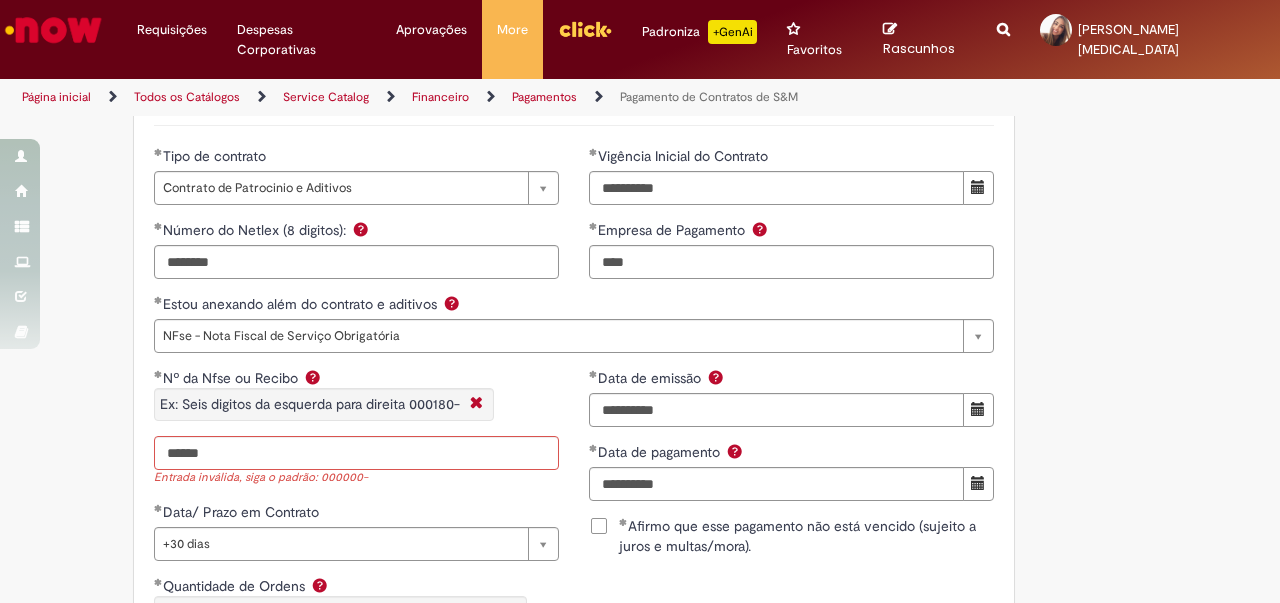 scroll, scrollTop: 1600, scrollLeft: 0, axis: vertical 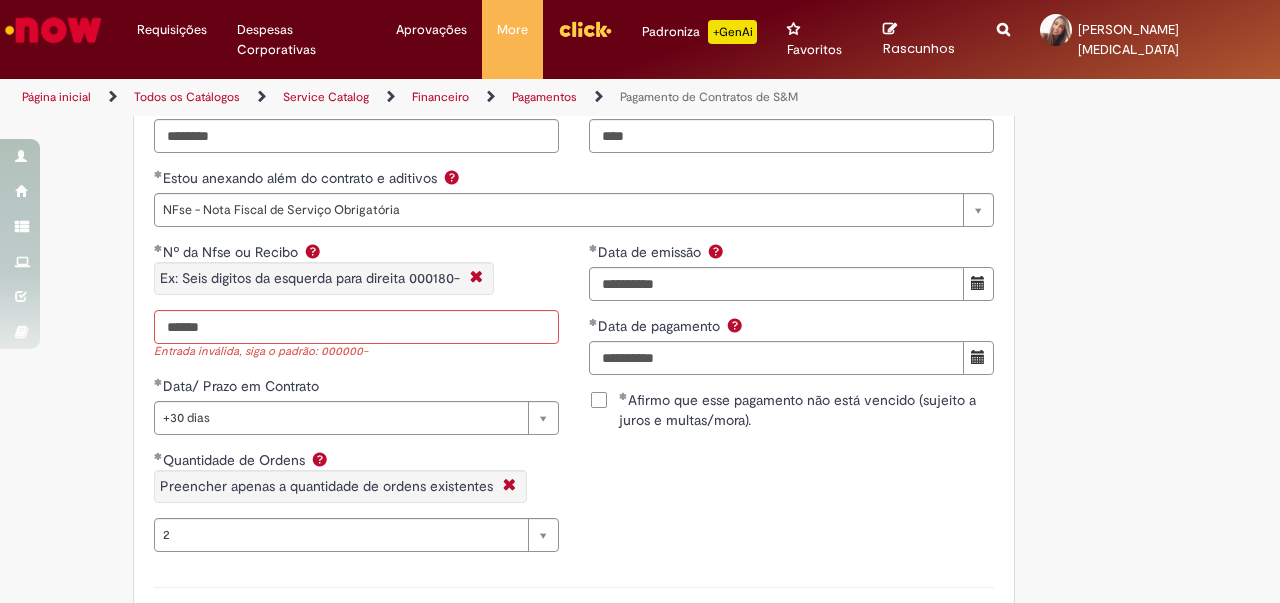 click on "Adicionar a Favoritos
Pagamento de Contratos de S&M
Oferta exclusiva para Pagamentos Fixos cadastrados no VMV sem atualização monetária apenas SAP ECC 6.0 (sem minuta de Parcela Variável no Netlex). Contratos SGC não se aplicam a esse chamado.
PARA PARCELAS FIXAS REMANESCENTES (SEM AJUSTE DE VALORES) é obrigatório anexar nesse chamado :
Contrato Mãe e possíveis aditivos.
NFse única (Fixa com Ajuste) ou Recibo (obrigatório anexar validação de TAX atualizada).
Em casos de Clubes de Futbol (exceto S.A.F – Sociedade Anonima de Futebol) devem ter 5% de INSS sob o total de pagamento descontado (discriminando em recibo valor liquido e valor bruto) informando no mesmo inicio da vigência contratual.
Clubes de Futebol S.A.F é obrigatória emissão de Nfse.
Memória de Cálculo do ajuste previsto em contrato (mesmo que negativo).
[EMAIL_ADDRESS][DOMAIN_NAME]" at bounding box center (542, 225) 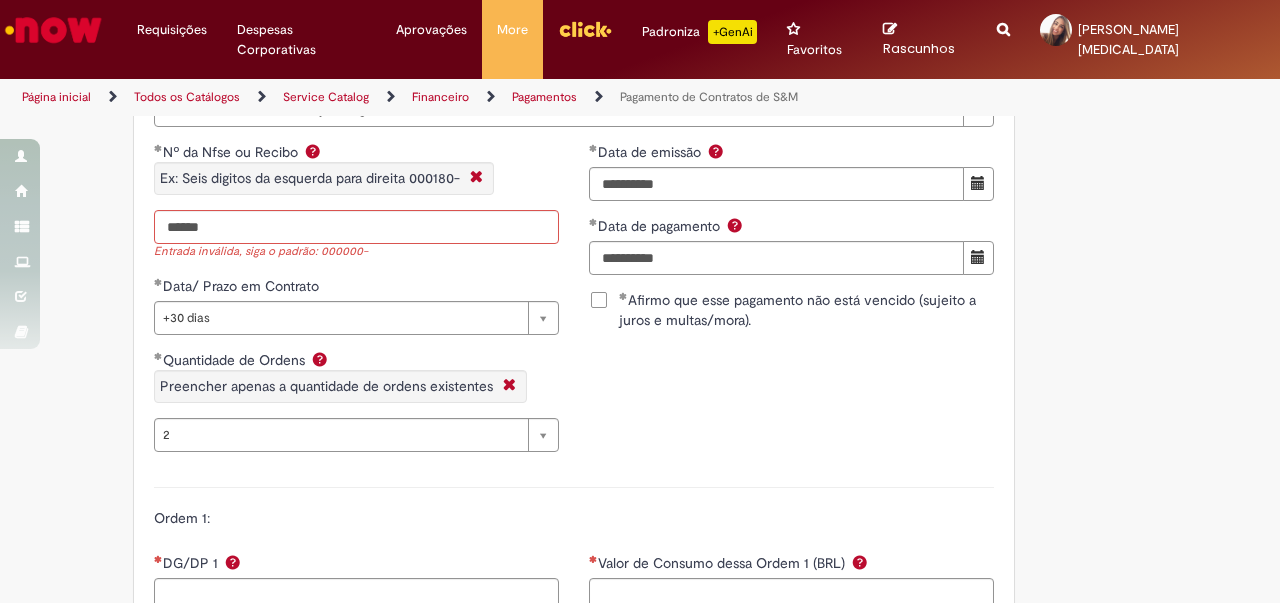 click on "**********" at bounding box center (574, 304) 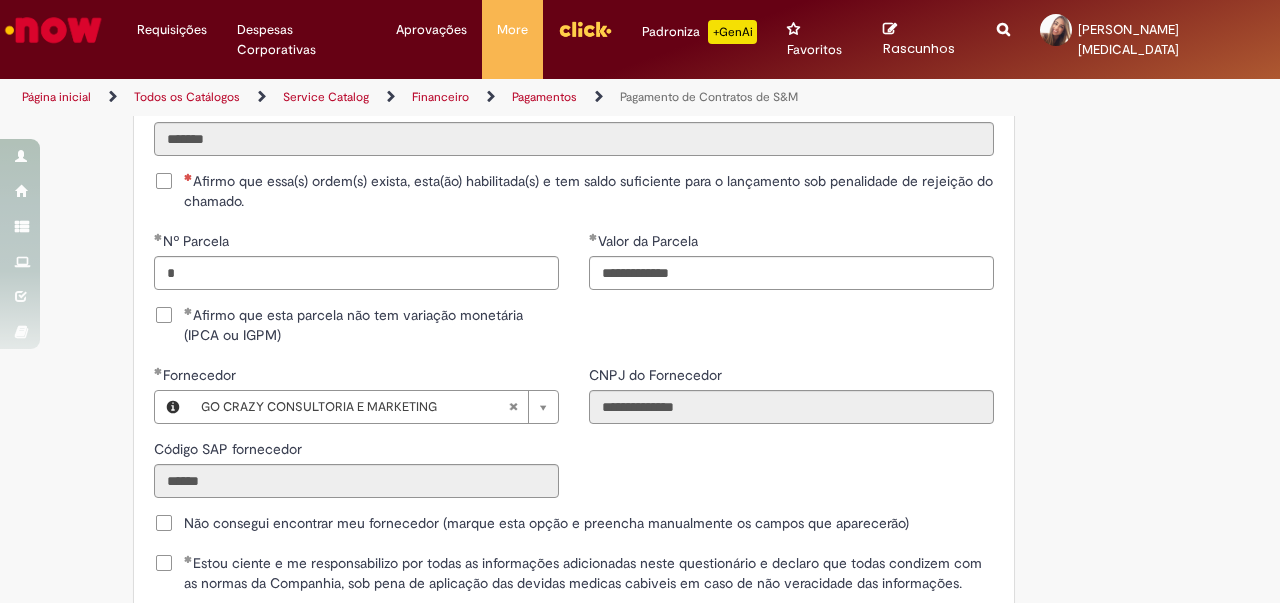 scroll, scrollTop: 2500, scrollLeft: 0, axis: vertical 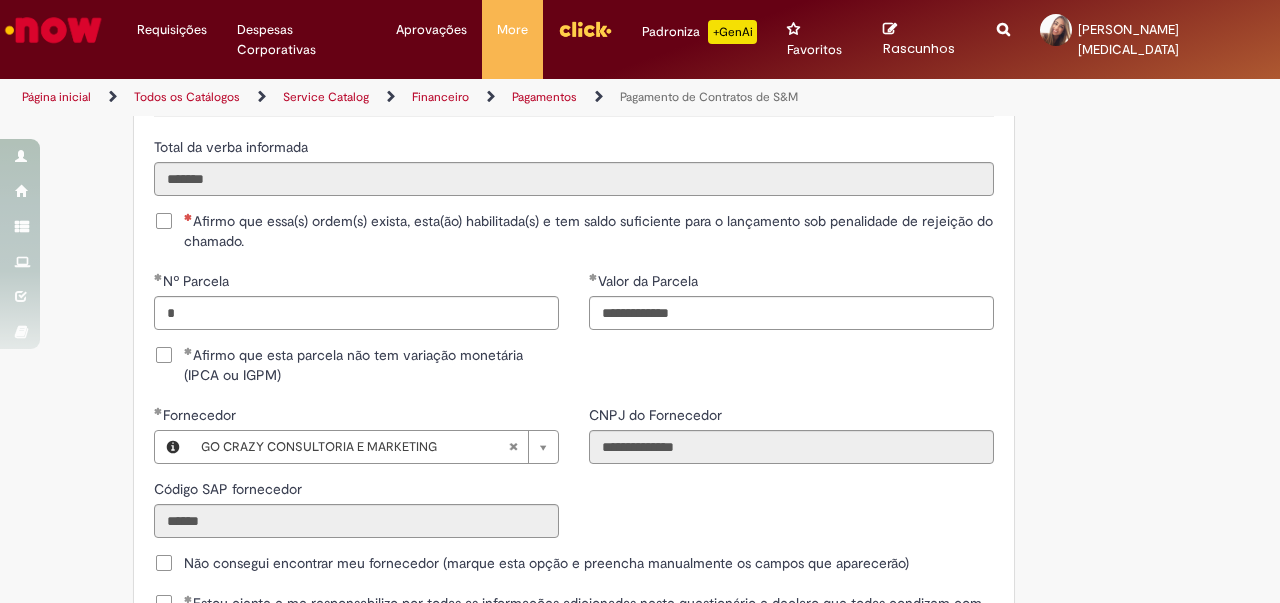 click on "Adicionar a Favoritos
Pagamento de Contratos de S&M
Oferta exclusiva para Pagamentos Fixos cadastrados no VMV sem atualização monetária apenas SAP ECC 6.0 (sem minuta de Parcela Variável no Netlex). Contratos SGC não se aplicam a esse chamado.
PARA PARCELAS FIXAS REMANESCENTES (SEM AJUSTE DE VALORES) é obrigatório anexar nesse chamado :
Contrato Mãe e possíveis aditivos.
NFse única (Fixa com Ajuste) ou Recibo (obrigatório anexar validação de TAX atualizada).
Em casos de Clubes de Futbol (exceto S.A.F – Sociedade Anonima de Futebol) devem ter 5% de INSS sob o total de pagamento descontado (discriminando em recibo valor liquido e valor bruto) informando no mesmo inicio da vigência contratual.
Clubes de Futebol S.A.F é obrigatória emissão de Nfse.
Memória de Cálculo do ajuste previsto em contrato (mesmo que negativo)." at bounding box center (640, -675) 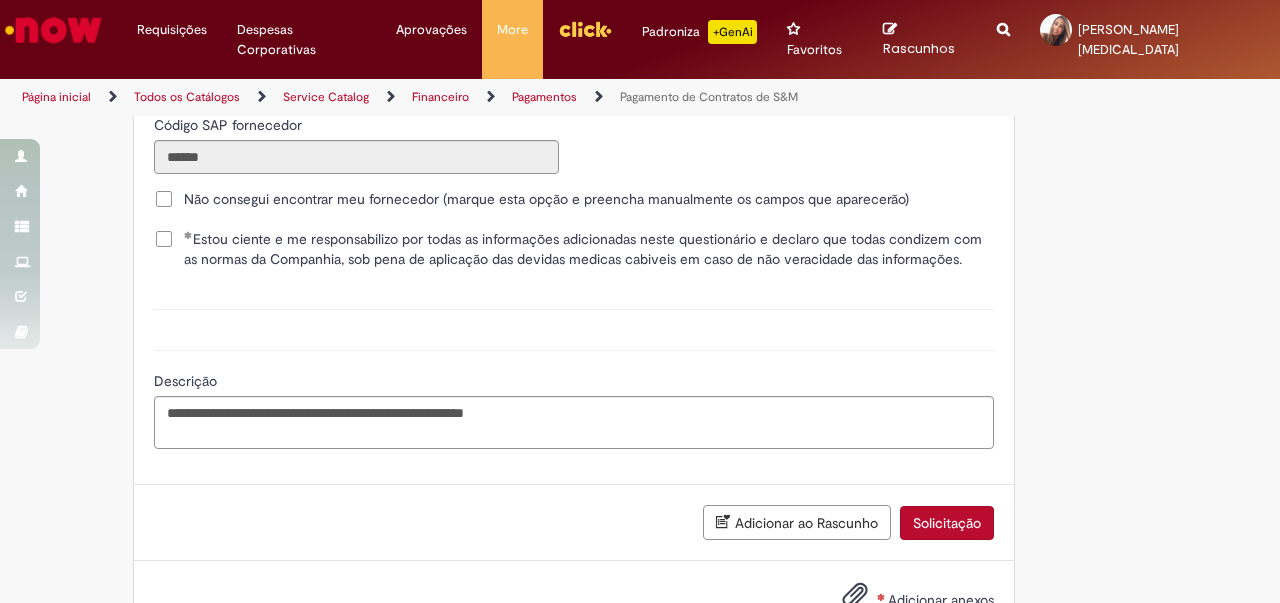 scroll, scrollTop: 2911, scrollLeft: 0, axis: vertical 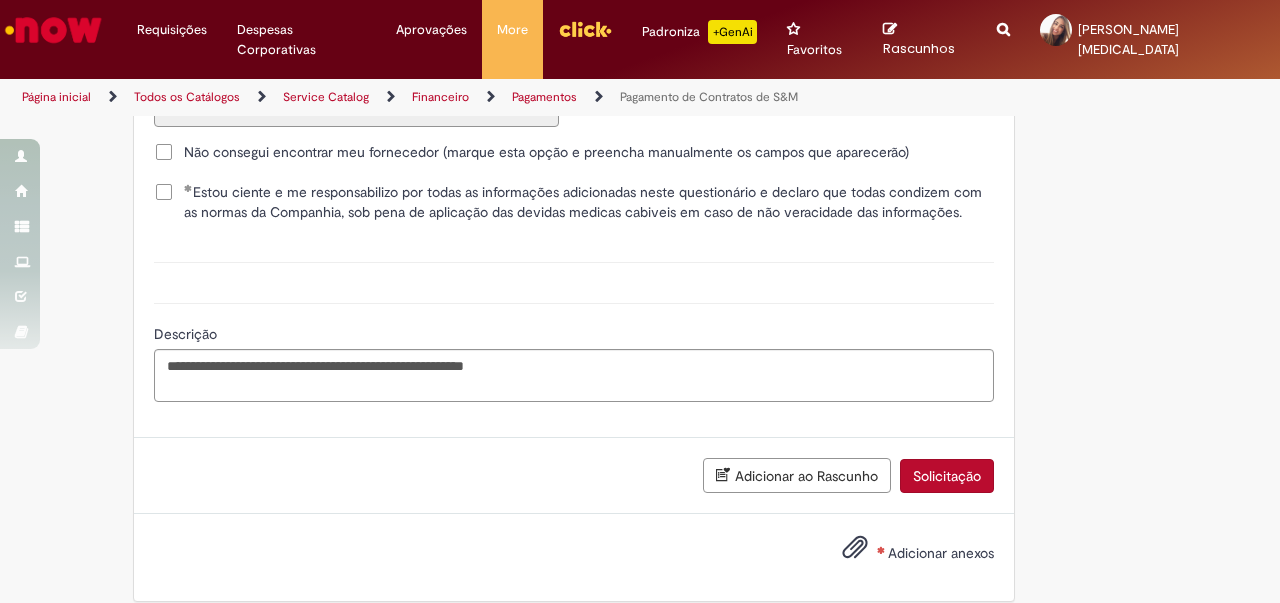 click at bounding box center (574, 262) 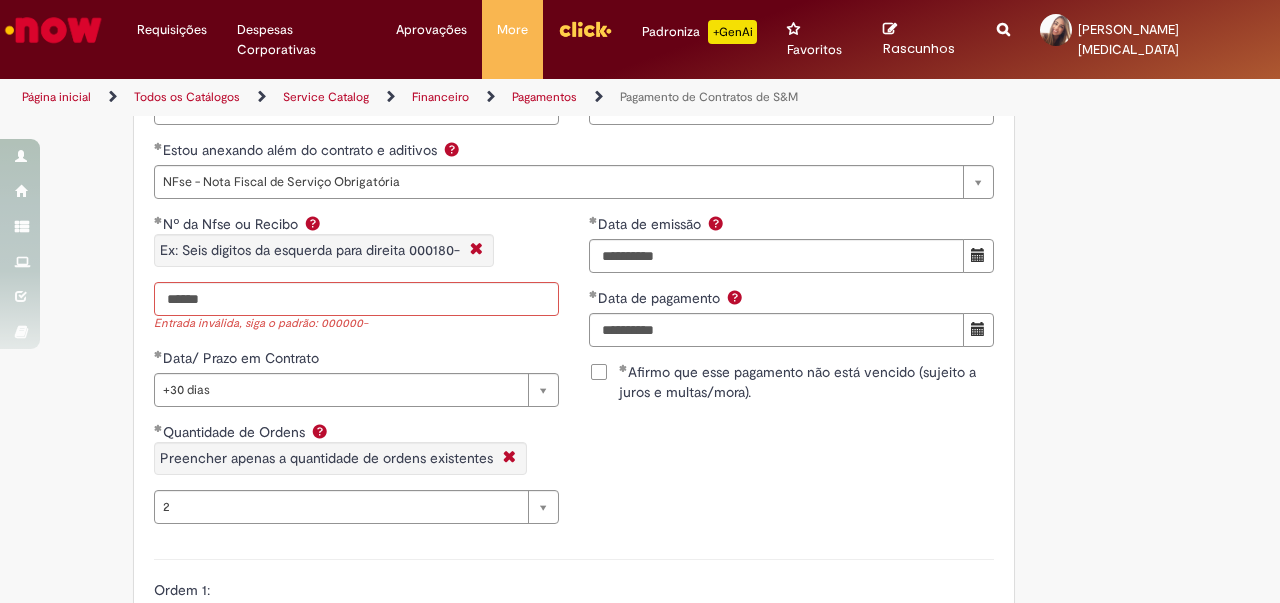 scroll, scrollTop: 1611, scrollLeft: 0, axis: vertical 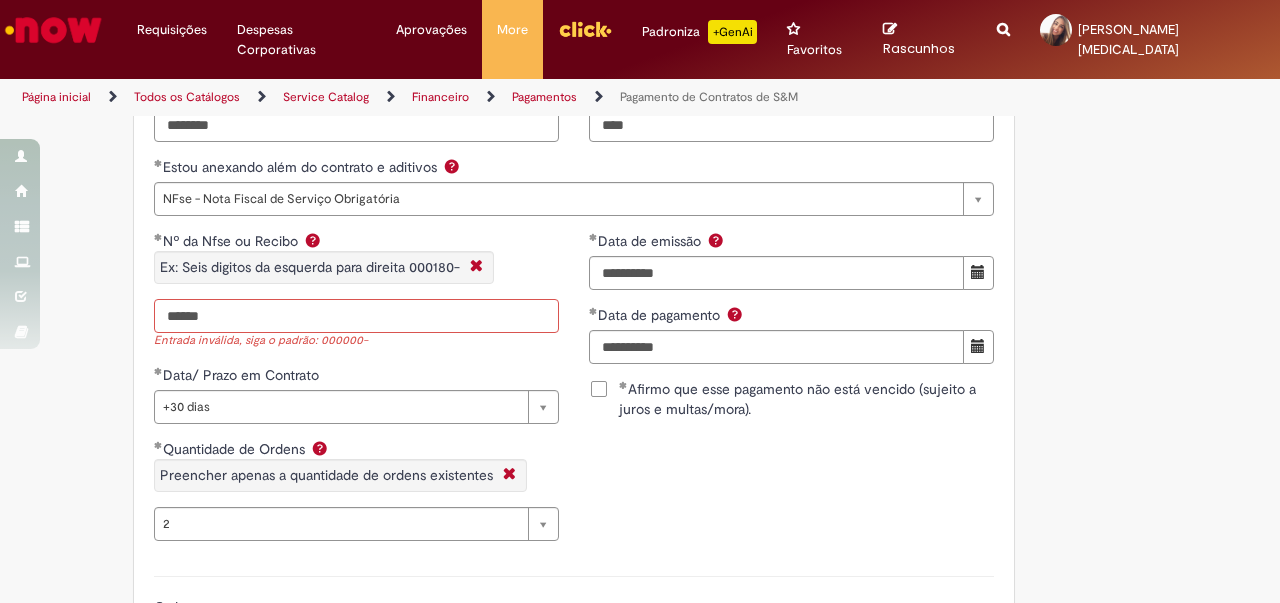 click on "******" at bounding box center (356, 316) 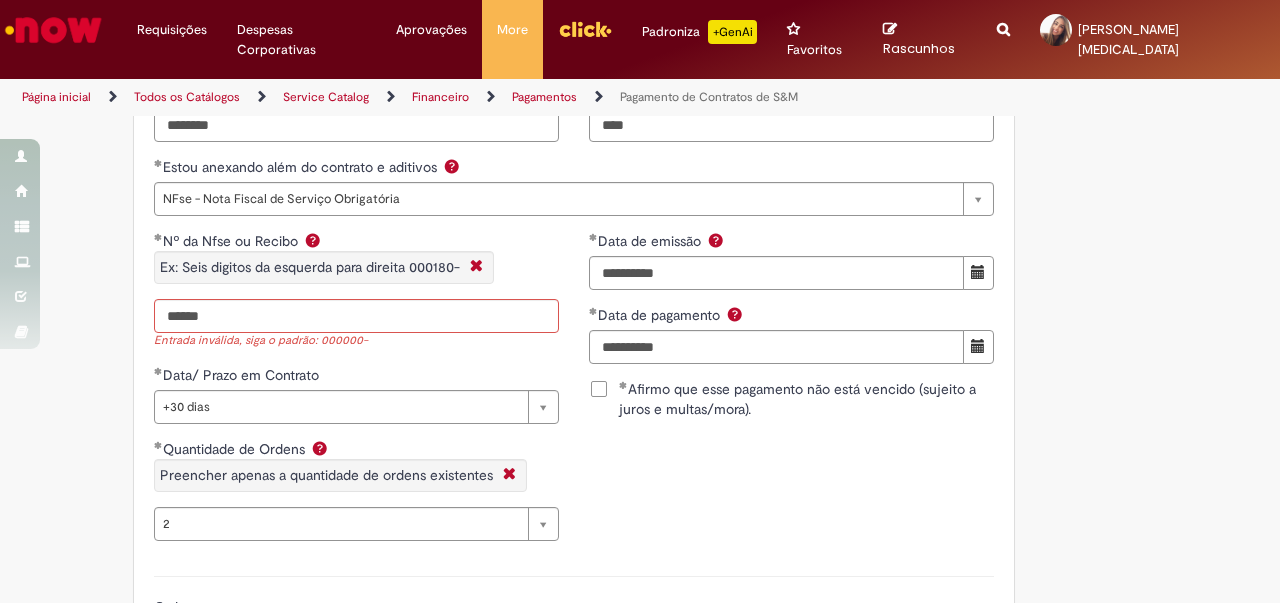 click on "**********" at bounding box center (574, 393) 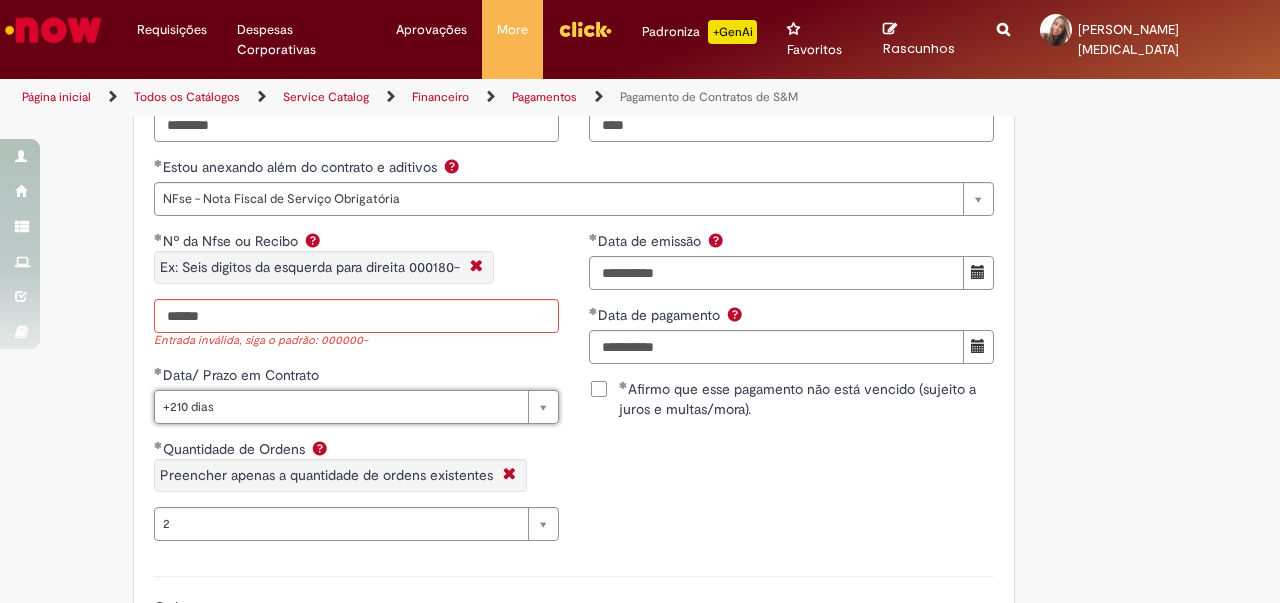 scroll, scrollTop: 0, scrollLeft: 50, axis: horizontal 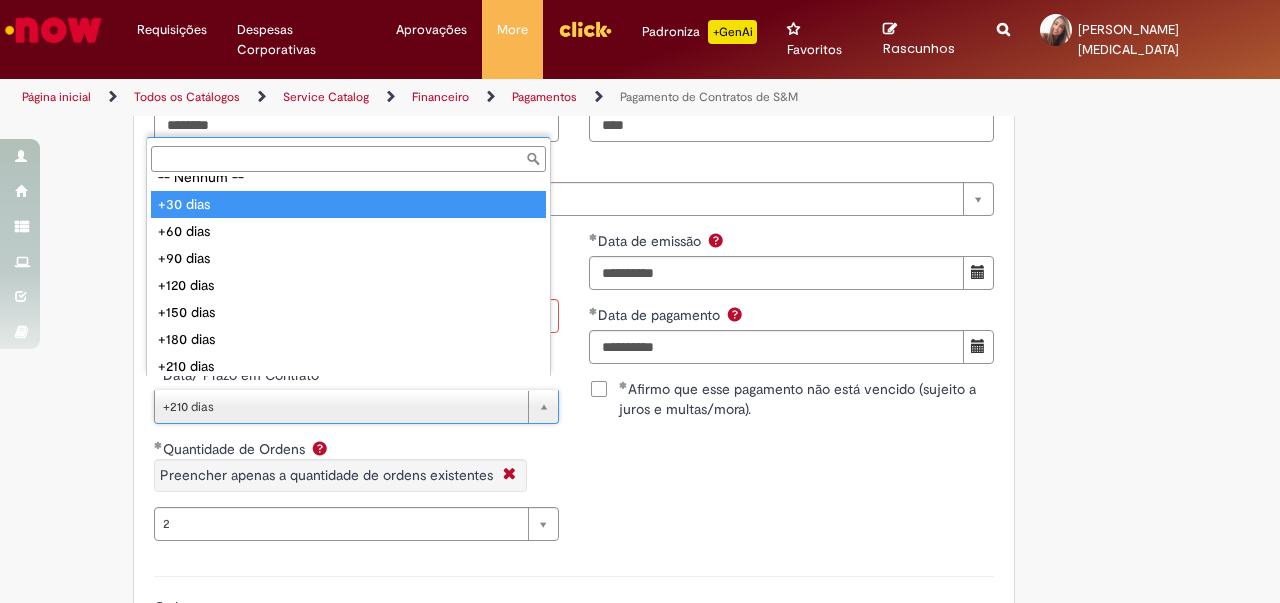 type on "********" 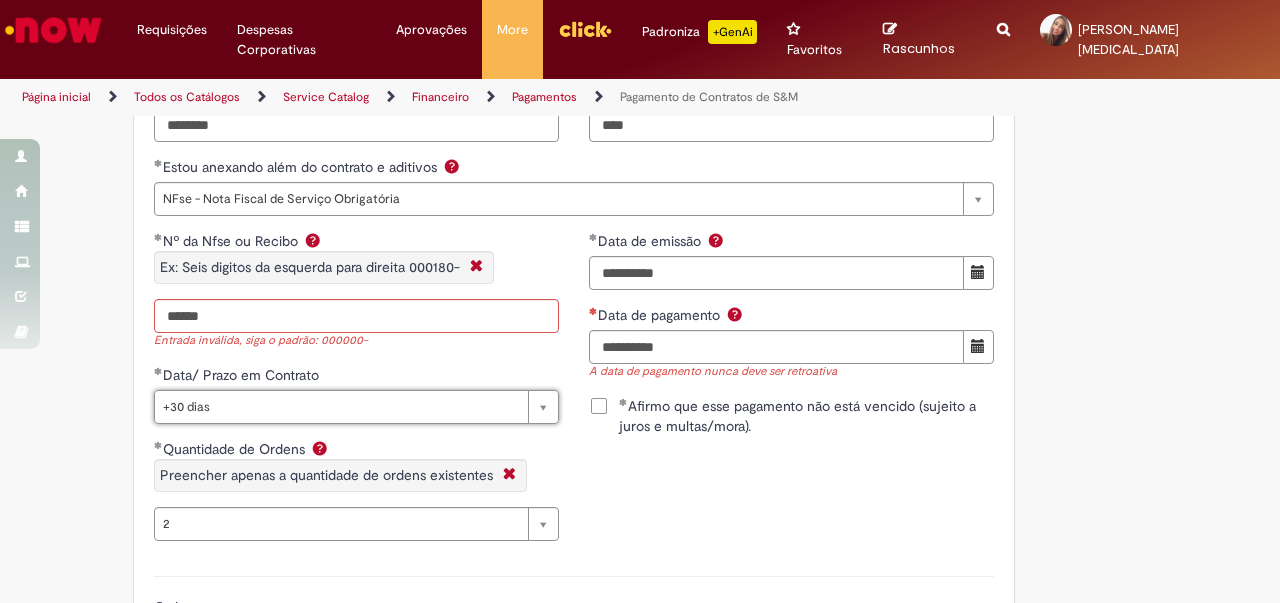 scroll, scrollTop: 0, scrollLeft: 50, axis: horizontal 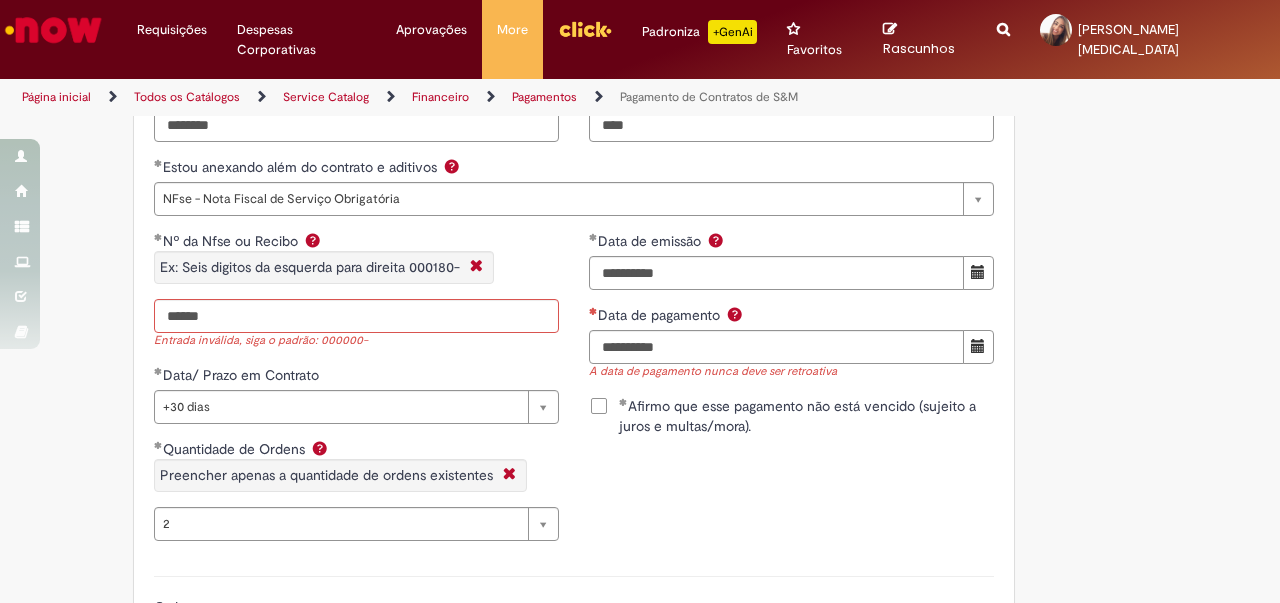 click on "Adicionar a Favoritos
Pagamento de Contratos de S&M
Oferta exclusiva para Pagamentos Fixos cadastrados no VMV sem atualização monetária apenas SAP ECC 6.0 (sem minuta de Parcela Variável no Netlex). Contratos SGC não se aplicam a esse chamado.
PARA PARCELAS FIXAS REMANESCENTES (SEM AJUSTE DE VALORES) é obrigatório anexar nesse chamado :
Contrato Mãe e possíveis aditivos.
NFse única (Fixa com Ajuste) ou Recibo (obrigatório anexar validação de TAX atualizada).
Em casos de Clubes de Futbol (exceto S.A.F – Sociedade Anonima de Futebol) devem ter 5% de INSS sob o total de pagamento descontado (discriminando em recibo valor liquido e valor bruto) informando no mesmo inicio da vigência contratual.
Clubes de Futebol S.A.F é obrigatória emissão de Nfse.
Memória de Cálculo do ajuste previsto em contrato (mesmo que negativo)." at bounding box center (640, 214) 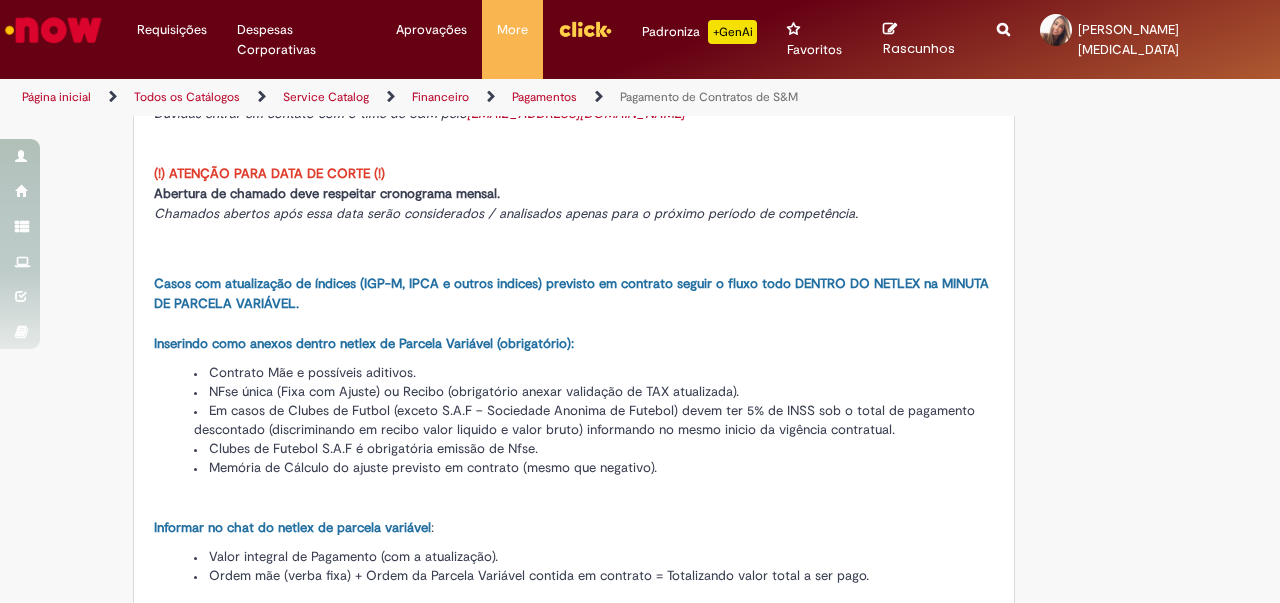 scroll, scrollTop: 300, scrollLeft: 0, axis: vertical 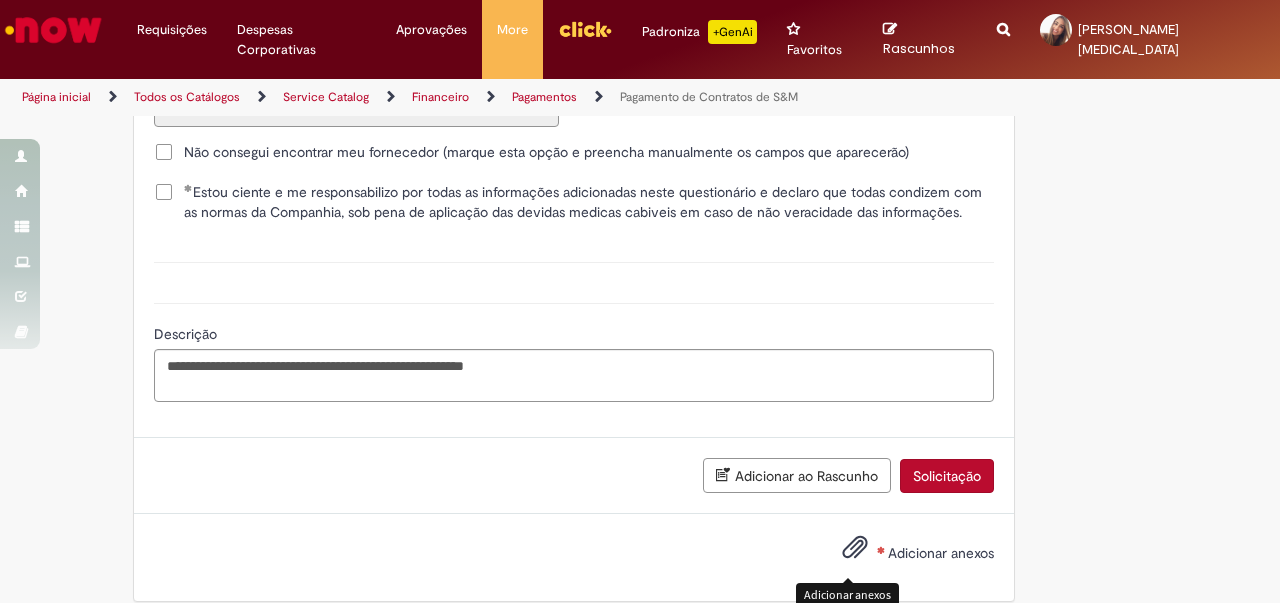 click on "Adicionar anexos" at bounding box center (855, 552) 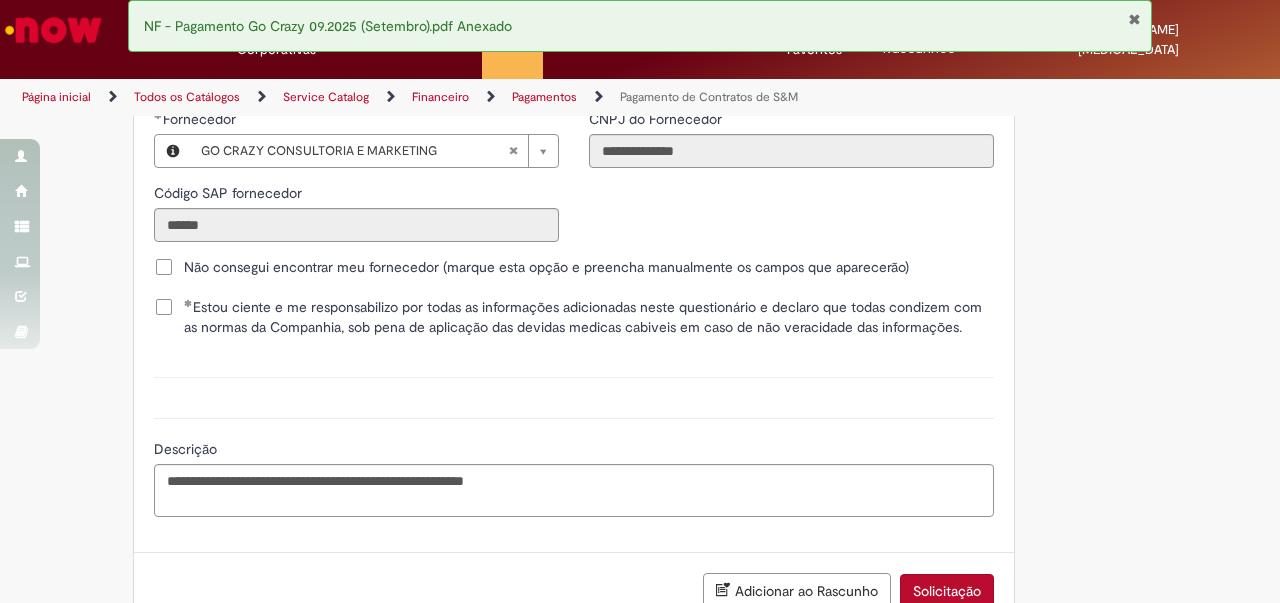 scroll, scrollTop: 2982, scrollLeft: 0, axis: vertical 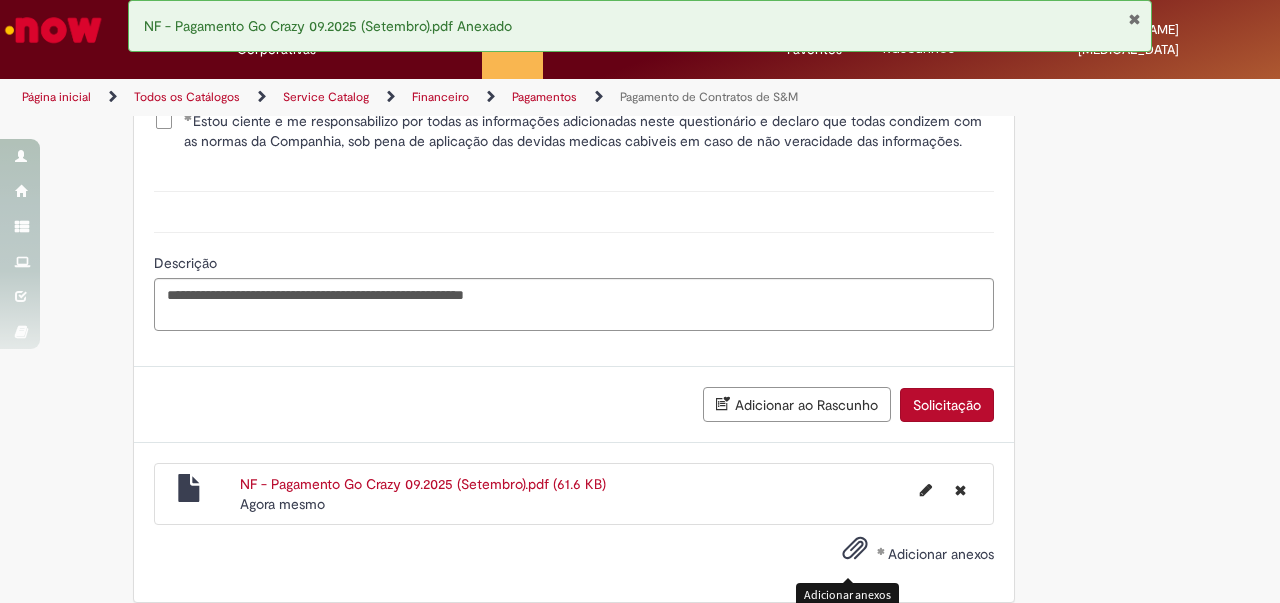 click at bounding box center [855, 549] 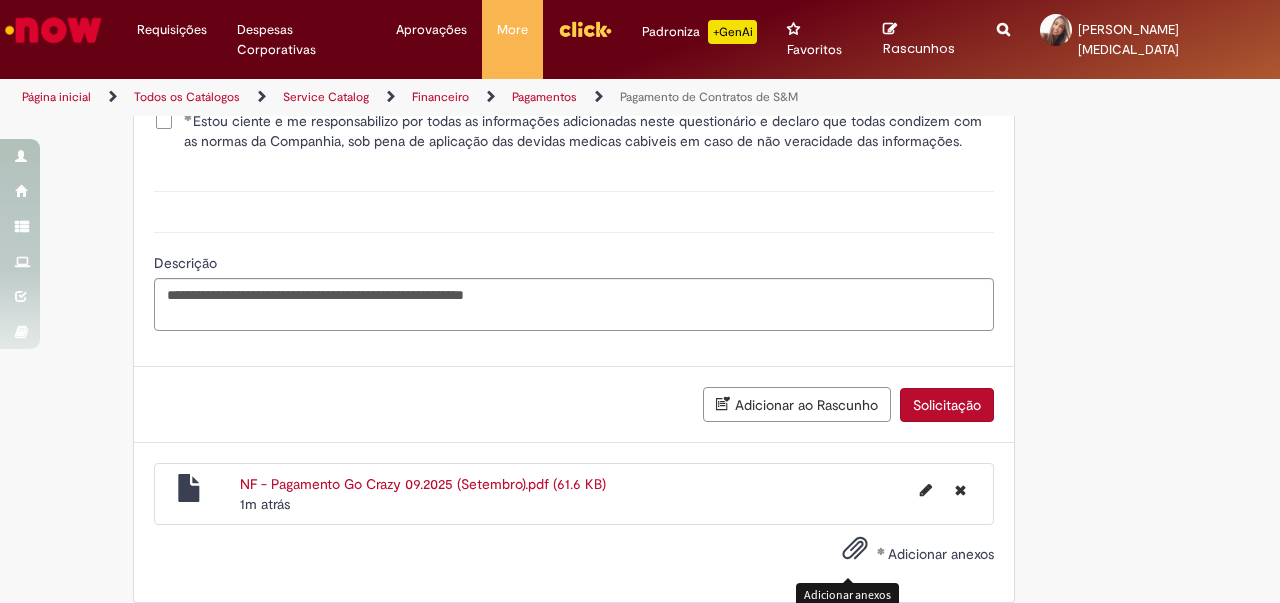 click at bounding box center [855, 549] 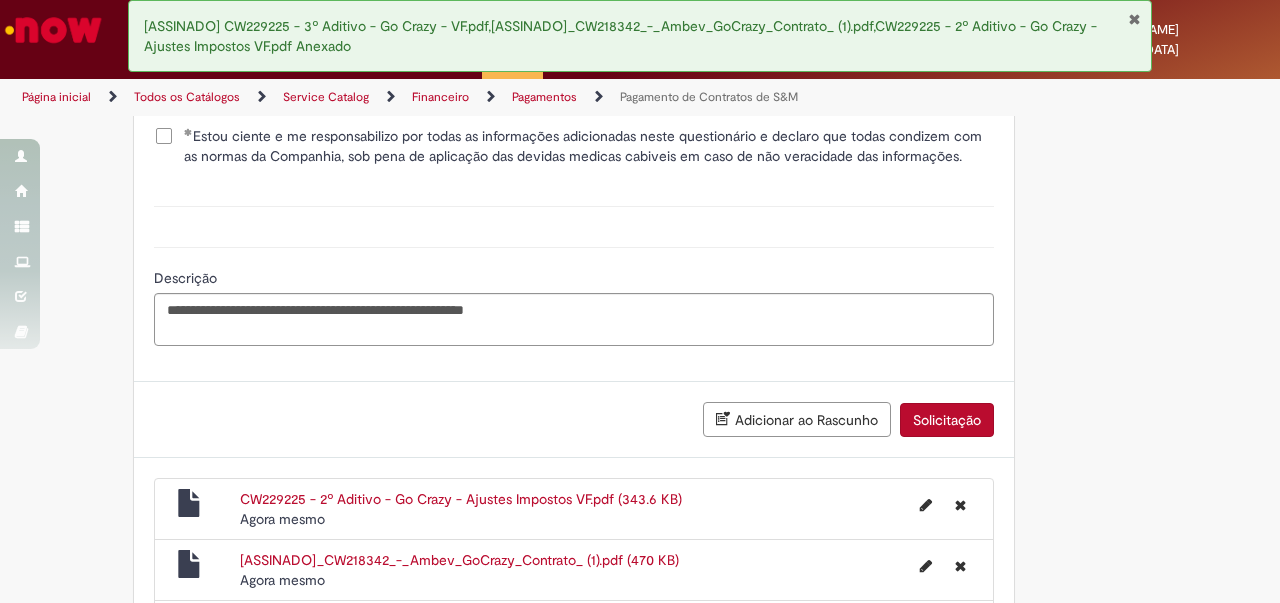 scroll, scrollTop: 3164, scrollLeft: 0, axis: vertical 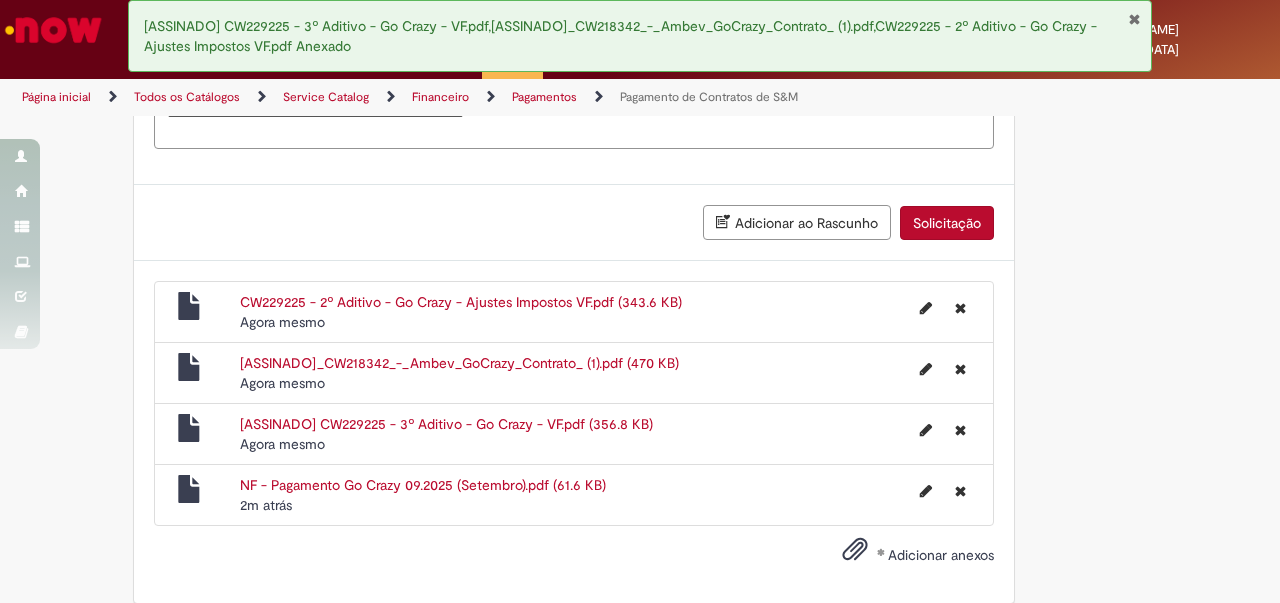 click on "Adicionar a Favoritos
Pagamento de Contratos de S&M
Oferta exclusiva para Pagamentos Fixos cadastrados no VMV sem atualização monetária apenas SAP ECC 6.0 (sem minuta de Parcela Variável no Netlex). Contratos SGC não se aplicam a esse chamado.
PARA PARCELAS FIXAS REMANESCENTES (SEM AJUSTE DE VALORES) é obrigatório anexar nesse chamado :
Contrato Mãe e possíveis aditivos.
NFse única (Fixa com Ajuste) ou Recibo (obrigatório anexar validação de TAX atualizada).
Em casos de Clubes de Futbol (exceto S.A.F – Sociedade Anonima de Futebol) devem ter 5% de INSS sob o total de pagamento descontado (discriminando em recibo valor liquido e valor bruto) informando no mesmo inicio da vigência contratual.
Clubes de Futebol S.A.F é obrigatória emissão de Nfse.
Memória de Cálculo do ajuste previsto em contrato (mesmo que negativo)." at bounding box center [640, -1211] 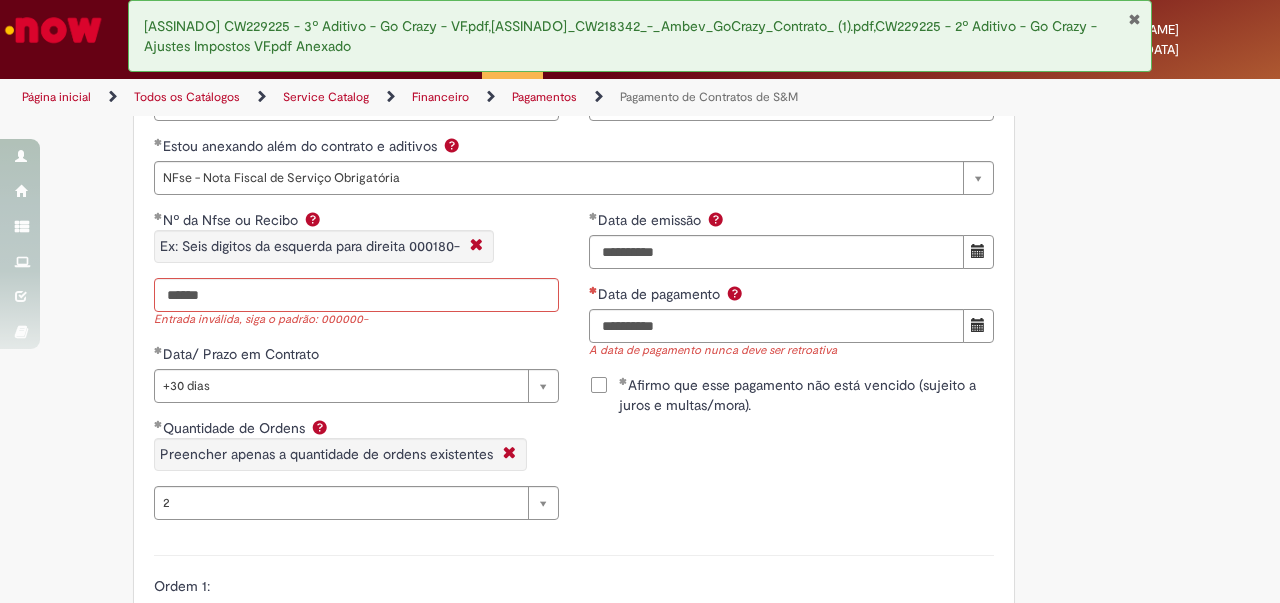 scroll, scrollTop: 1664, scrollLeft: 0, axis: vertical 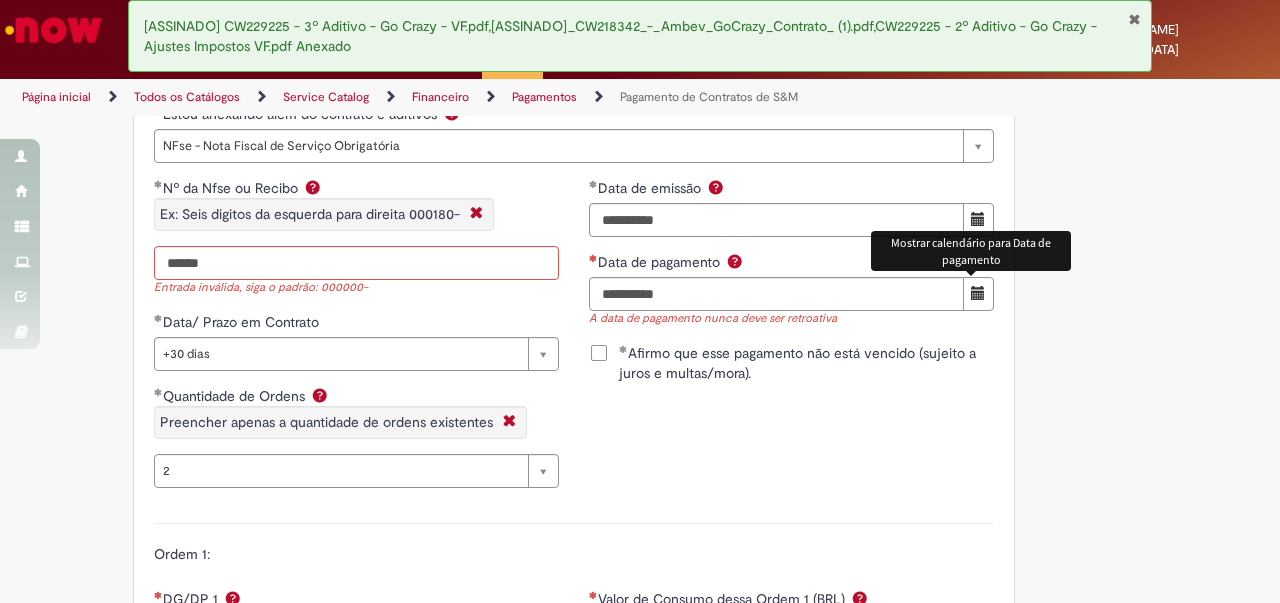 click at bounding box center (978, 294) 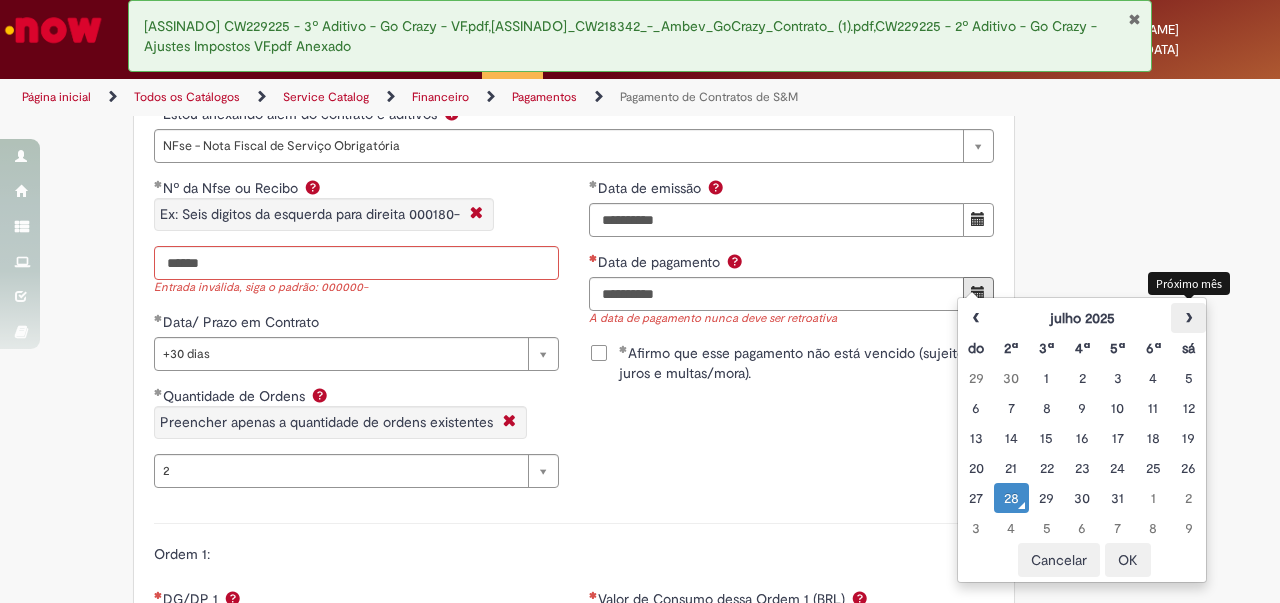 click on "›" at bounding box center (1188, 318) 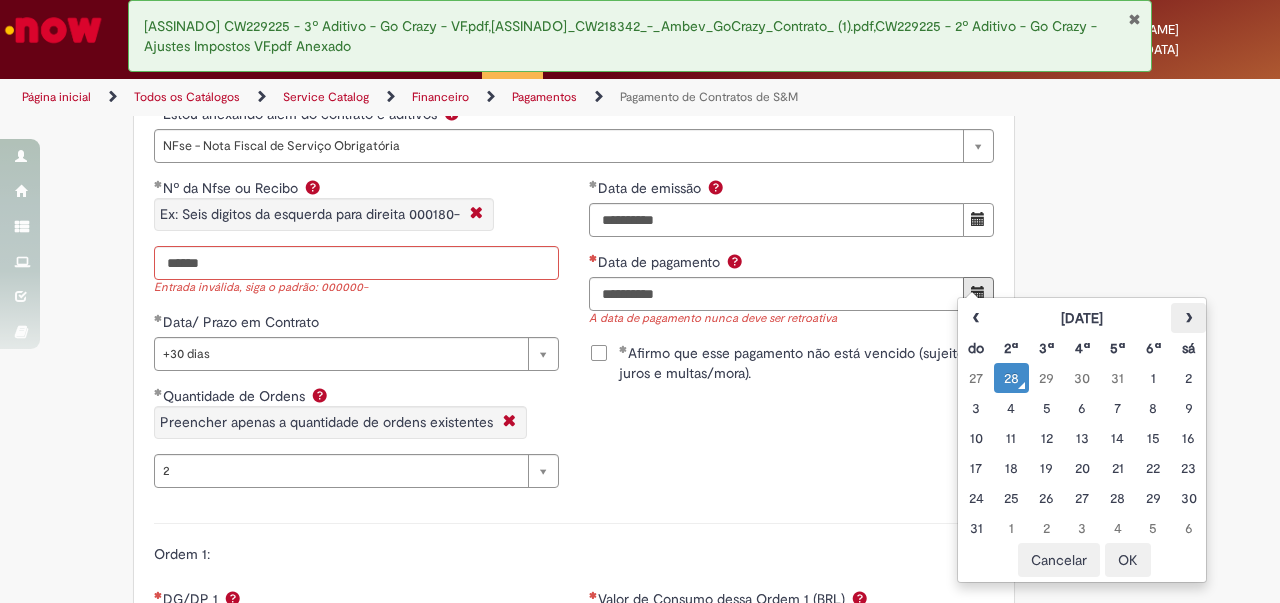 click on "›" at bounding box center [1188, 318] 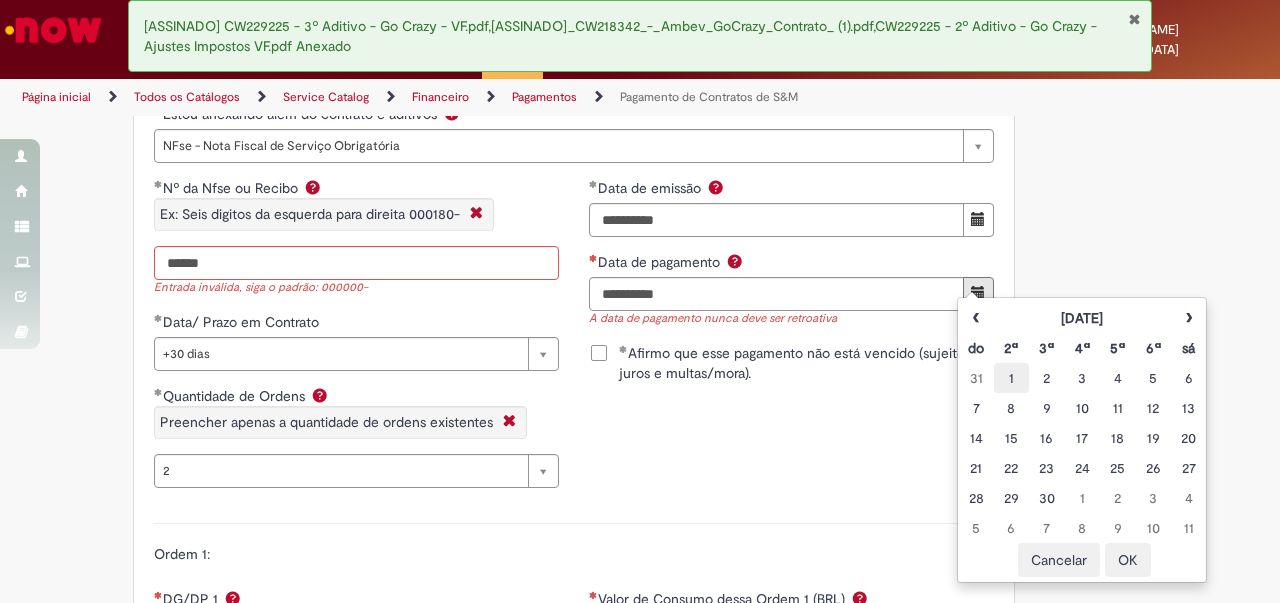 click on "1" at bounding box center (1011, 378) 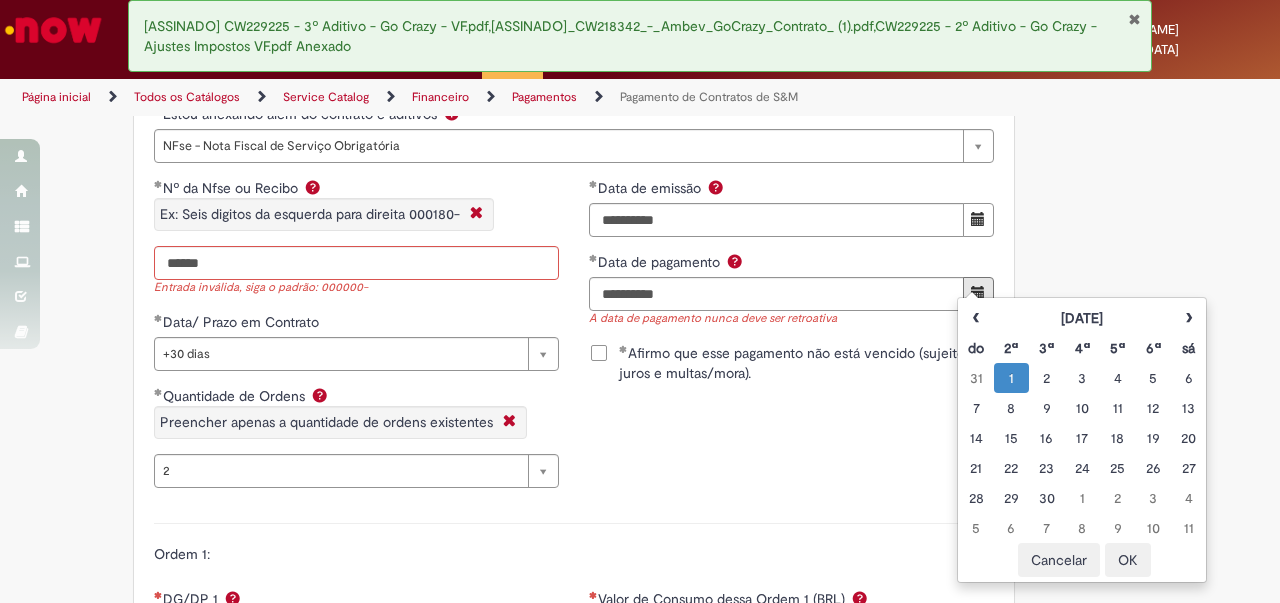 click on "**********" at bounding box center (574, 340) 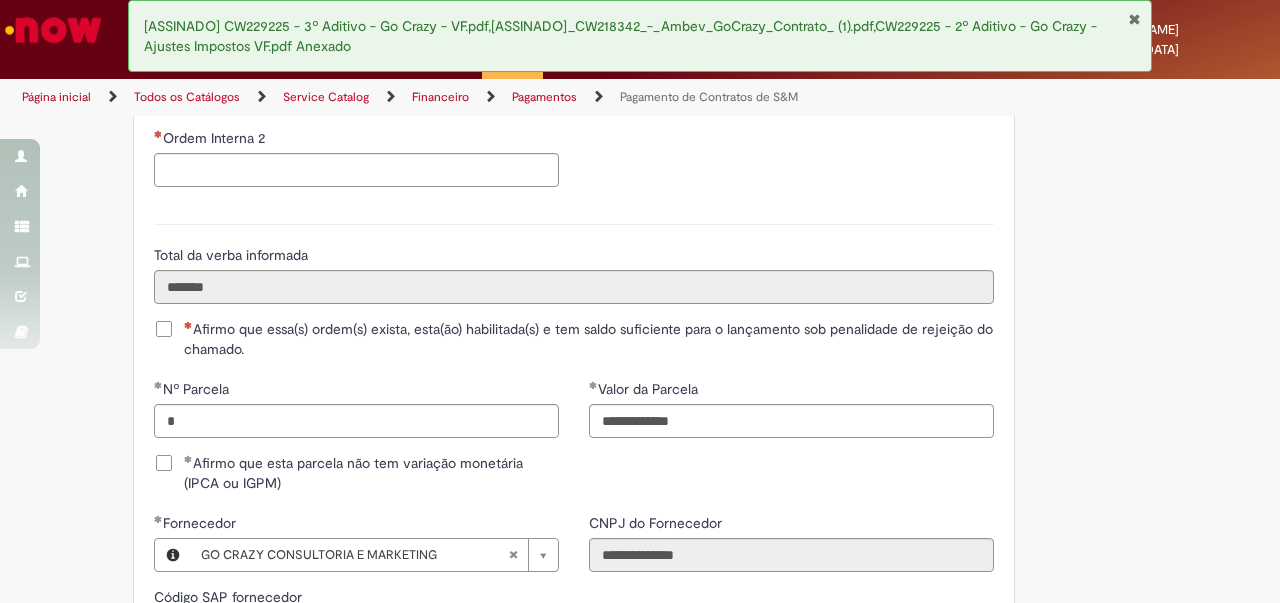 scroll, scrollTop: 2464, scrollLeft: 0, axis: vertical 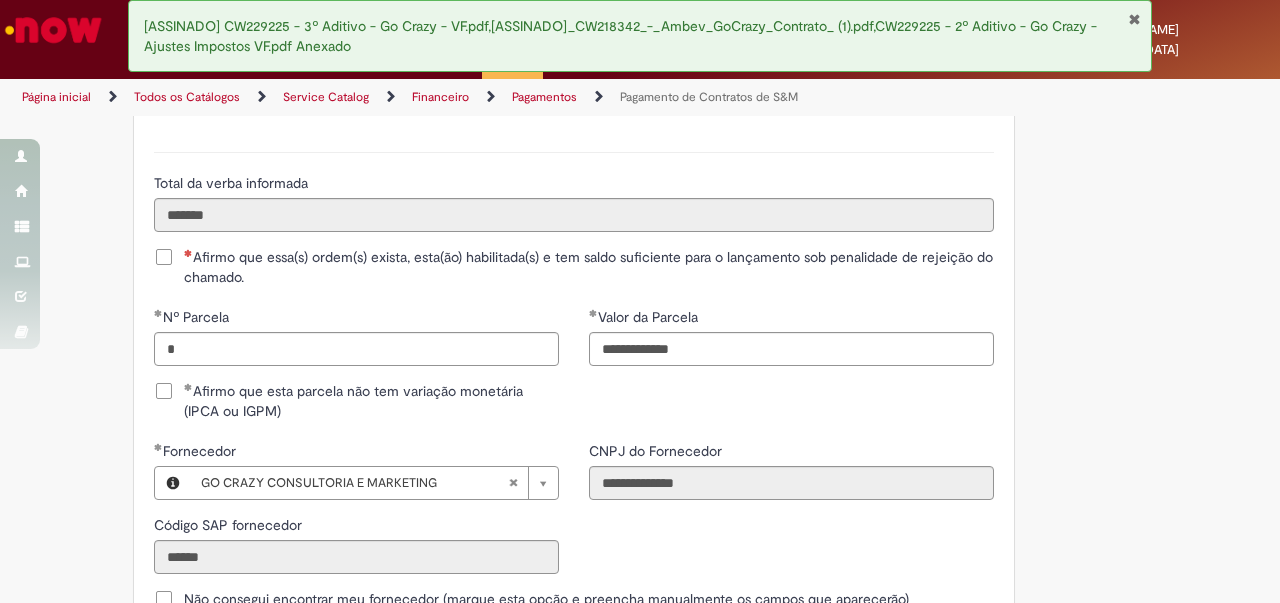 click on "Afirmo que essa(s) ordem(s) exista, esta(ão) habilitada(s) e tem saldo suficiente para o lançamento sob penalidade de rejeição do chamado." at bounding box center [574, 267] 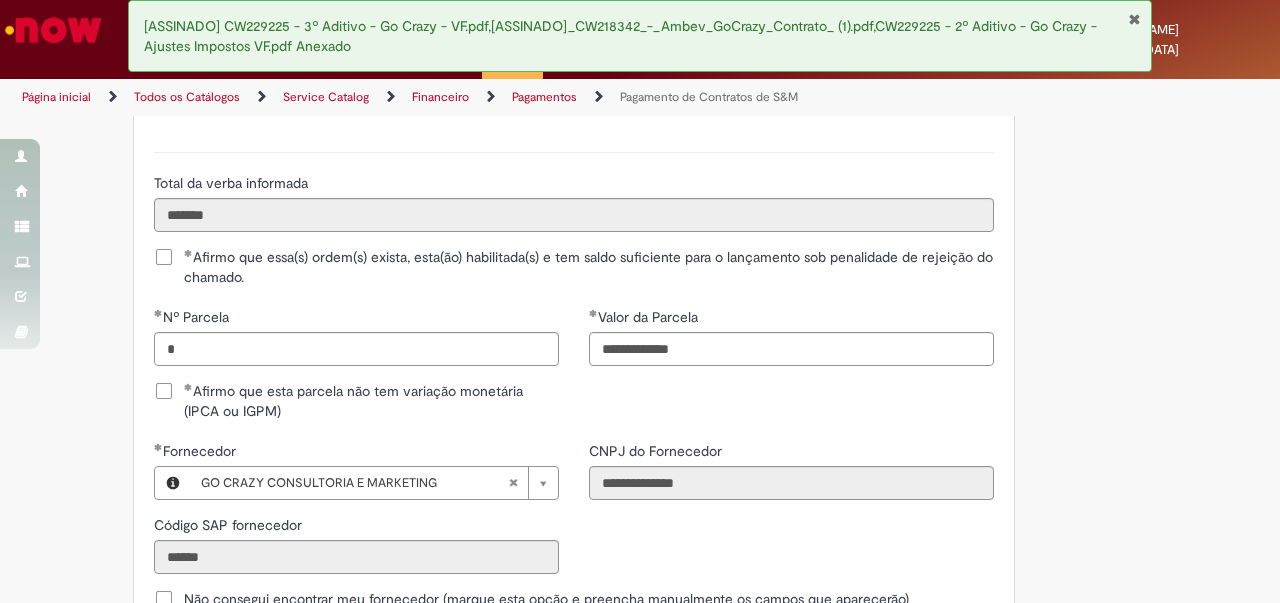 click on "Adicionar a Favoritos
Pagamento de Contratos de S&M
Oferta exclusiva para Pagamentos Fixos cadastrados no VMV sem atualização monetária apenas SAP ECC 6.0 (sem minuta de Parcela Variável no Netlex). Contratos SGC não se aplicam a esse chamado.
PARA PARCELAS FIXAS REMANESCENTES (SEM AJUSTE DE VALORES) é obrigatório anexar nesse chamado :
Contrato Mãe e possíveis aditivos.
NFse única (Fixa com Ajuste) ou Recibo (obrigatório anexar validação de TAX atualizada).
Em casos de Clubes de Futbol (exceto S.A.F – Sociedade Anonima de Futebol) devem ter 5% de INSS sob o total de pagamento descontado (discriminando em recibo valor liquido e valor bruto) informando no mesmo inicio da vigência contratual.
Clubes de Futebol S.A.F é obrigatória emissão de Nfse.
Memória de Cálculo do ajuste previsto em contrato (mesmo que negativo).
[EMAIL_ADDRESS][DOMAIN_NAME]" at bounding box center [542, -511] 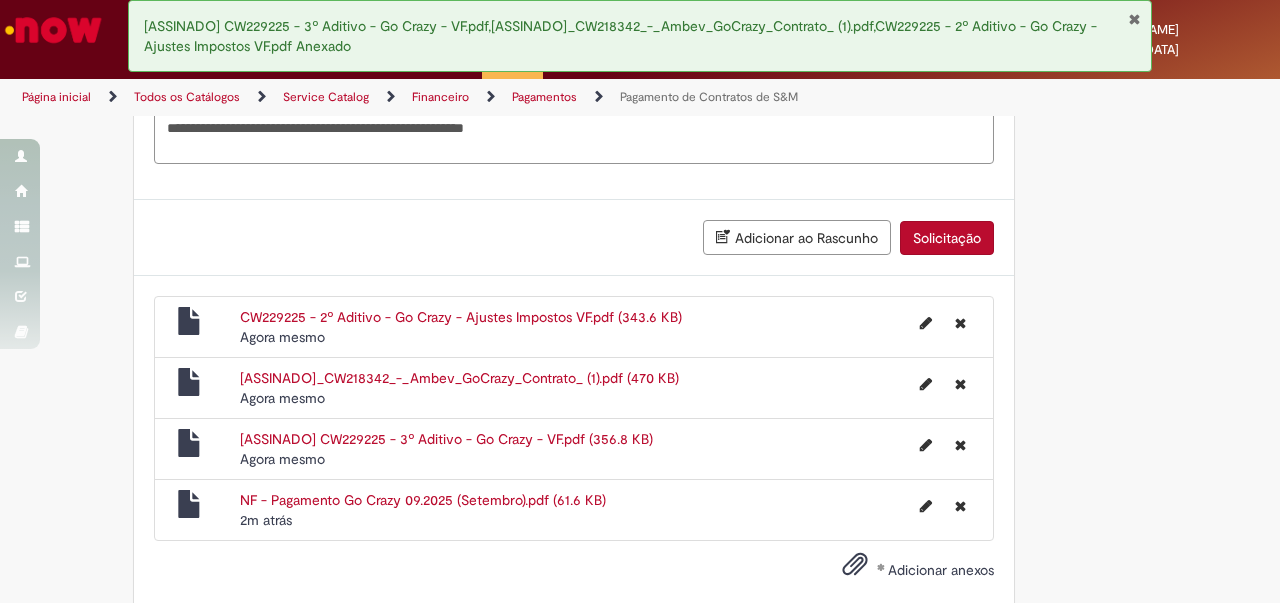 scroll, scrollTop: 3164, scrollLeft: 0, axis: vertical 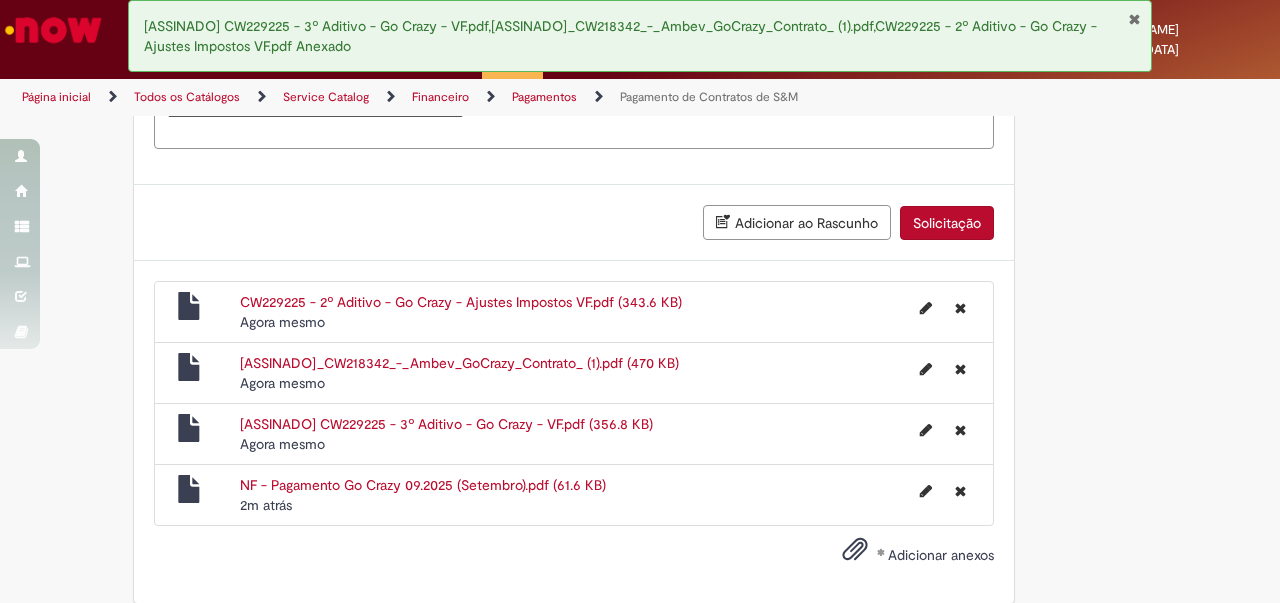 click on "Adicionar a Favoritos
Pagamento de Contratos de S&M
Oferta exclusiva para Pagamentos Fixos cadastrados no VMV sem atualização monetária apenas SAP ECC 6.0 (sem minuta de Parcela Variável no Netlex). Contratos SGC não se aplicam a esse chamado.
PARA PARCELAS FIXAS REMANESCENTES (SEM AJUSTE DE VALORES) é obrigatório anexar nesse chamado :
Contrato Mãe e possíveis aditivos.
NFse única (Fixa com Ajuste) ou Recibo (obrigatório anexar validação de TAX atualizada).
Em casos de Clubes de Futbol (exceto S.A.F – Sociedade Anonima de Futebol) devem ter 5% de INSS sob o total de pagamento descontado (discriminando em recibo valor liquido e valor bruto) informando no mesmo inicio da vigência contratual.
Clubes de Futebol S.A.F é obrigatória emissão de Nfse.
Memória de Cálculo do ajuste previsto em contrato (mesmo que negativo)." at bounding box center (640, -1211) 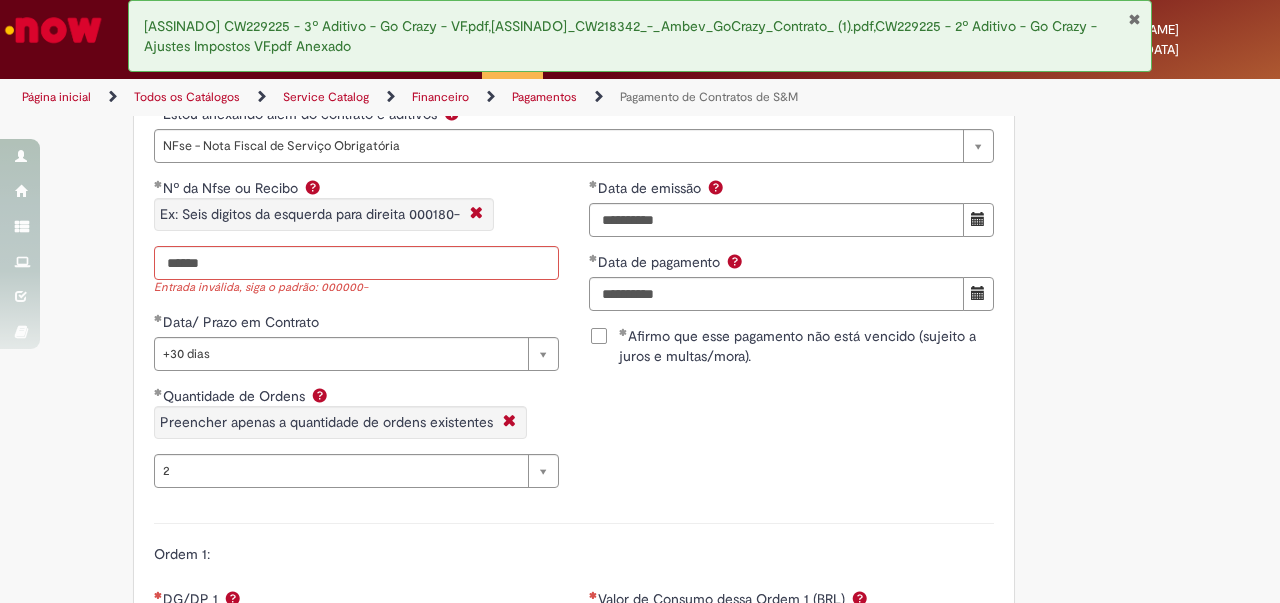 scroll, scrollTop: 1464, scrollLeft: 0, axis: vertical 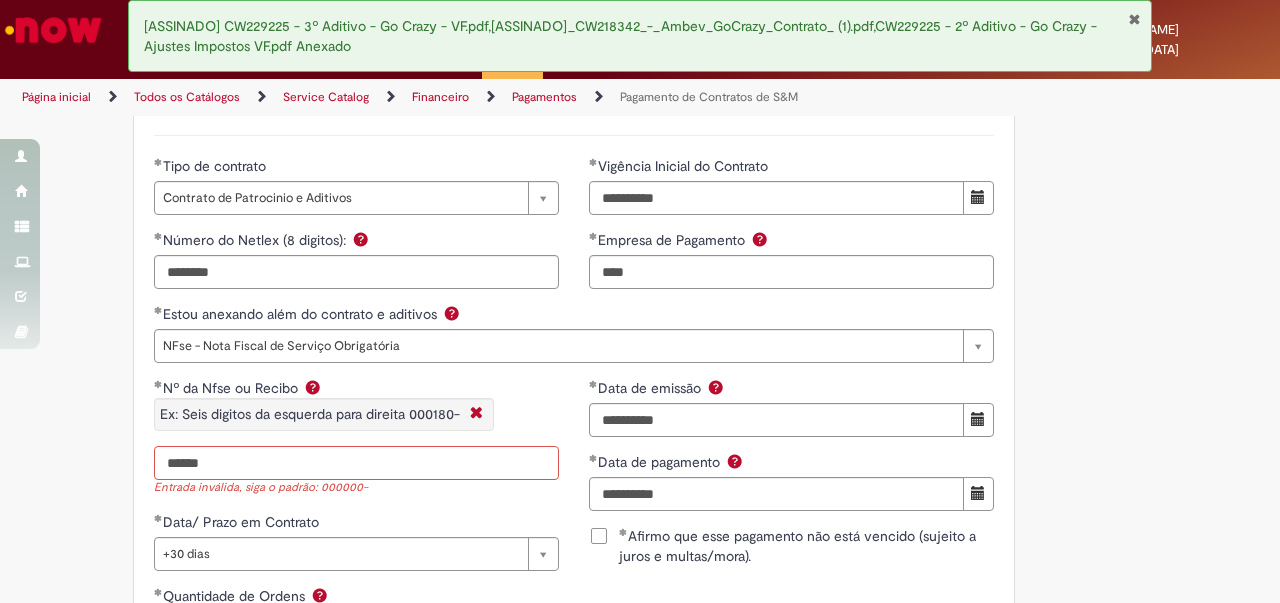 drag, startPoint x: 204, startPoint y: 449, endPoint x: 109, endPoint y: 438, distance: 95.63472 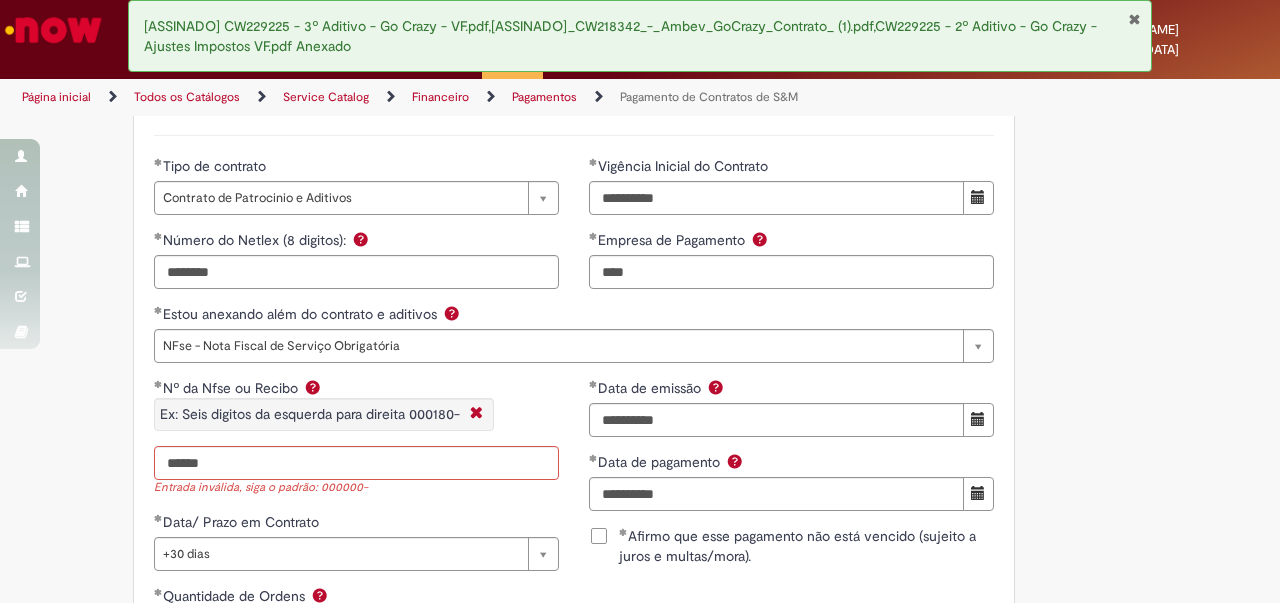 click on "Adicionar a Favoritos
Pagamento de Contratos de S&M
Oferta exclusiva para Pagamentos Fixos cadastrados no VMV sem atualização monetária apenas SAP ECC 6.0 (sem minuta de Parcela Variável no Netlex). Contratos SGC não se aplicam a esse chamado.
PARA PARCELAS FIXAS REMANESCENTES (SEM AJUSTE DE VALORES) é obrigatório anexar nesse chamado :
Contrato Mãe e possíveis aditivos.
NFse única (Fixa com Ajuste) ou Recibo (obrigatório anexar validação de TAX atualizada).
Em casos de Clubes de Futbol (exceto S.A.F – Sociedade Anonima de Futebol) devem ter 5% de INSS sob o total de pagamento descontado (discriminando em recibo valor liquido e valor bruto) informando no mesmo inicio da vigência contratual.
Clubes de Futebol S.A.F é obrigatória emissão de Nfse.
Memória de Cálculo do ajuste previsto em contrato (mesmo que negativo).
[EMAIL_ADDRESS][DOMAIN_NAME]" at bounding box center (542, 489) 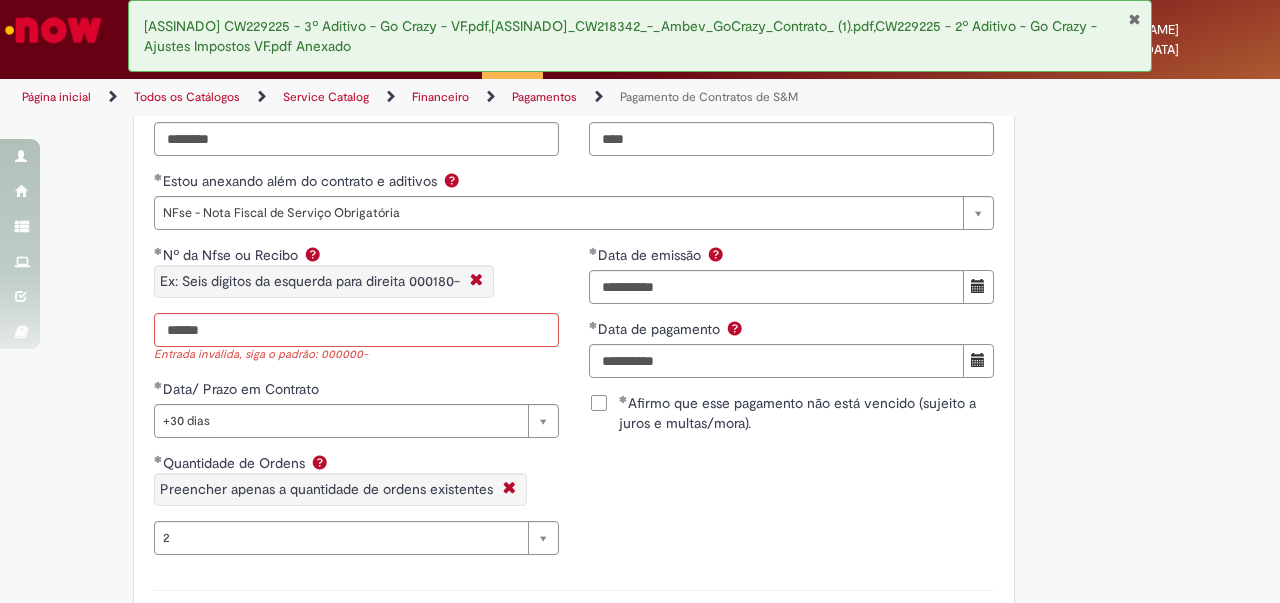 scroll, scrollTop: 1600, scrollLeft: 0, axis: vertical 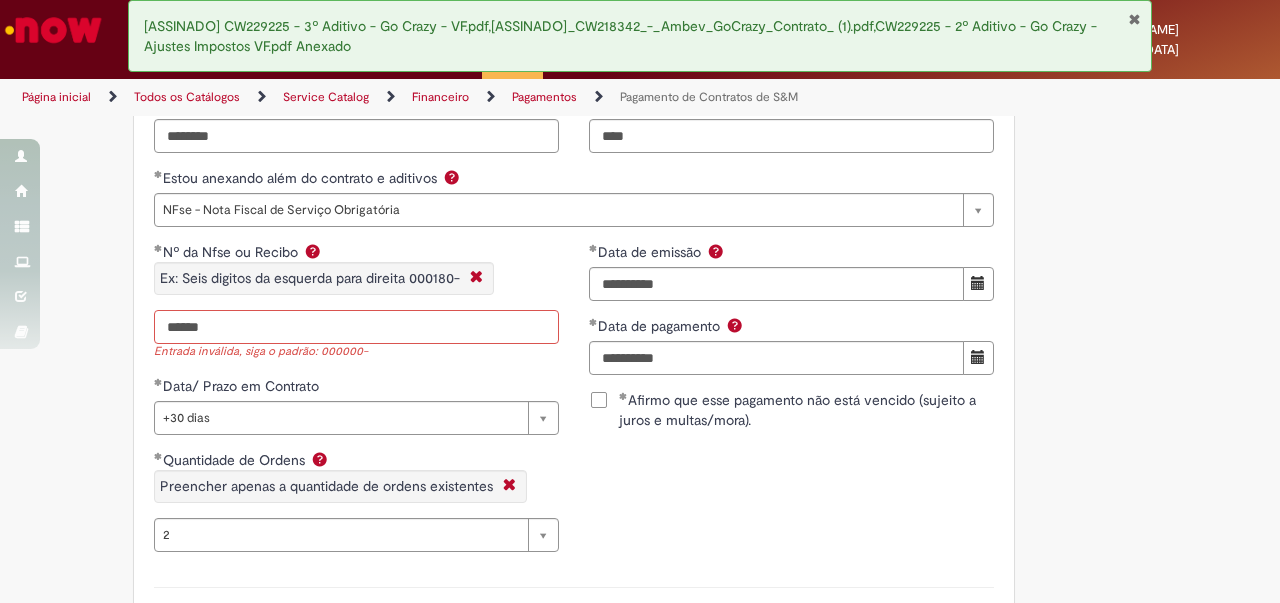 click on "******" at bounding box center (356, 327) 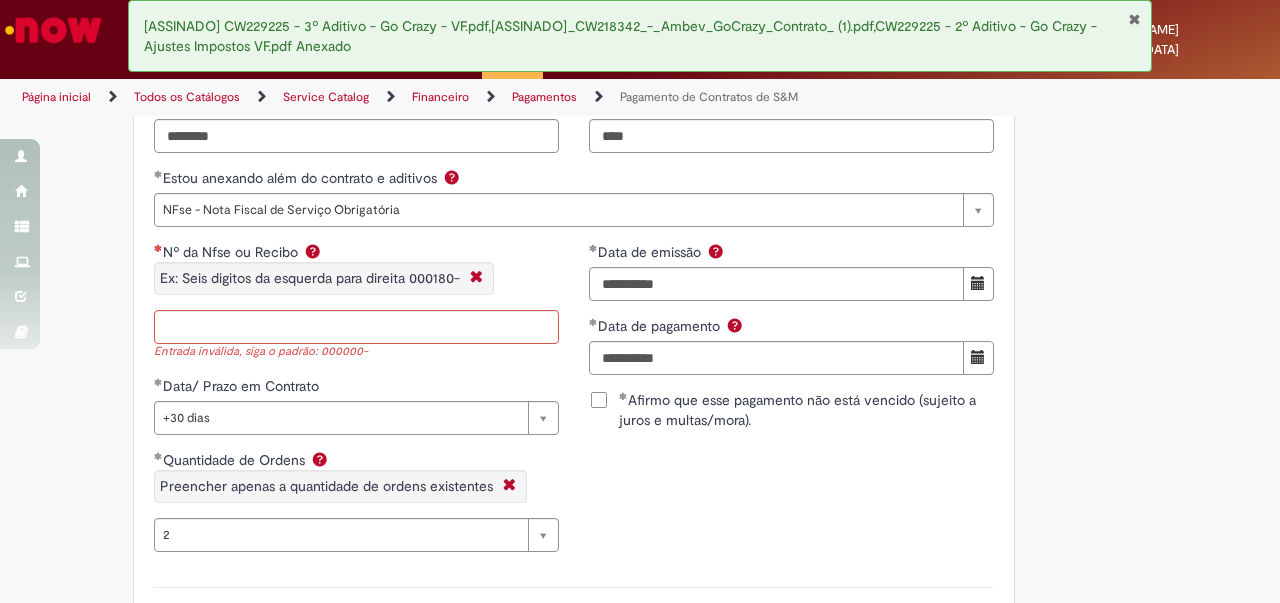 click on "Adicionar a Favoritos
Pagamento de Contratos de S&M
Oferta exclusiva para Pagamentos Fixos cadastrados no VMV sem atualização monetária apenas SAP ECC 6.0 (sem minuta de Parcela Variável no Netlex). Contratos SGC não se aplicam a esse chamado.
PARA PARCELAS FIXAS REMANESCENTES (SEM AJUSTE DE VALORES) é obrigatório anexar nesse chamado :
Contrato Mãe e possíveis aditivos.
NFse única (Fixa com Ajuste) ou Recibo (obrigatório anexar validação de TAX atualizada).
Em casos de Clubes de Futbol (exceto S.A.F – Sociedade Anonima de Futebol) devem ter 5% de INSS sob o total de pagamento descontado (discriminando em recibo valor liquido e valor bruto) informando no mesmo inicio da vigência contratual.
Clubes de Futebol S.A.F é obrigatória emissão de Nfse.
Memória de Cálculo do ajuste previsto em contrato (mesmo que negativo).
[EMAIL_ADDRESS][DOMAIN_NAME]" at bounding box center (542, 353) 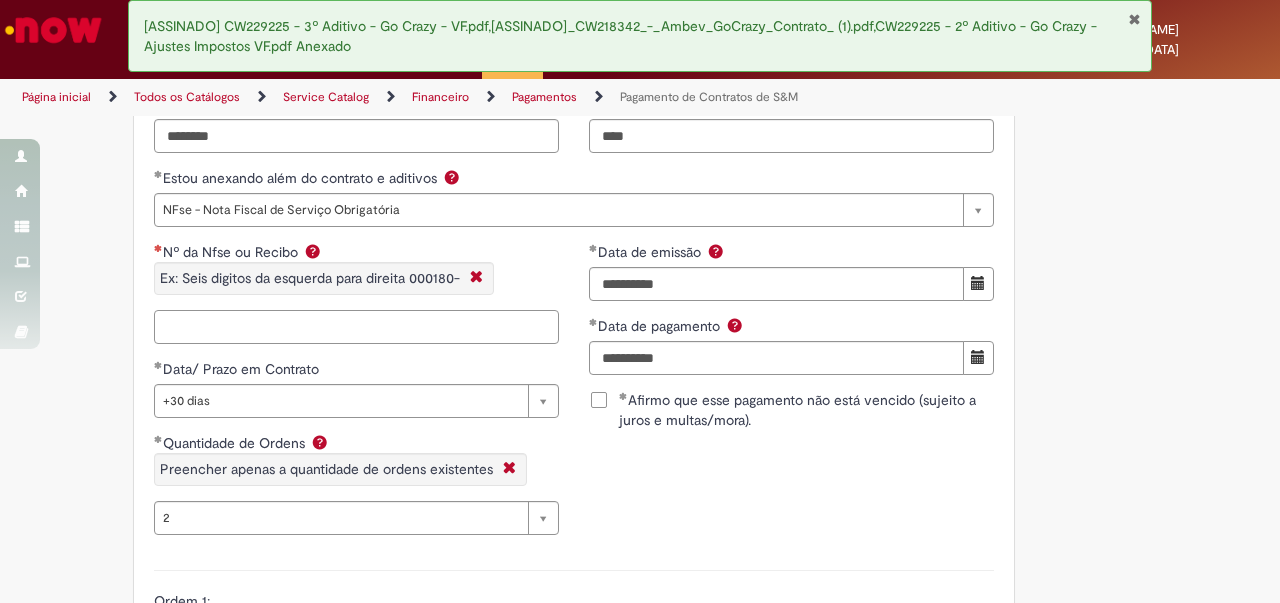 click on "Nº da Nfse ou Recibo Ex: Seis digitos da esquerda para direita 000180-" at bounding box center [356, 327] 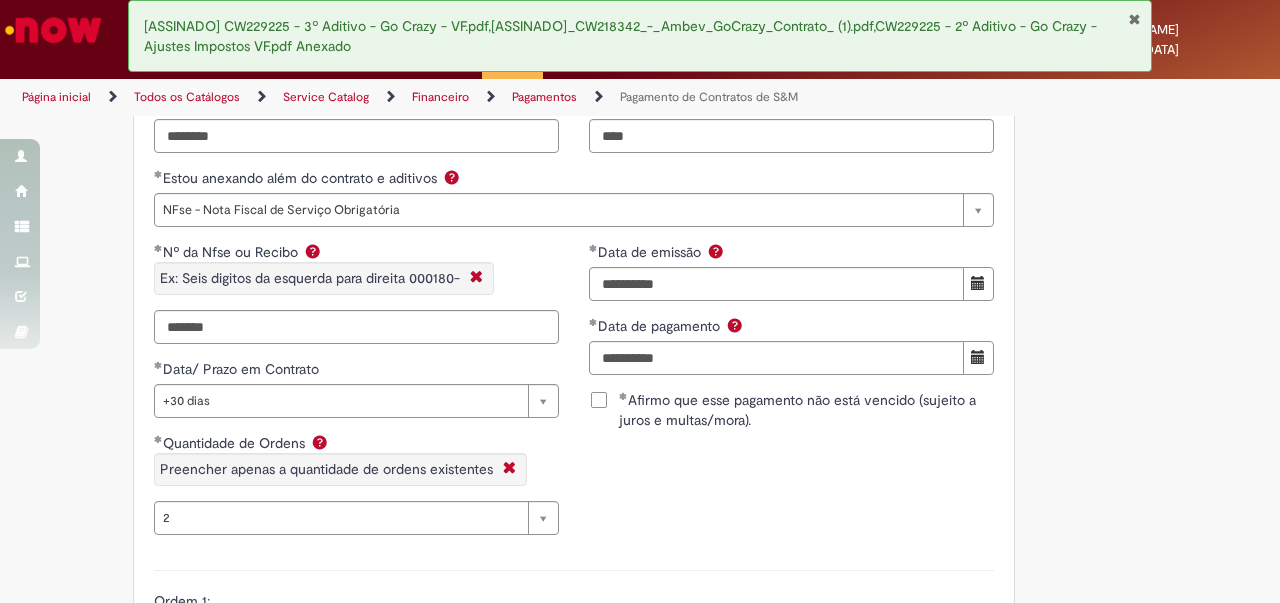 click on "Ordem 1:" at bounding box center (574, 593) 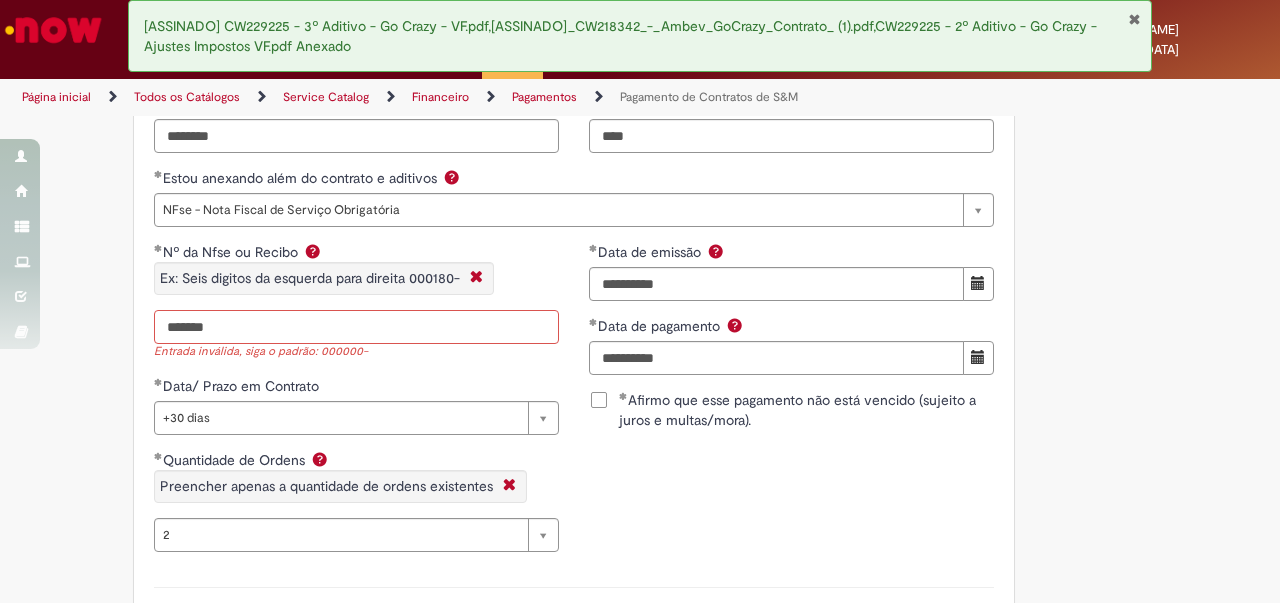 click on "*******" at bounding box center [356, 327] 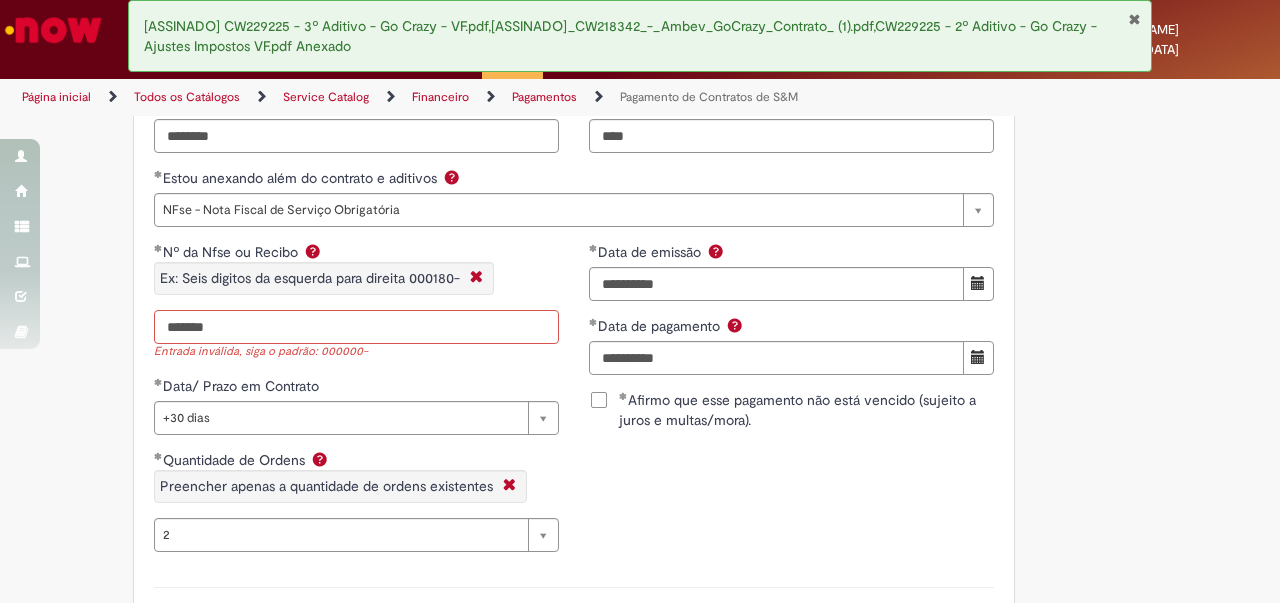 click on "*******" at bounding box center [356, 327] 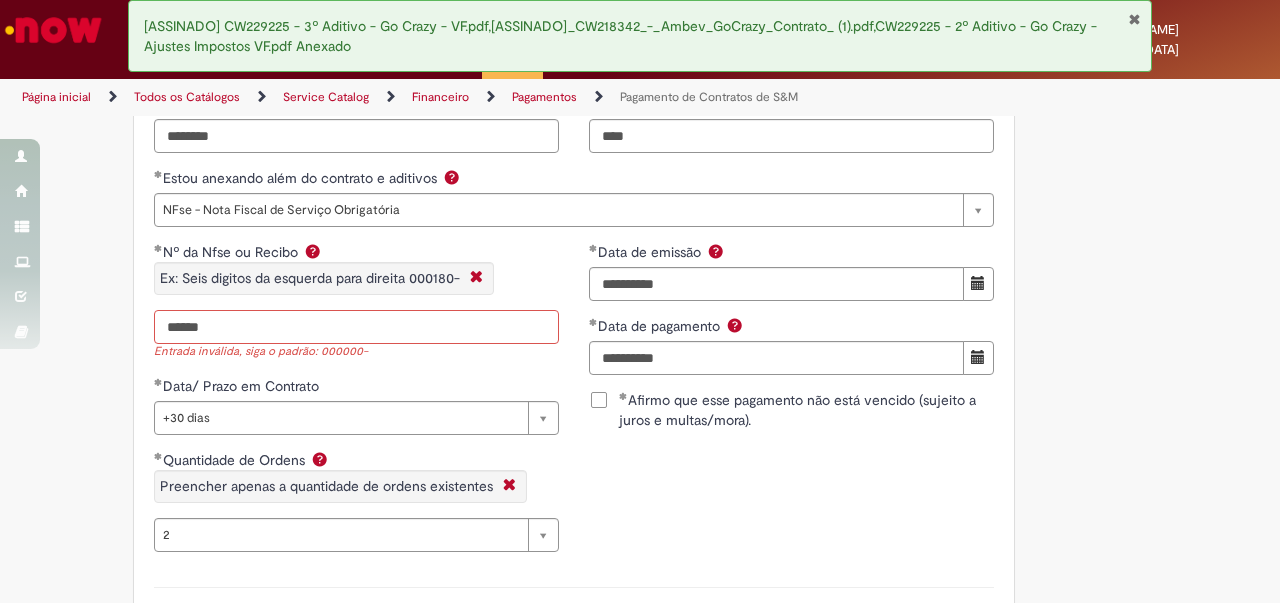 click on "******" at bounding box center (356, 327) 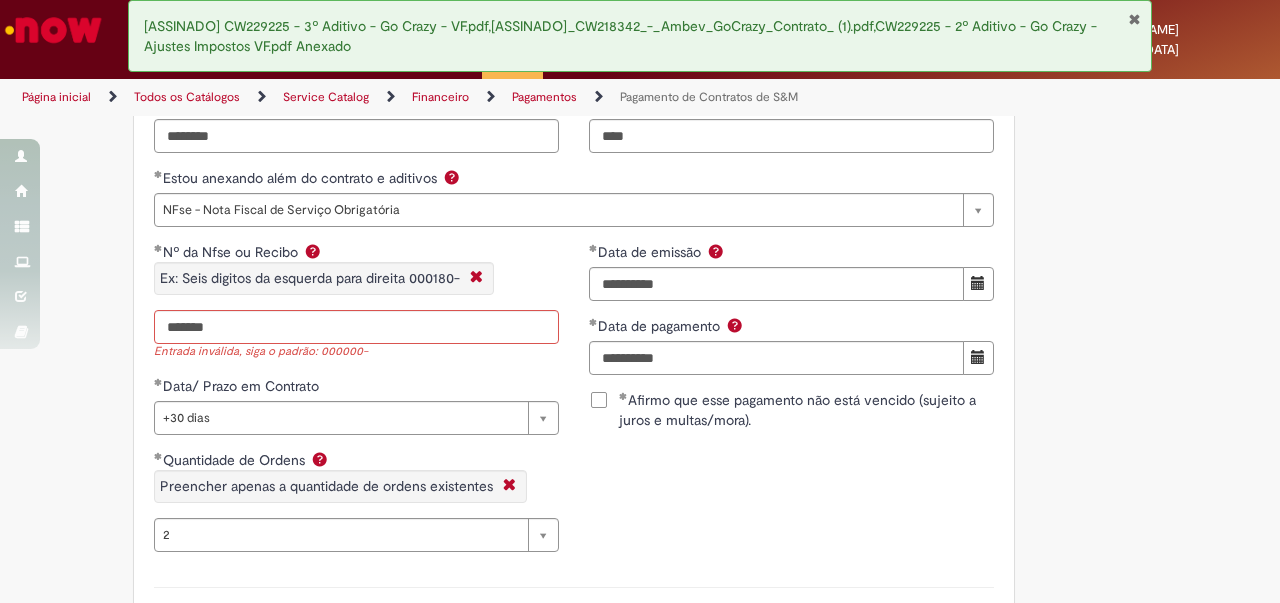 click on "**********" at bounding box center [574, 404] 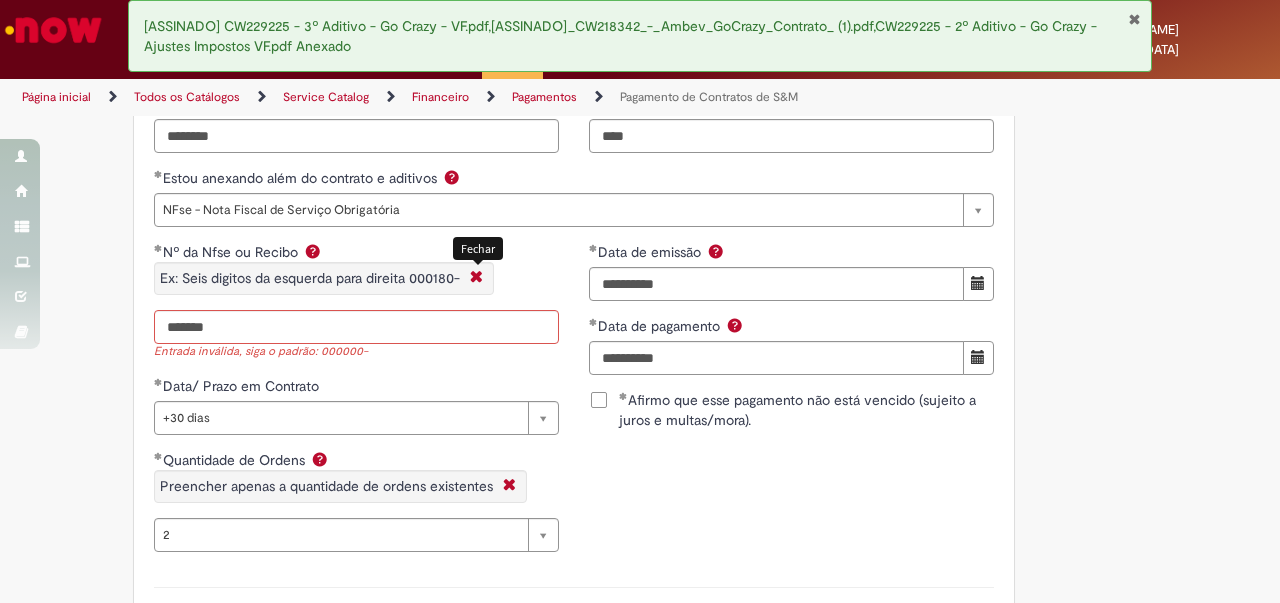 click at bounding box center (476, 278) 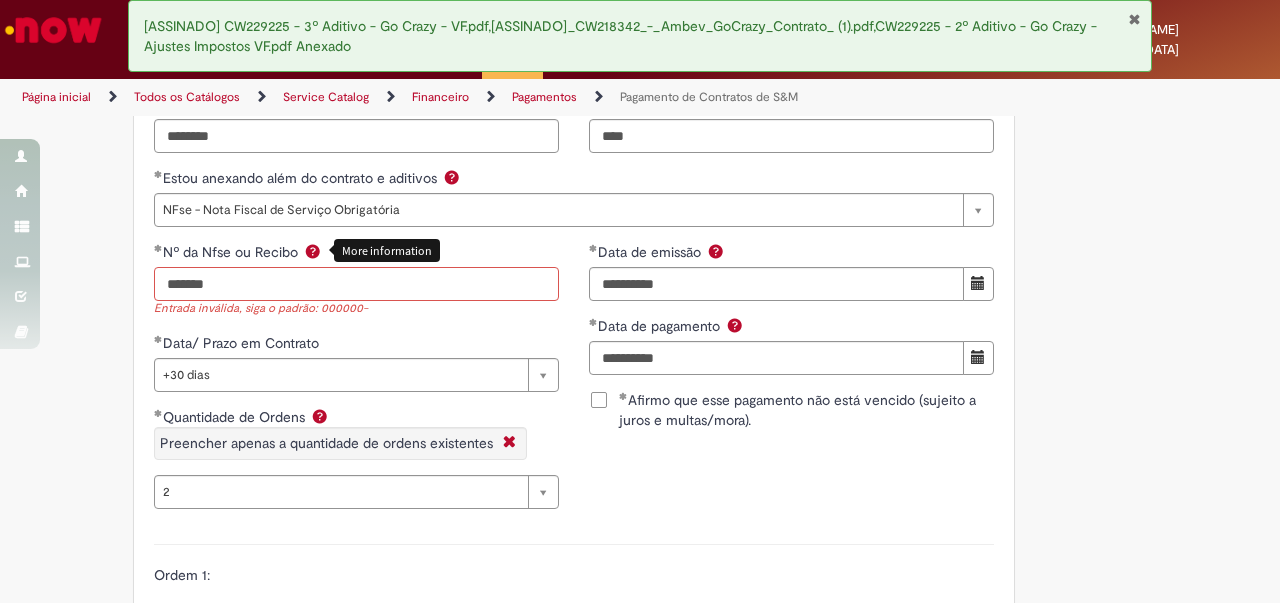 click on "*******" at bounding box center (356, 284) 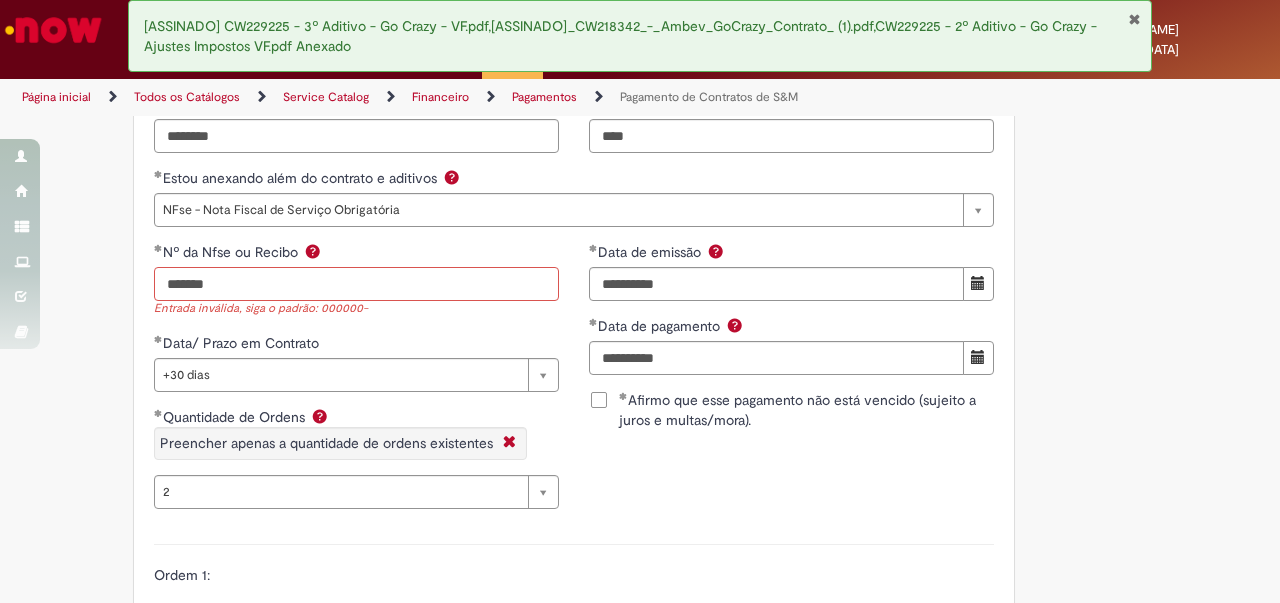 click on "*******" at bounding box center (356, 284) 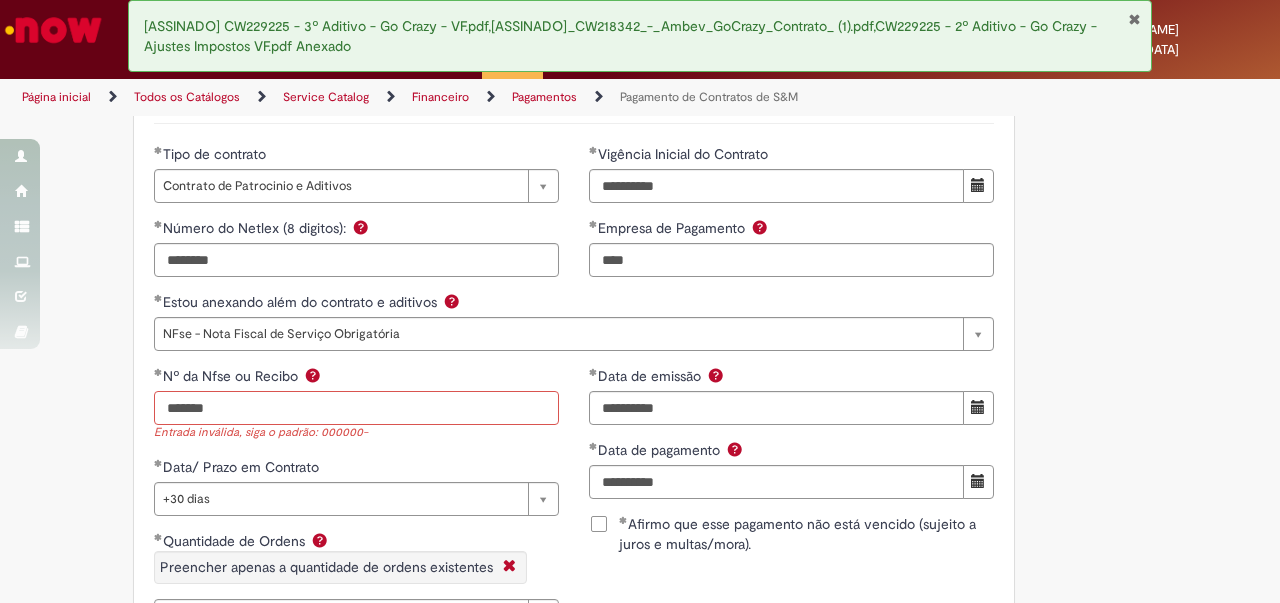 scroll, scrollTop: 1600, scrollLeft: 0, axis: vertical 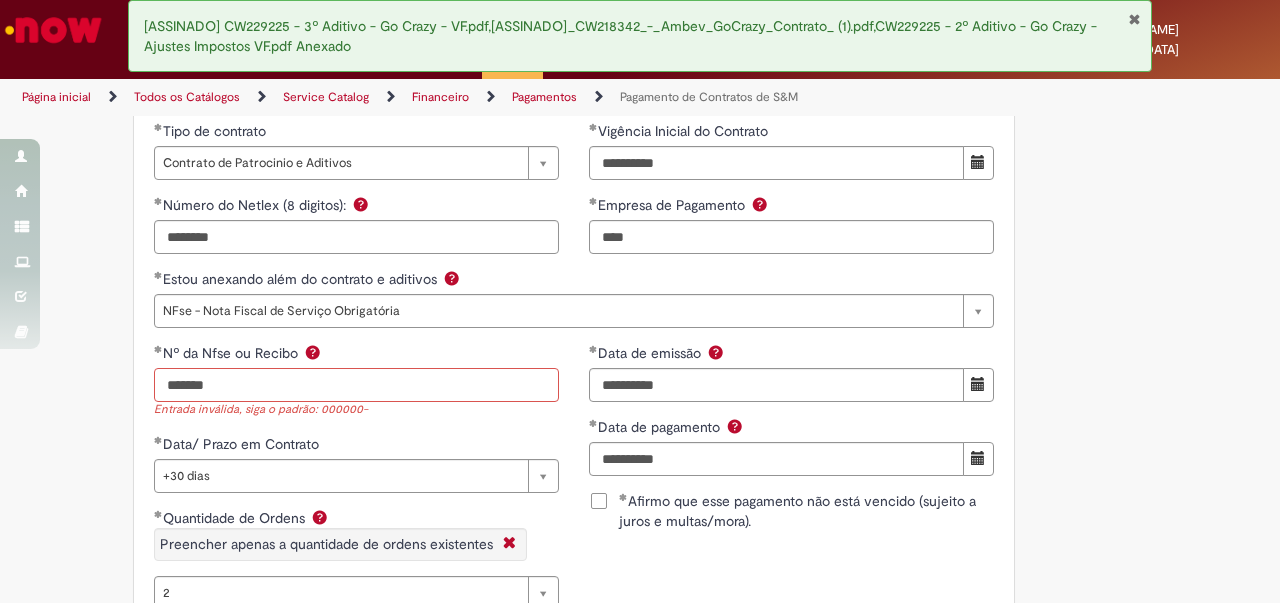 click on "*******" at bounding box center (356, 385) 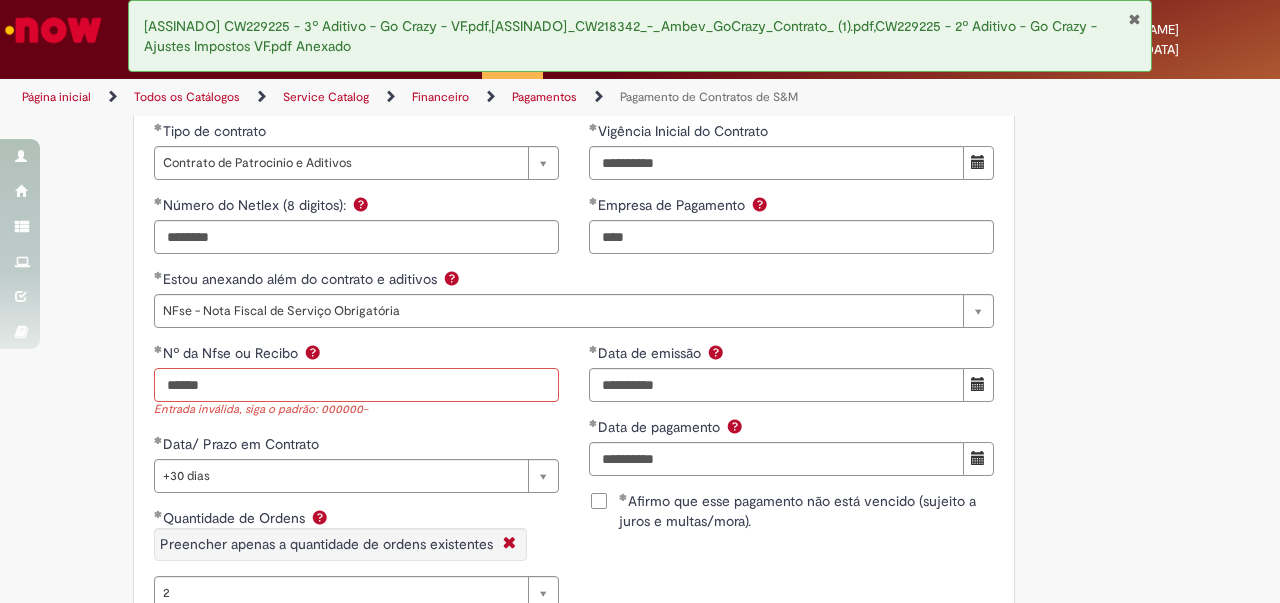 click on "******" at bounding box center [356, 385] 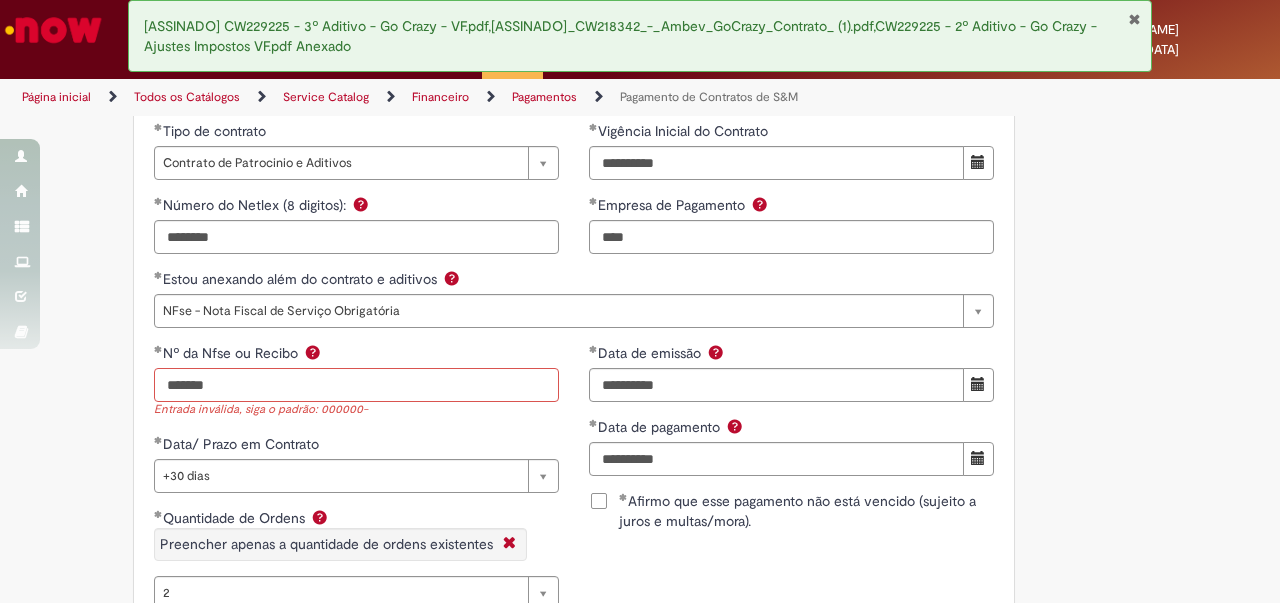 type on "*******" 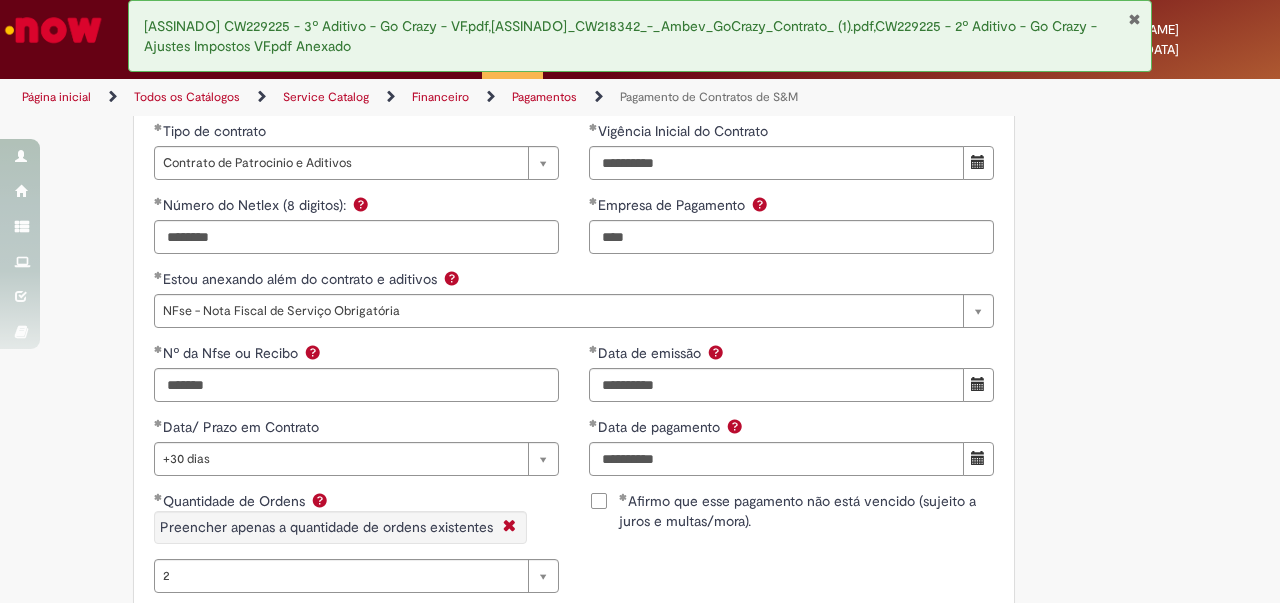 click on "**********" at bounding box center (574, 767) 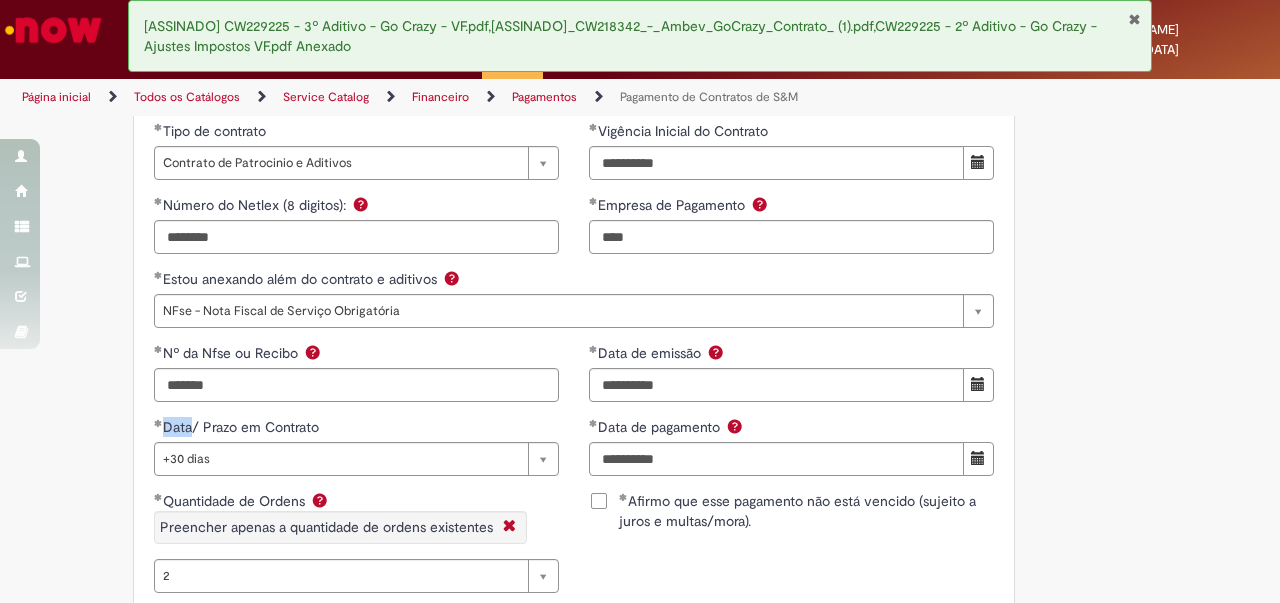 click on "**********" at bounding box center [574, 767] 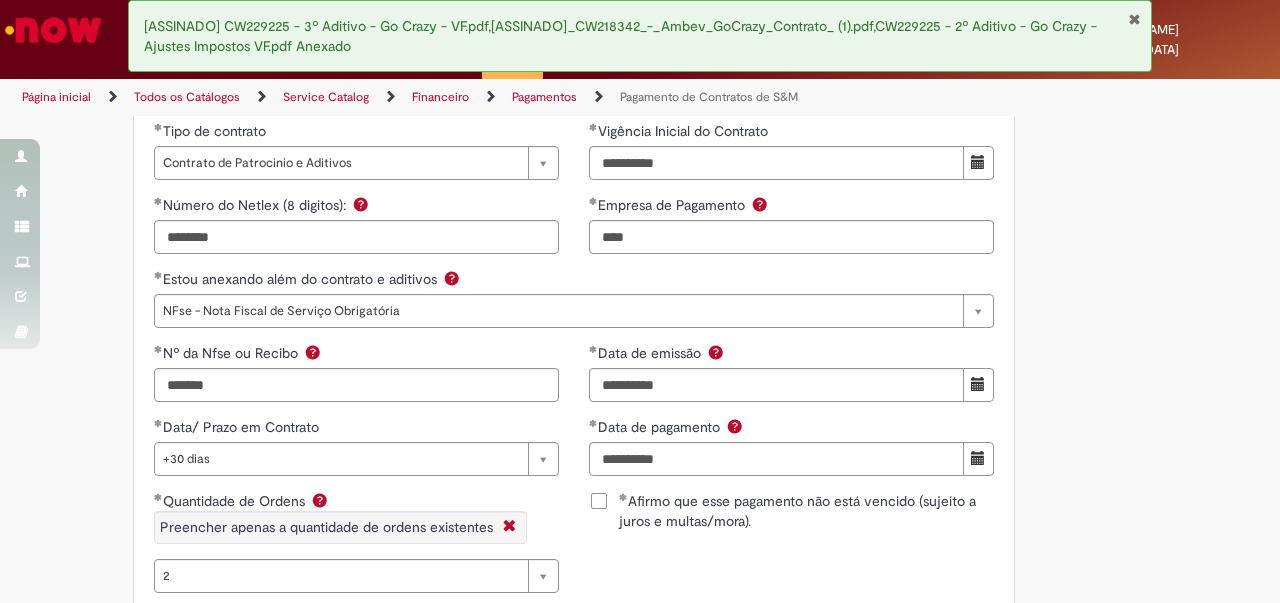 click on "Data/ Prazo em Contrato" at bounding box center [356, 429] 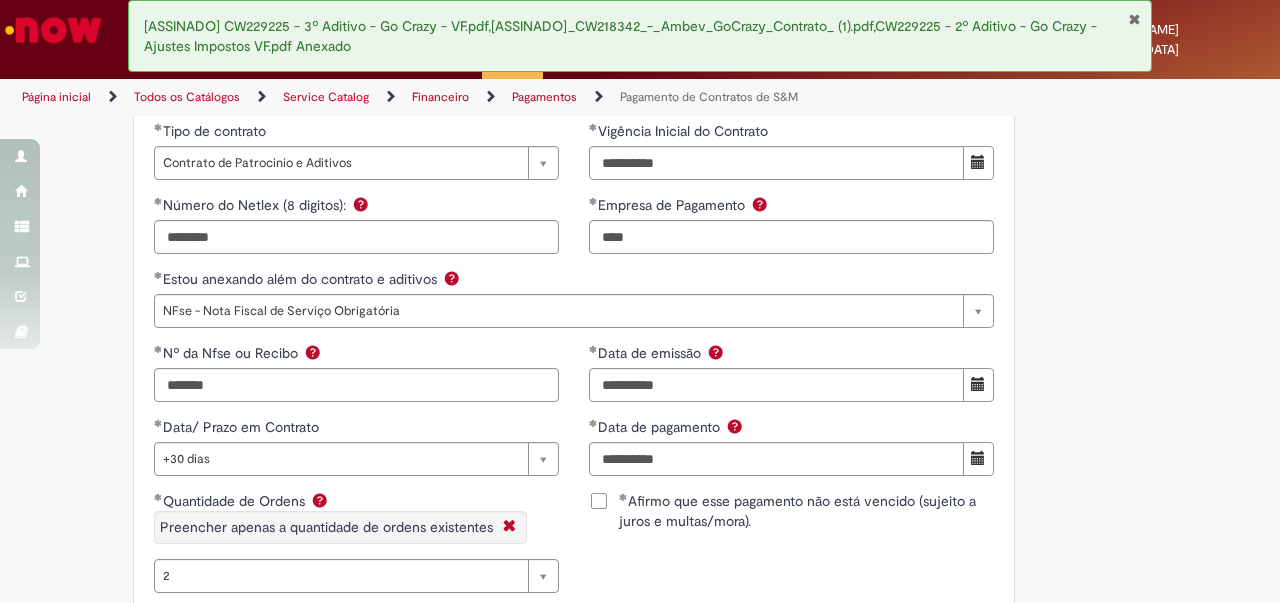 click on "Adicionar a Favoritos
Pagamento de Contratos de S&M
Oferta exclusiva para Pagamentos Fixos cadastrados no VMV sem atualização monetária apenas SAP ECC 6.0 (sem minuta de Parcela Variável no Netlex). Contratos SGC não se aplicam a esse chamado.
PARA PARCELAS FIXAS REMANESCENTES (SEM AJUSTE DE VALORES) é obrigatório anexar nesse chamado :
Contrato Mãe e possíveis aditivos.
NFse única (Fixa com Ajuste) ou Recibo (obrigatório anexar validação de TAX atualizada).
Em casos de Clubes de Futbol (exceto S.A.F – Sociedade Anonima de Futebol) devem ter 5% de INSS sob o total de pagamento descontado (discriminando em recibo valor liquido e valor bruto) informando no mesmo inicio da vigência contratual.
Clubes de Futebol S.A.F é obrigatória emissão de Nfse.
Memória de Cálculo do ajuste previsto em contrato (mesmo que negativo)." at bounding box center (640, 424) 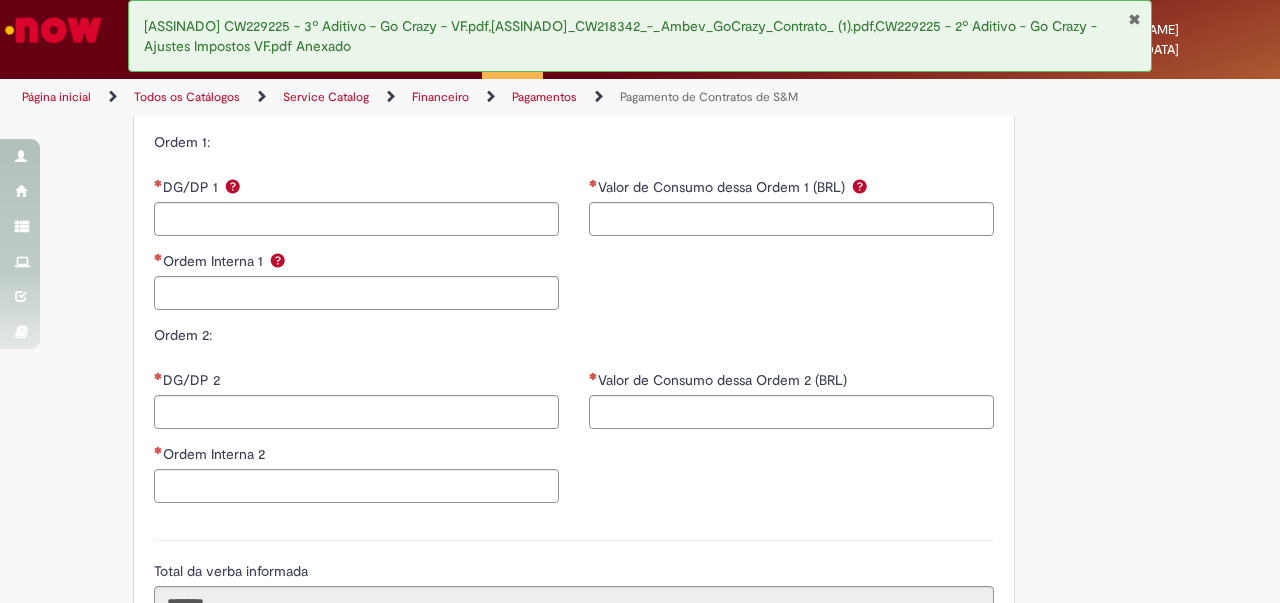 scroll, scrollTop: 2019, scrollLeft: 0, axis: vertical 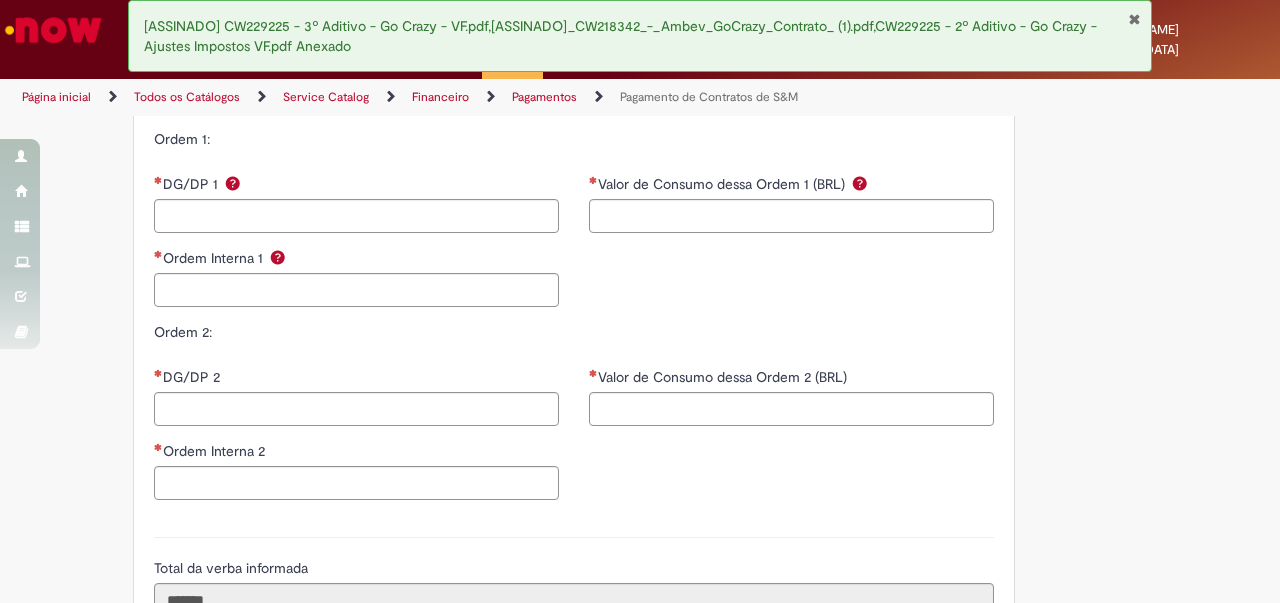 click on "DG/DP 1  Ordem Interna 1 Valor de Consumo dessa Ordem 1 (BRL)" at bounding box center [574, 248] 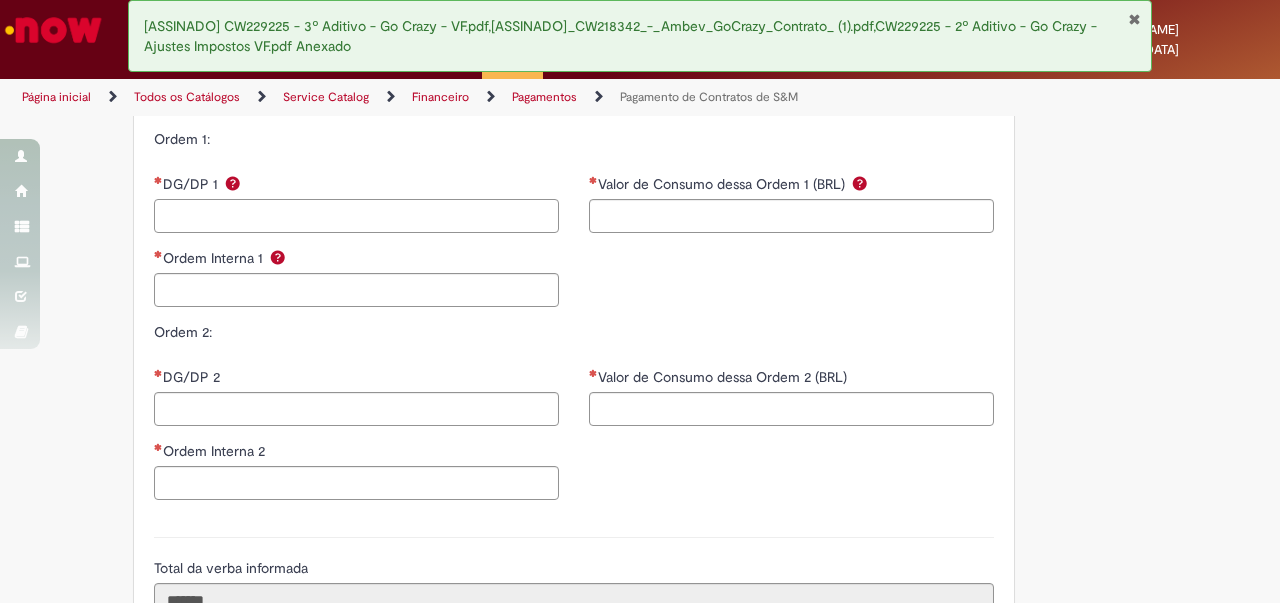 click on "DG/DP 1" at bounding box center [356, 216] 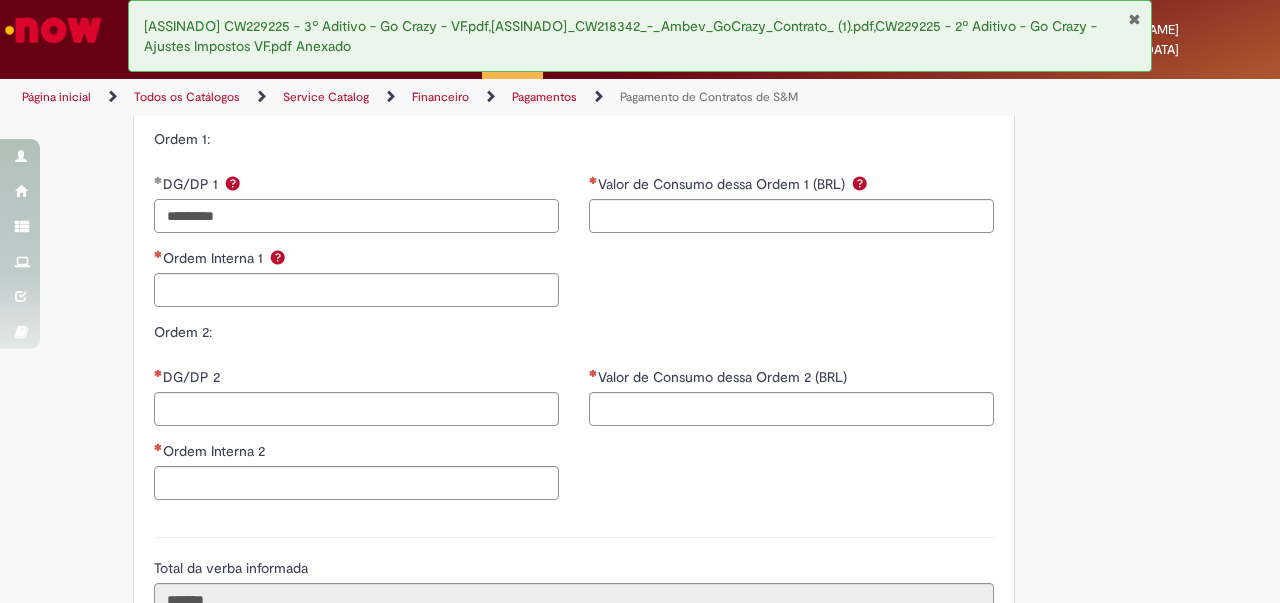 type on "*********" 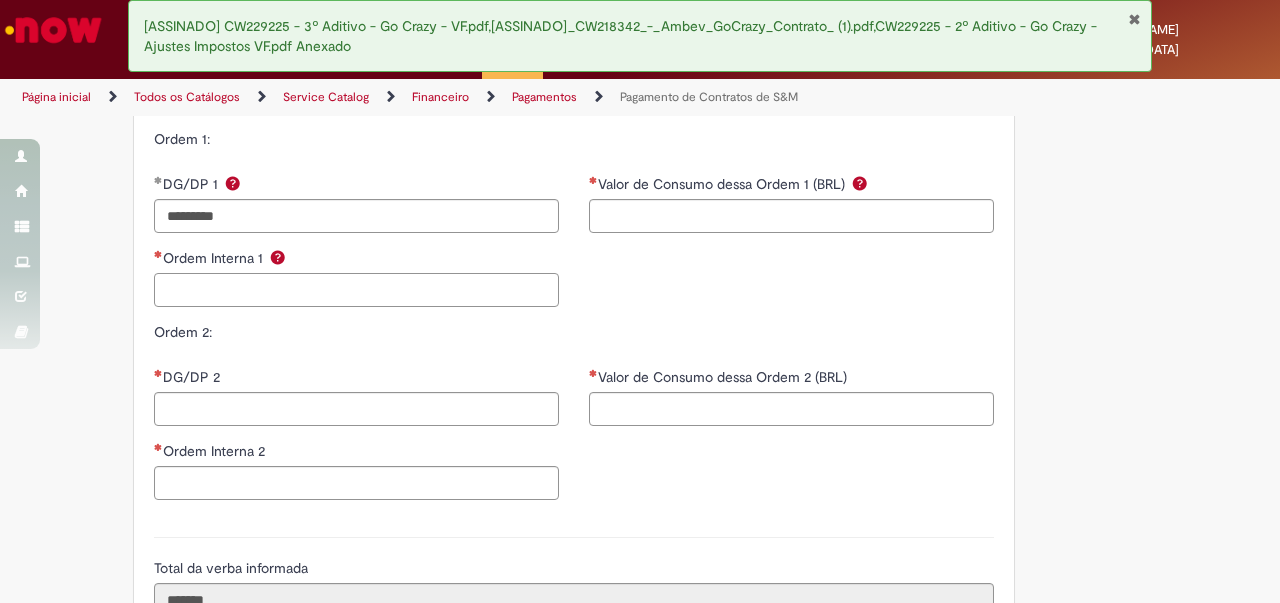 click on "Ordem Interna 1" at bounding box center (356, 290) 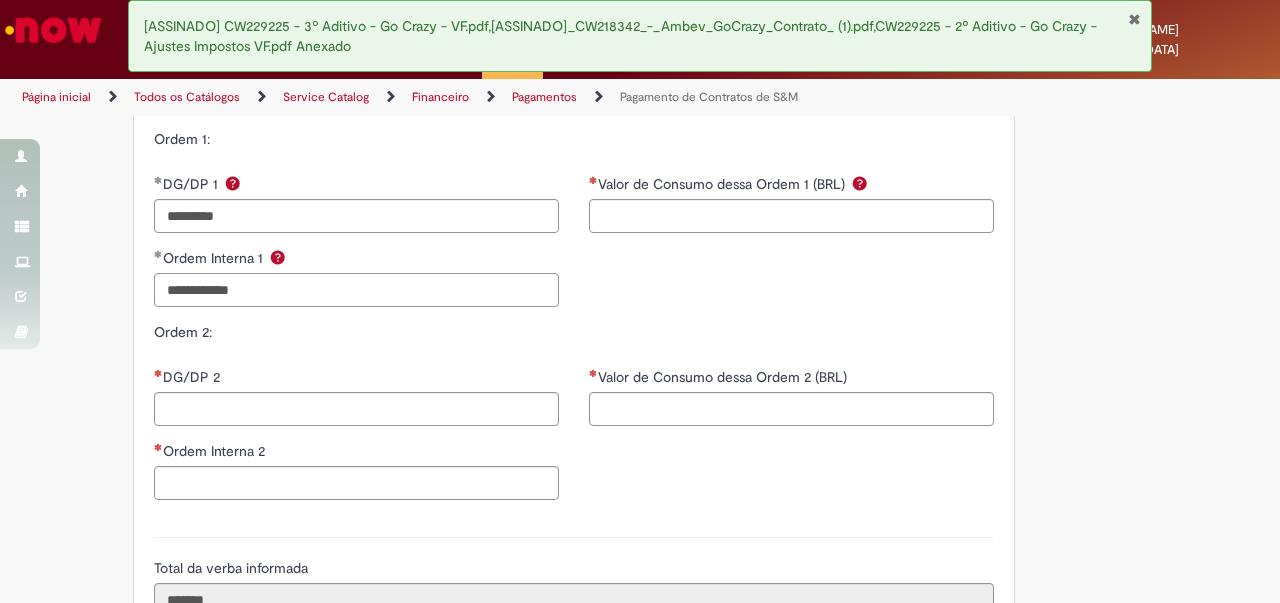 type on "**********" 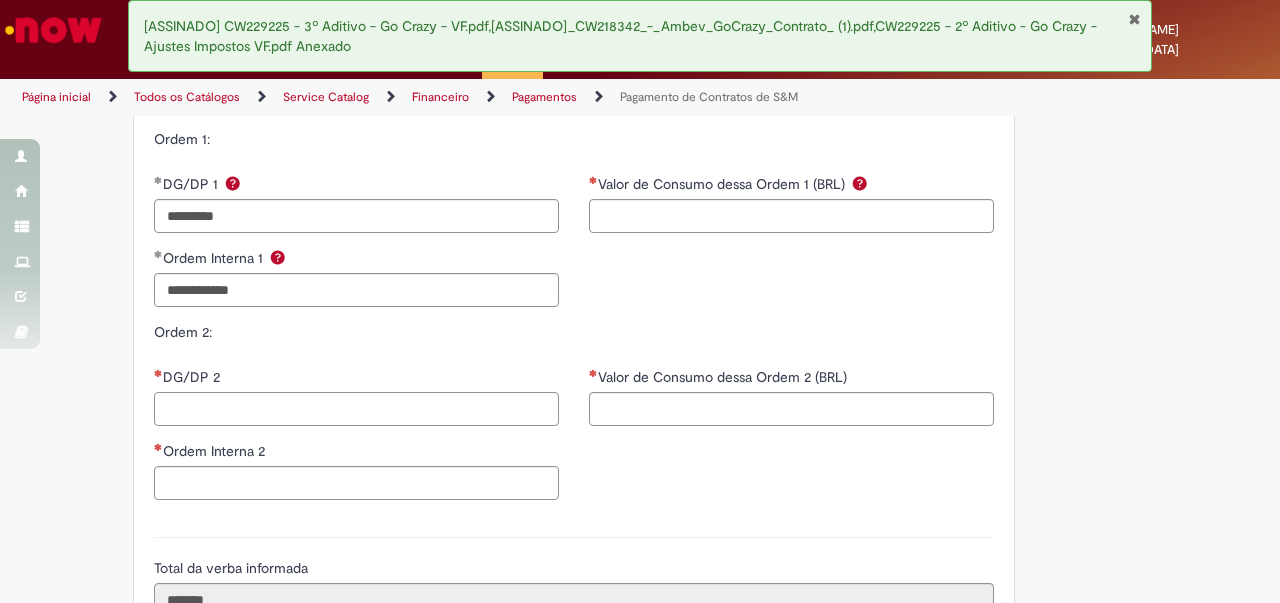 click on "DG/DP 2" at bounding box center [356, 409] 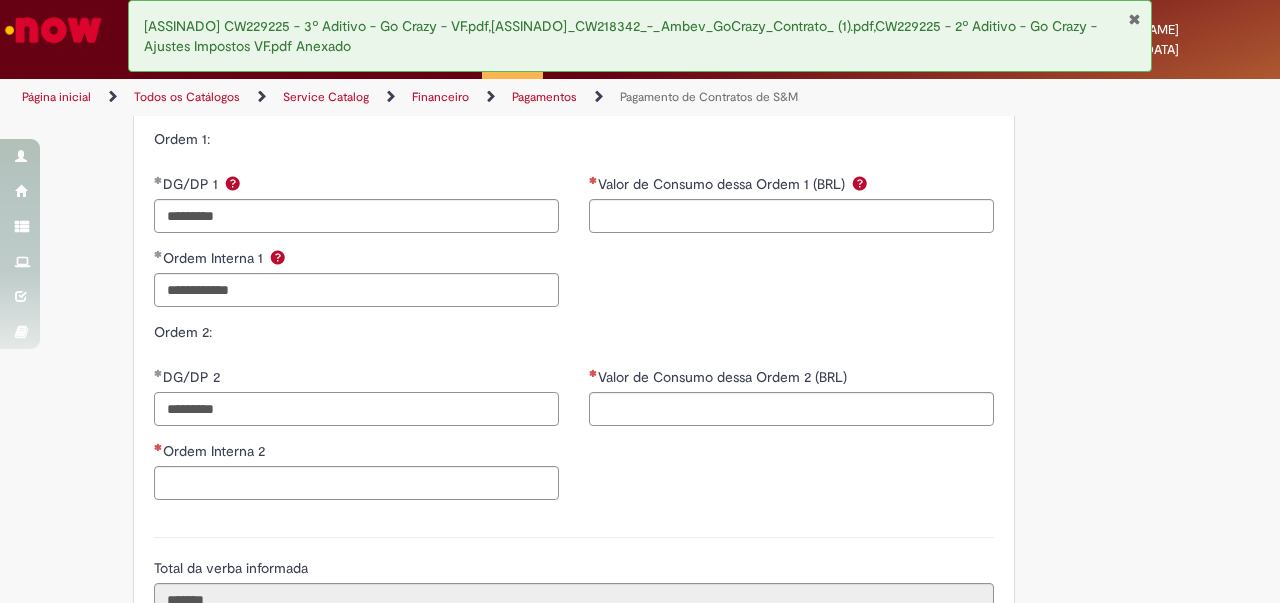 type on "*********" 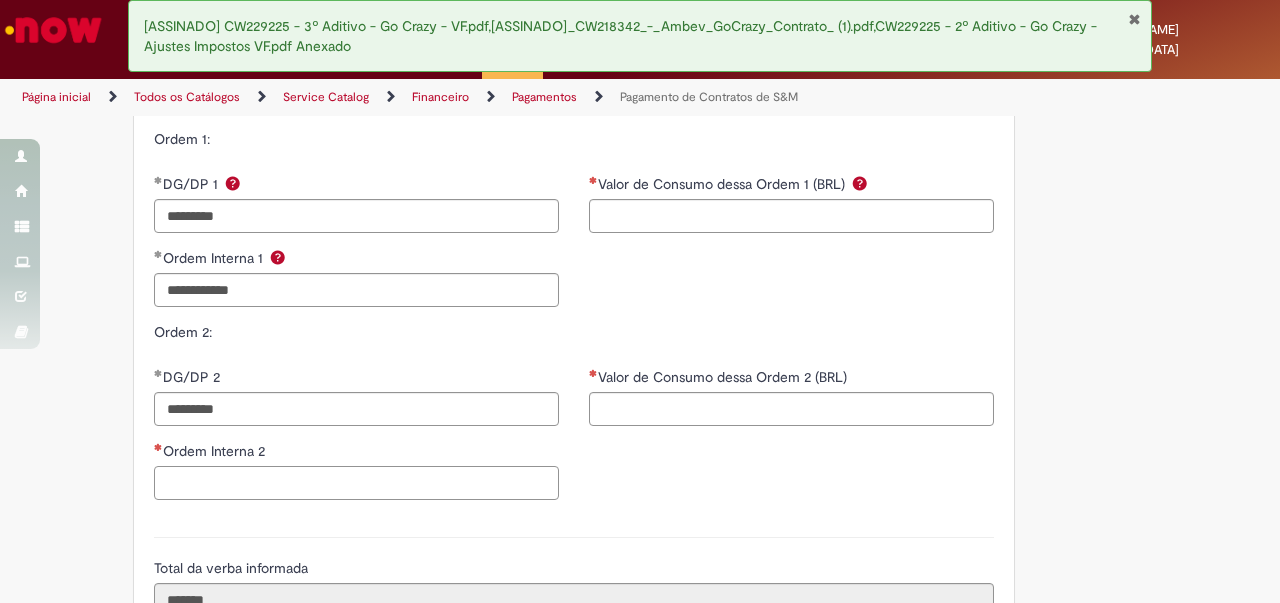 click on "Ordem Interna 2" at bounding box center (356, 483) 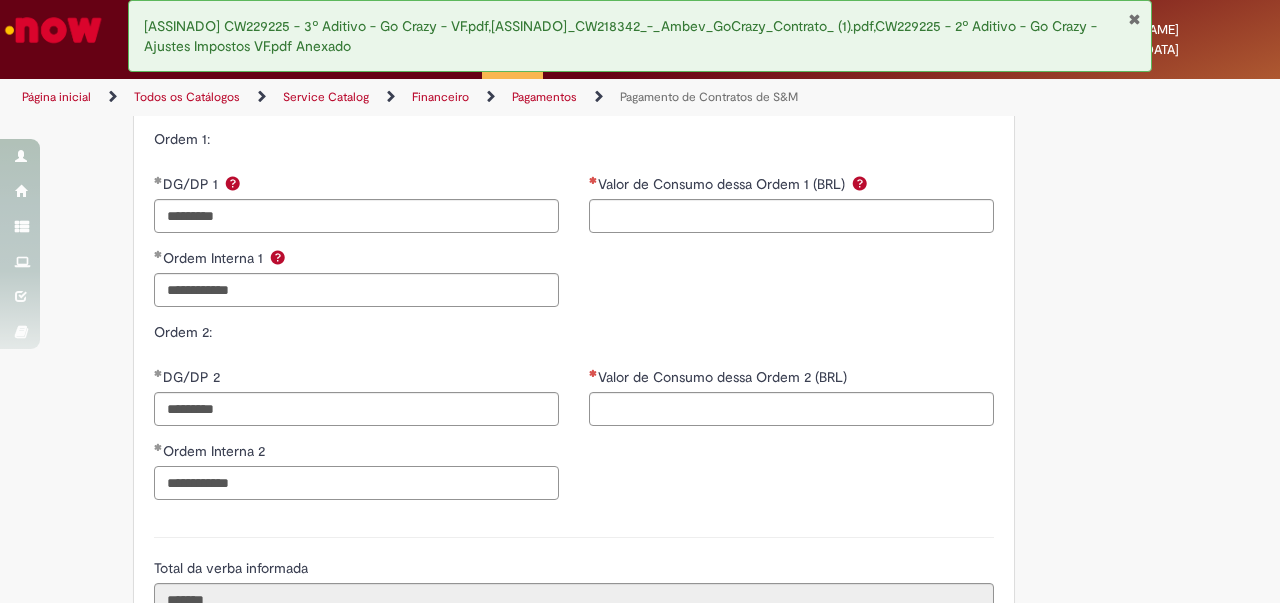type on "**********" 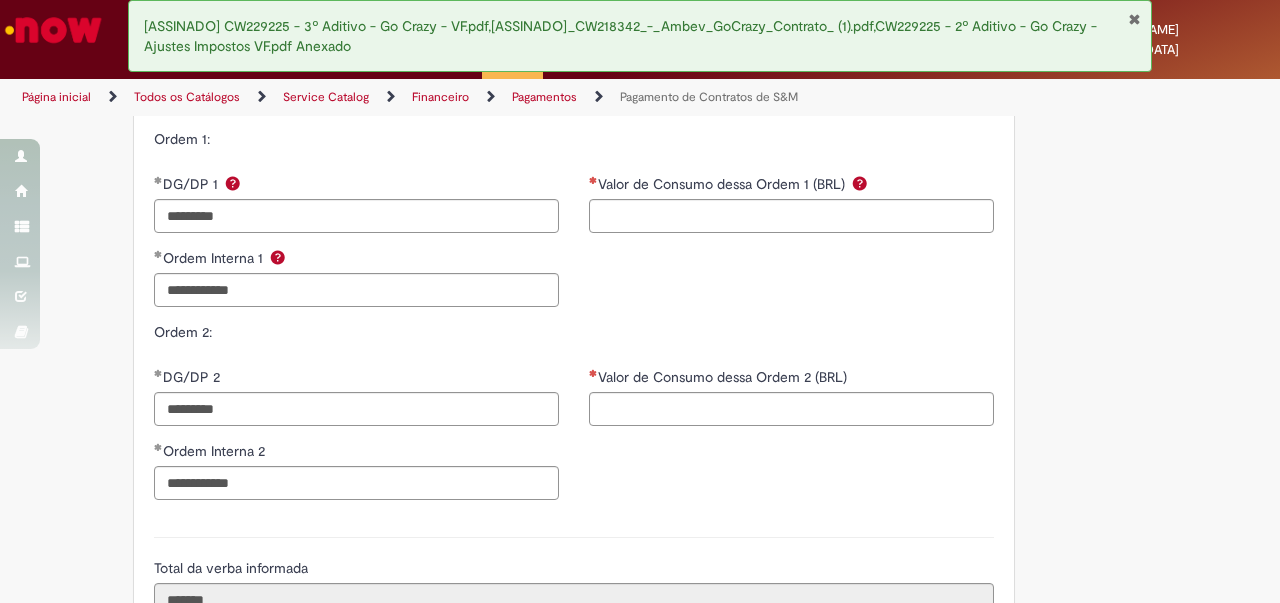 click on "Total da verba informada ******* Afirmo que essa(s) ordem(s) exista, esta(ão) habilitada(s) e tem saldo suficiente para o lançamento sob penalidade de rejeição do chamado." at bounding box center (574, 604) 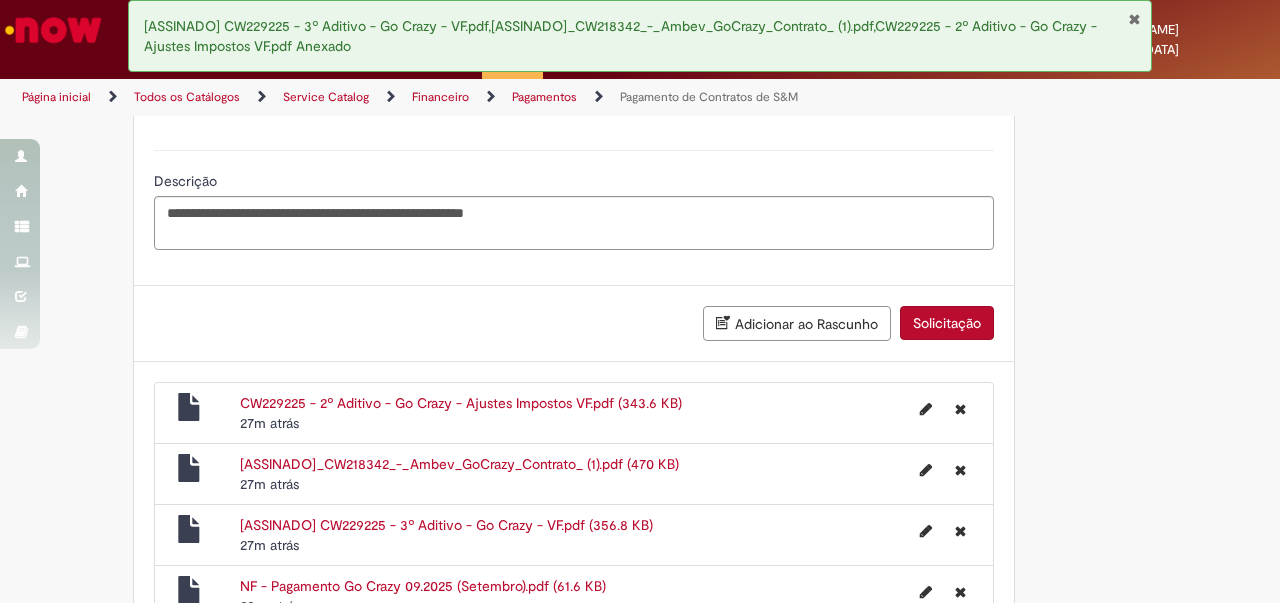 scroll, scrollTop: 3104, scrollLeft: 0, axis: vertical 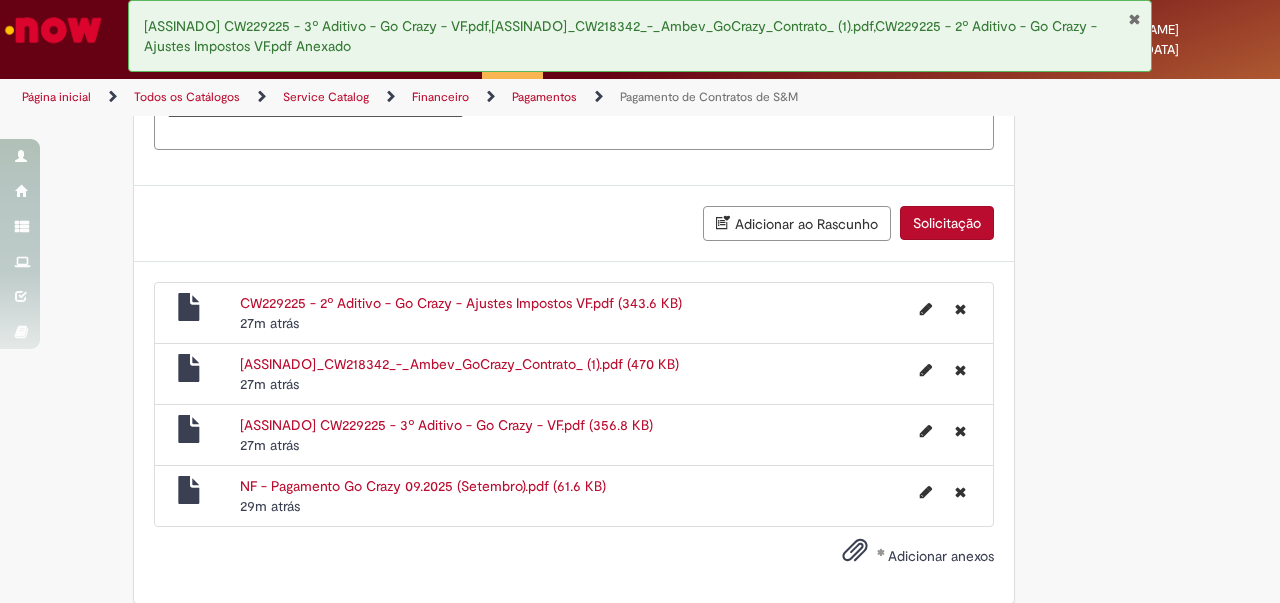 click on "Tire dúvidas com LupiAssist    +GenAI
Oi! Eu sou LupiAssist, uma Inteligência Artificial Generativa em constante aprendizado   Meu conteúdo é monitorado para trazer uma melhor experiência
Dúvidas comuns:
Só mais um instante, estou consultando nossas bases de conhecimento  e escrevendo a melhor resposta pra você!
Title
Lorem ipsum dolor sit amet    Fazer uma nova pergunta
Gerei esta resposta utilizando IA Generativa em conjunto com os nossos padrões. Em caso de divergência, os documentos oficiais prevalecerão.
Saiba mais em:
Ou ligue para:
E aí, te ajudei?
Sim, obrigado!" at bounding box center [640, -1180] 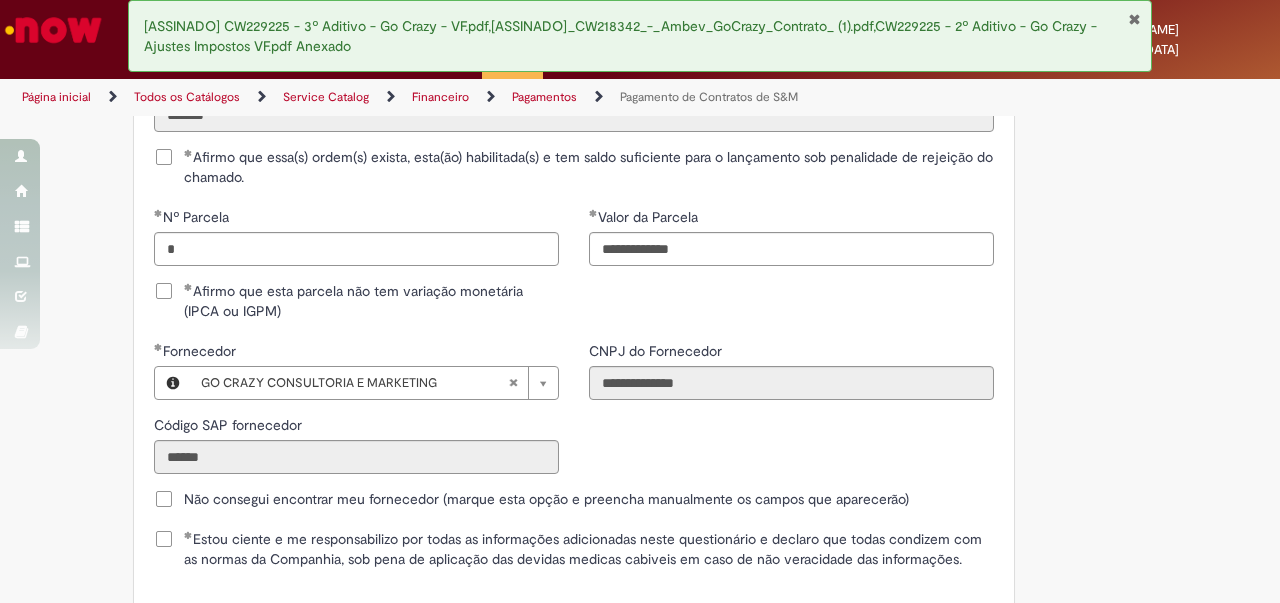 scroll, scrollTop: 2104, scrollLeft: 0, axis: vertical 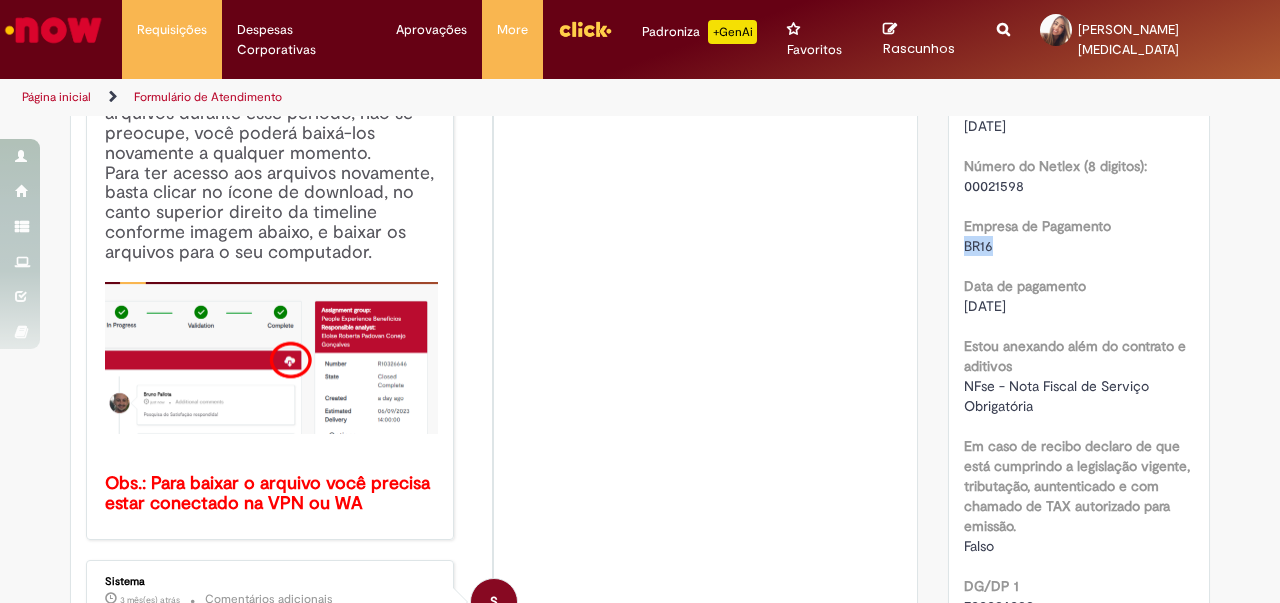 drag, startPoint x: 957, startPoint y: 251, endPoint x: 986, endPoint y: 251, distance: 29 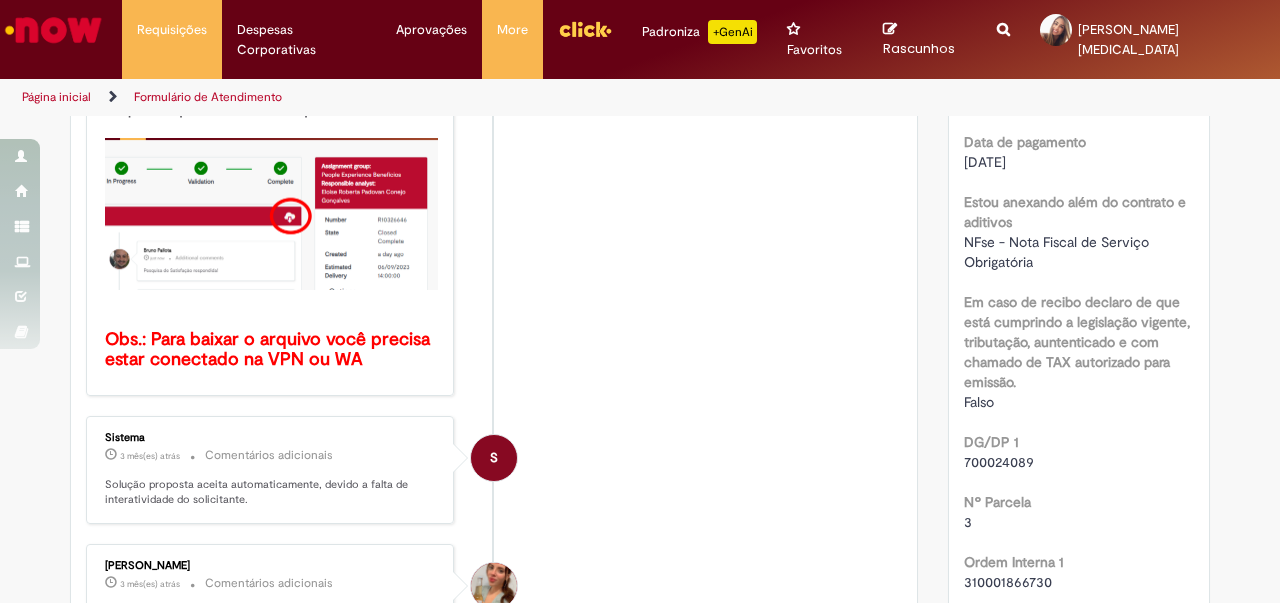 scroll, scrollTop: 500, scrollLeft: 0, axis: vertical 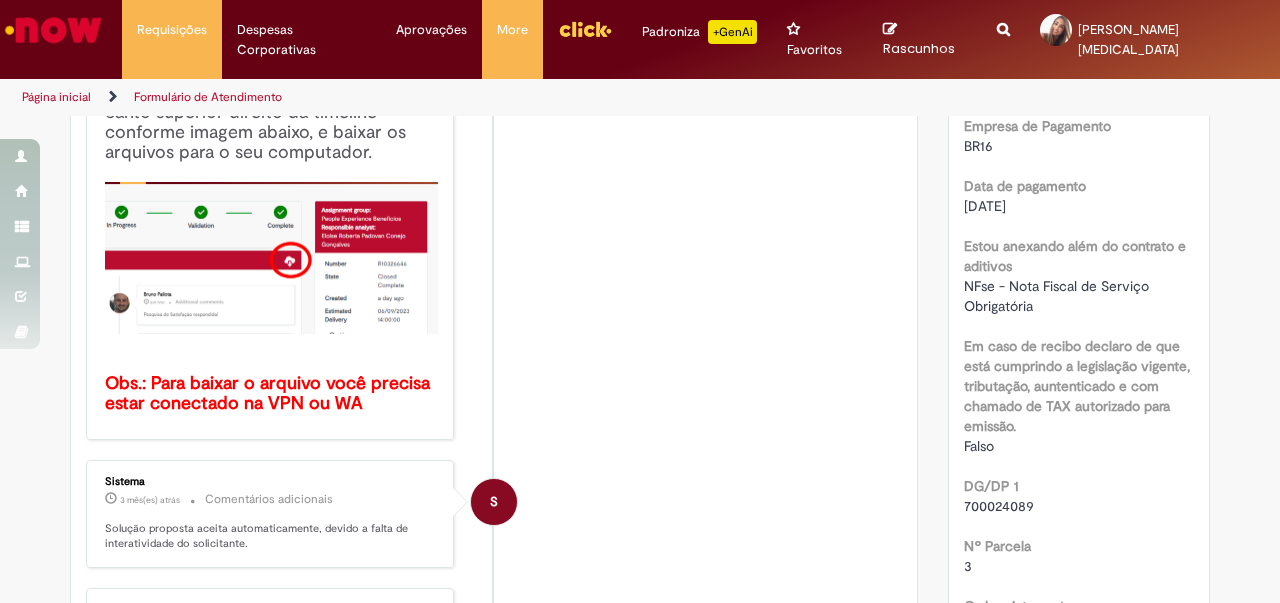 click on "Em caso de recibo declaro de que está cumprindo a legislação vigente, tributação, auntenticado e com chamado de TAX autorizado para emissão." at bounding box center (1077, 386) 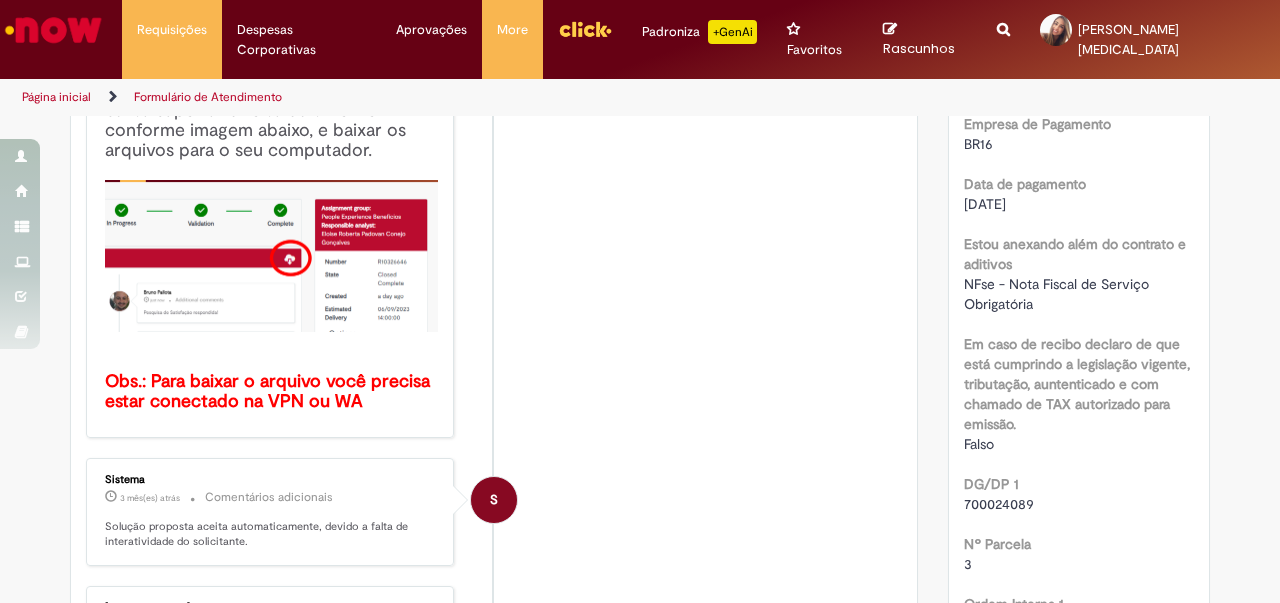 scroll, scrollTop: 600, scrollLeft: 0, axis: vertical 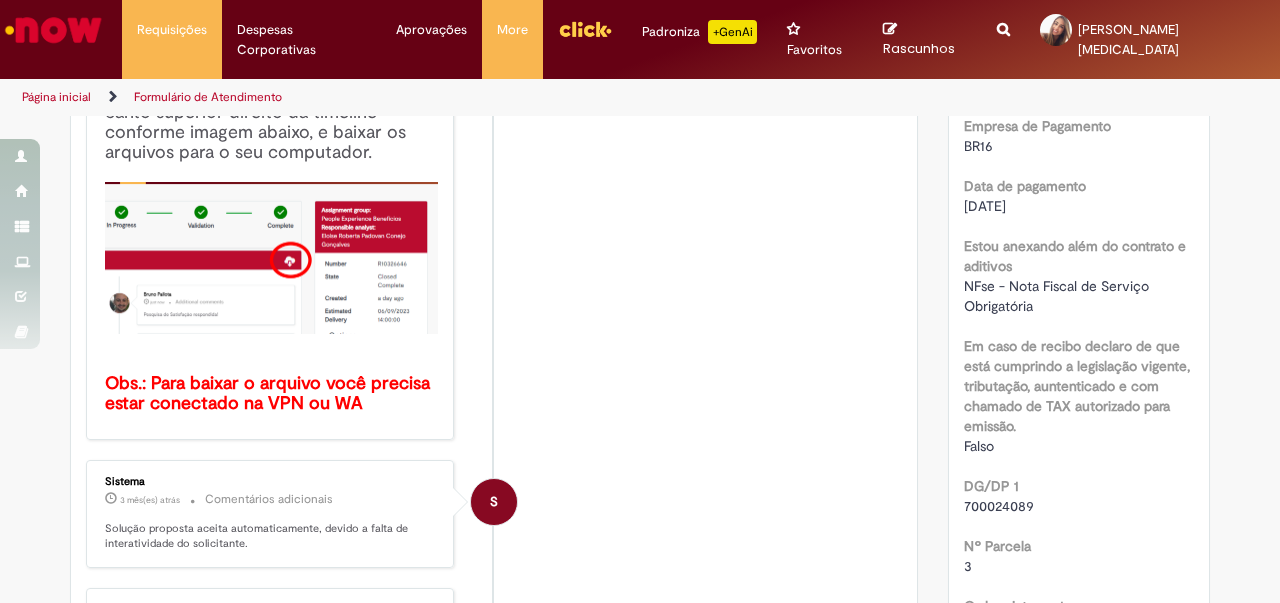 click on "S
Sistema
2 mês(es) atrás 2 meses atrás     Comentários adicionais
Prezado, usuário. Como política de redução de espaço da nossa instância, os anexos desse ticket serão movidos para um storage na Azure, após 30 dias do encerramento do mesmo. Caso você não baixe os arquivos durante esse período, não se preocupe, você poderá baixá-los novamente a qualquer momento. Para ter acesso aos arquivos novamente, basta clicar no ícone de download, no canto superior direito da timeline conforme imagem abaixo, e baixar os arquivos para o seu computador. Obs.: Para baixar o arquivo você precisa estar conectado na VPN ou [GEOGRAPHIC_DATA]" at bounding box center (494, 126) 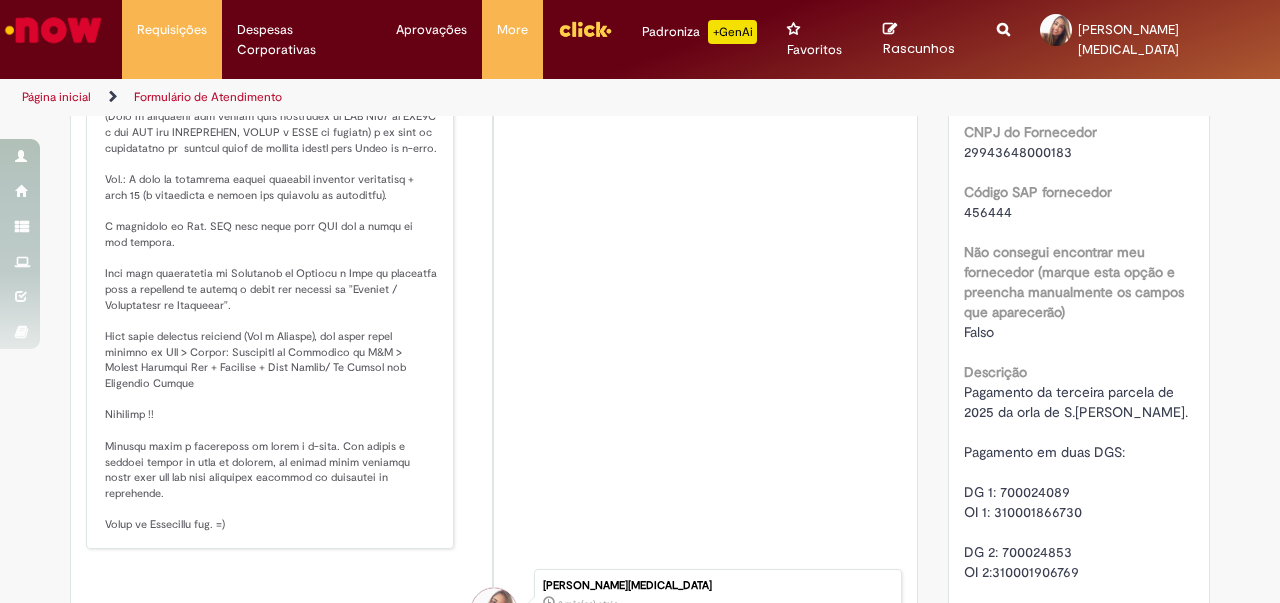 scroll, scrollTop: 1400, scrollLeft: 0, axis: vertical 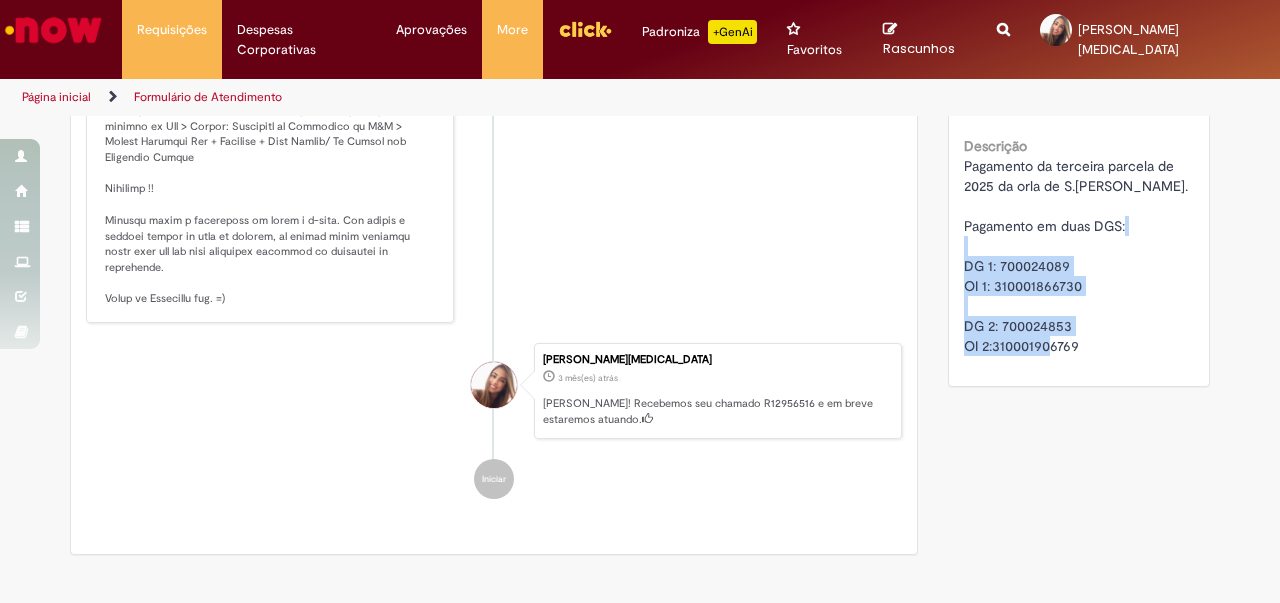 drag, startPoint x: 955, startPoint y: 262, endPoint x: 1077, endPoint y: 350, distance: 150.42606 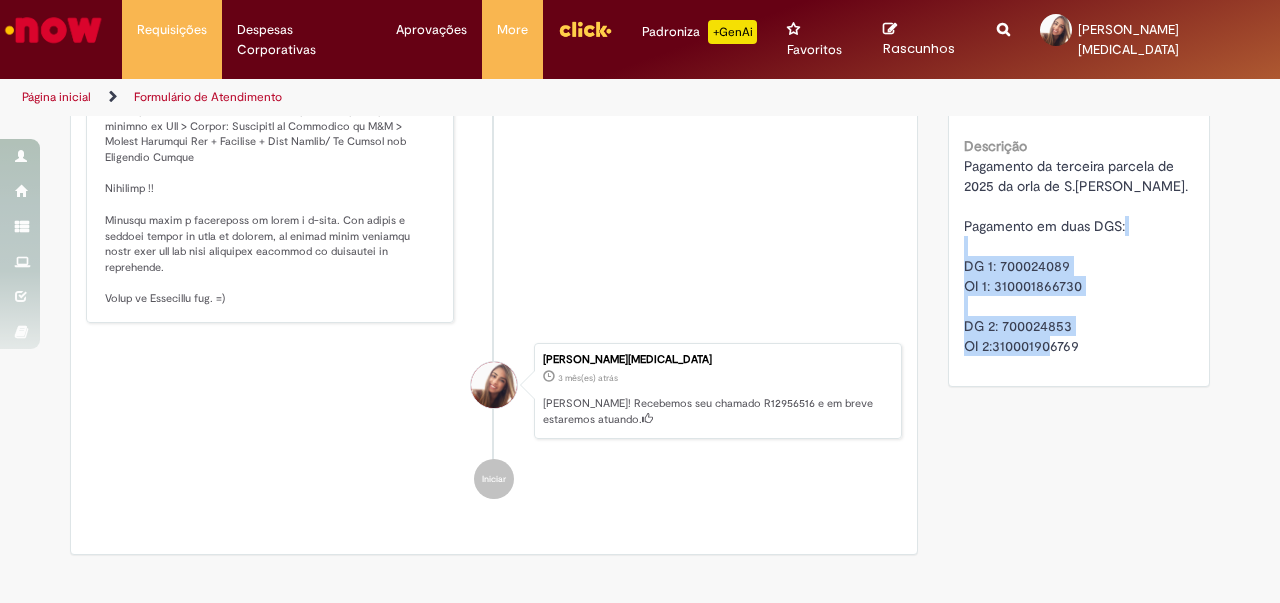 click on "Pagamento da terceira parcela de 2025 da orla de S.[PERSON_NAME].
Pagamento em duas DGS:
DG 1: 700024089
OI 1: 310001866730
DG 2: 700024853
OI 2:310001906769" at bounding box center [1079, 256] 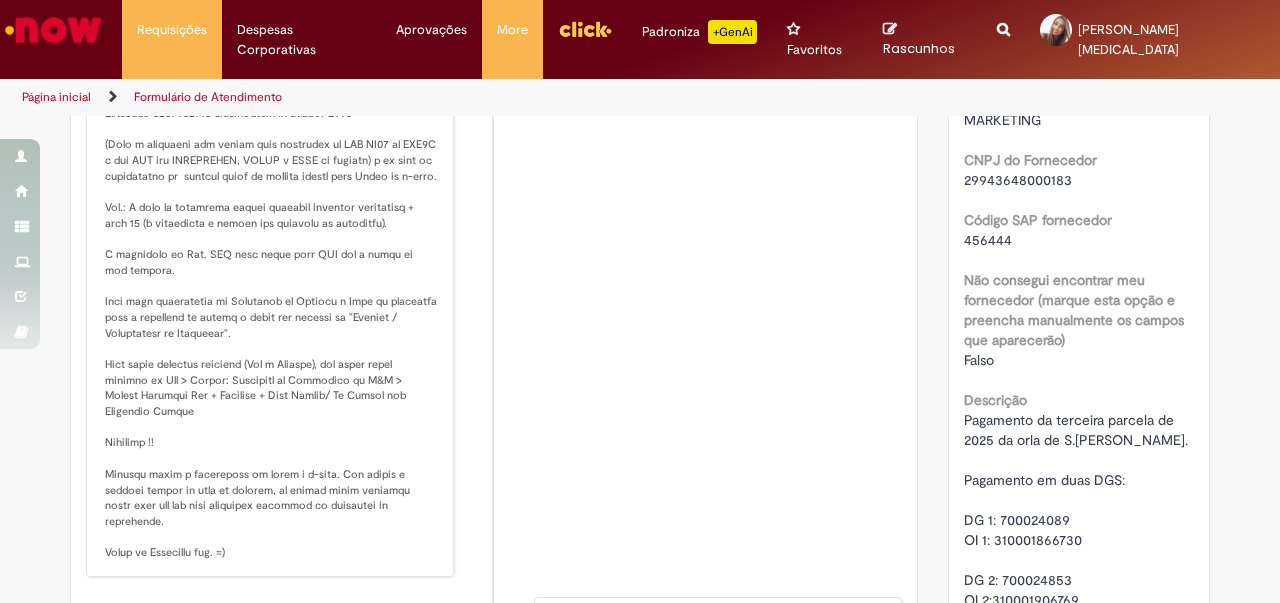 scroll, scrollTop: 1100, scrollLeft: 0, axis: vertical 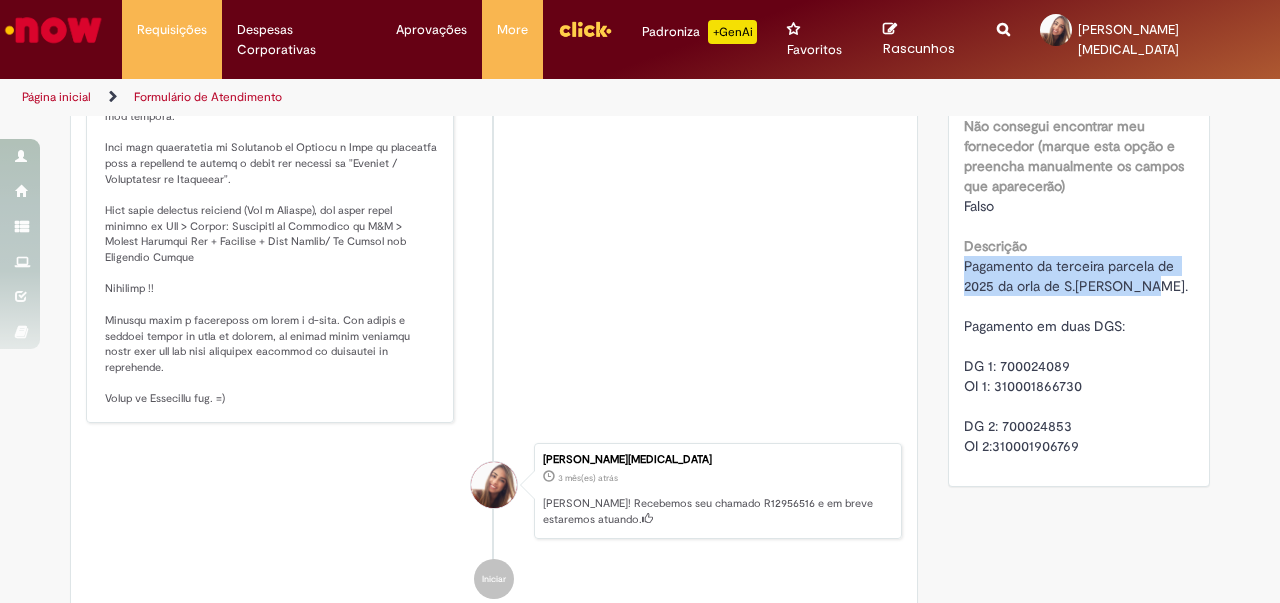 drag, startPoint x: 954, startPoint y: 265, endPoint x: 1133, endPoint y: 287, distance: 180.3469 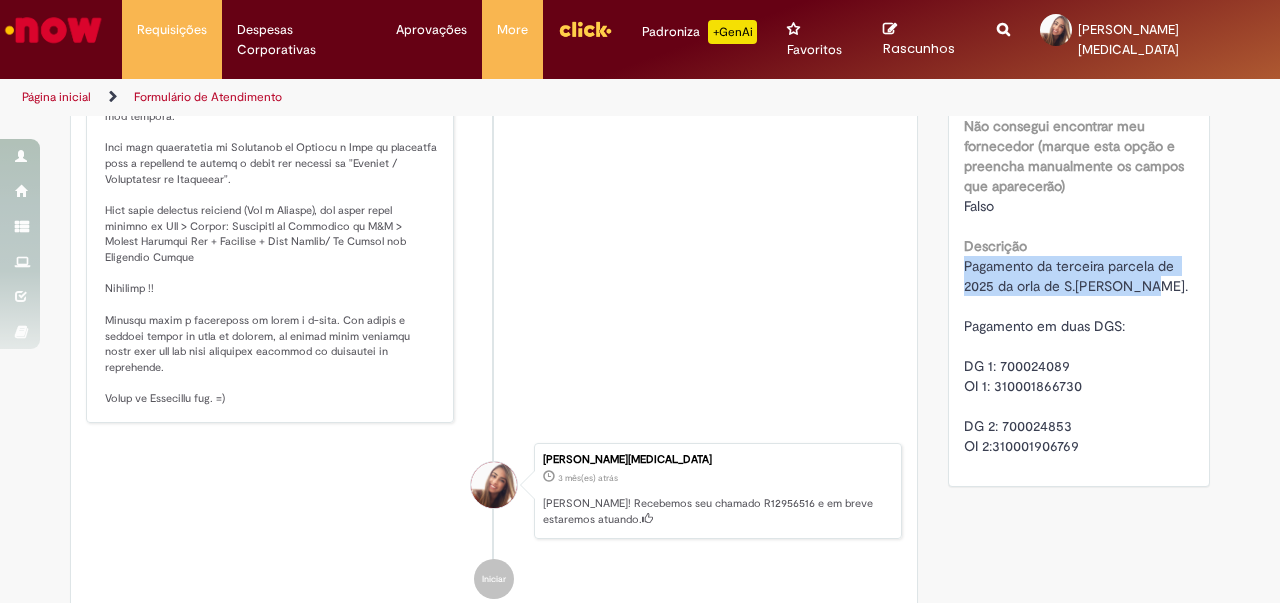 copy on "Pagamento da terceira parcela de 2025 da orla de S.Sebastião." 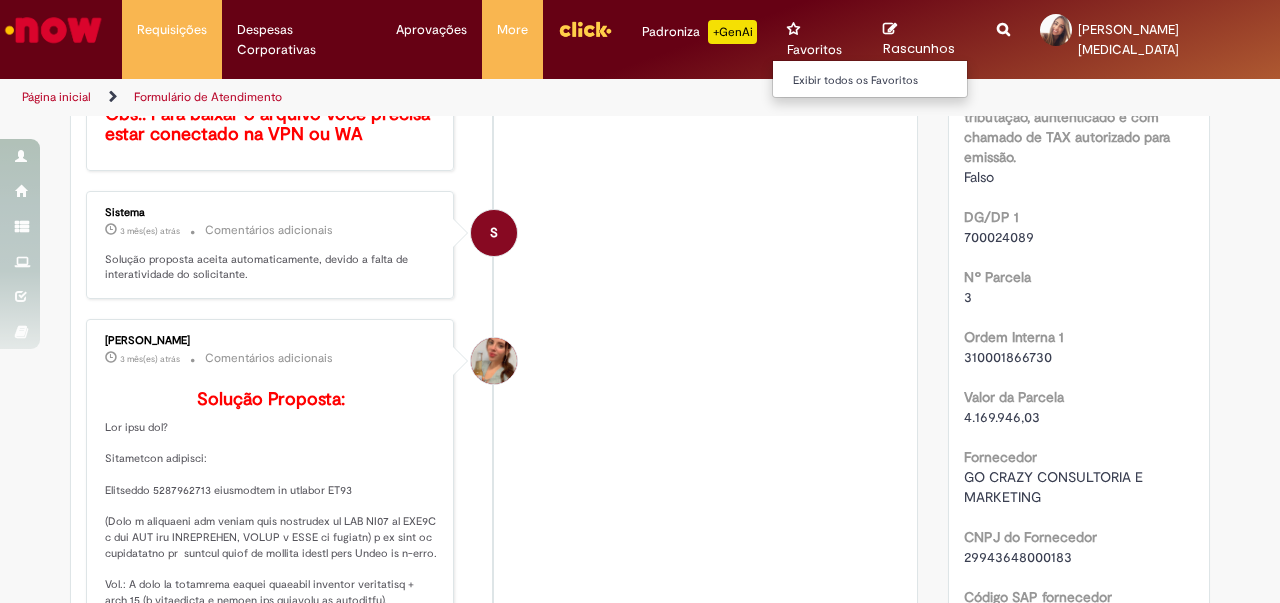 scroll, scrollTop: 800, scrollLeft: 0, axis: vertical 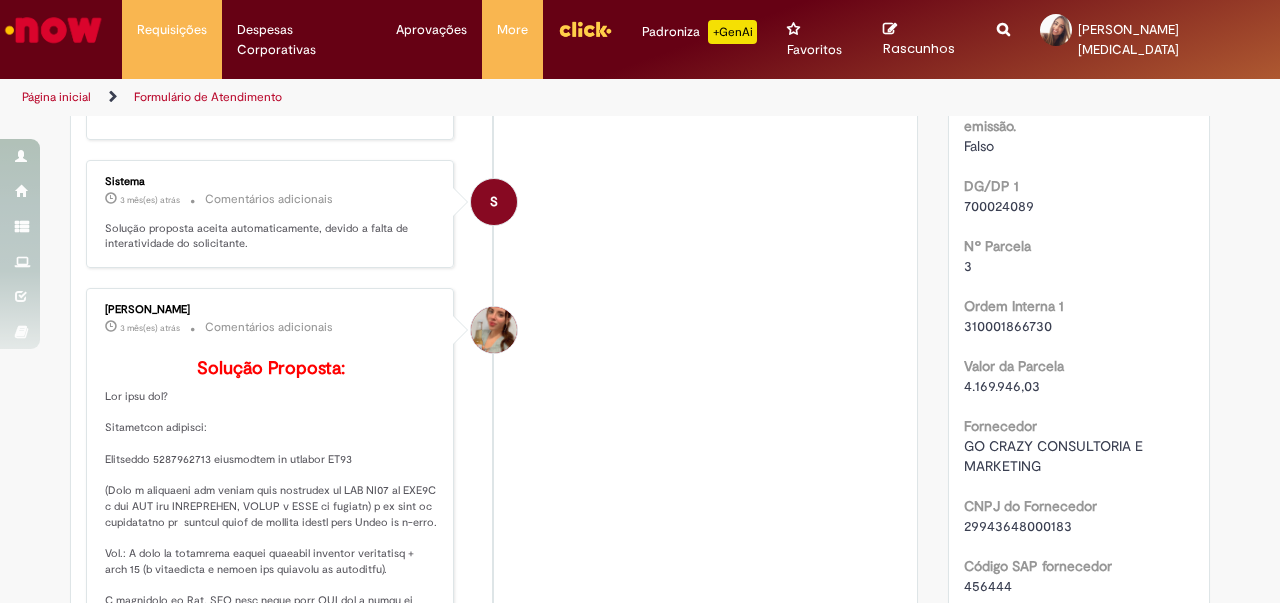 click on "Valor da Parcela
4.169.946,03" at bounding box center [1079, 373] 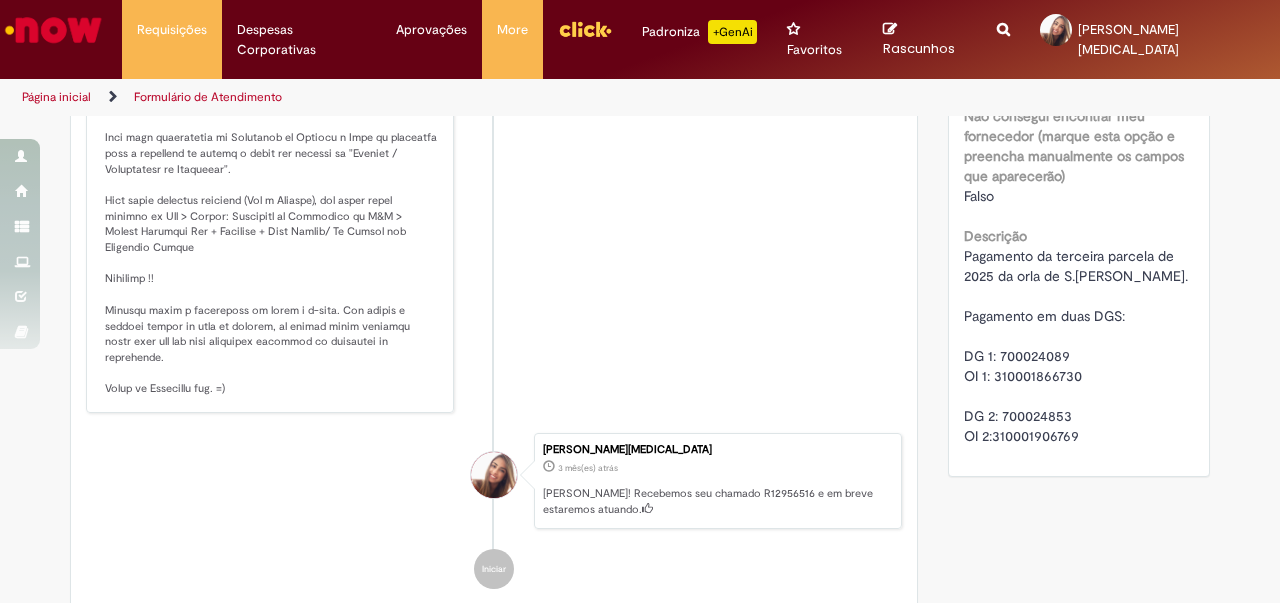 scroll, scrollTop: 1400, scrollLeft: 0, axis: vertical 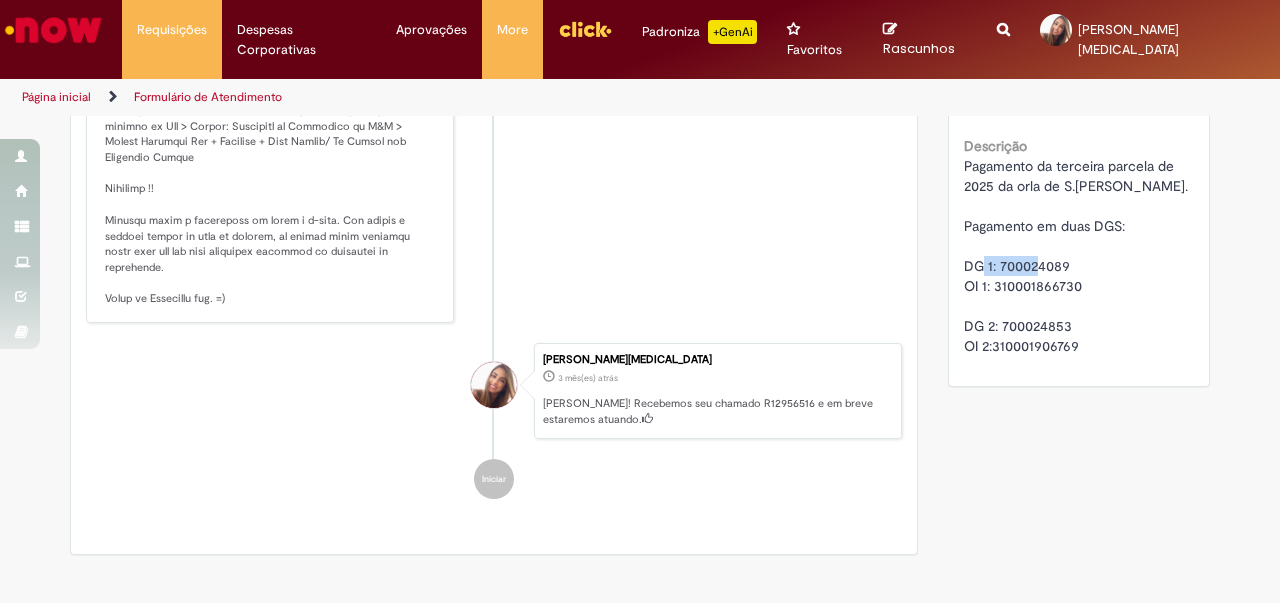 drag, startPoint x: 991, startPoint y: 268, endPoint x: 1078, endPoint y: 268, distance: 87 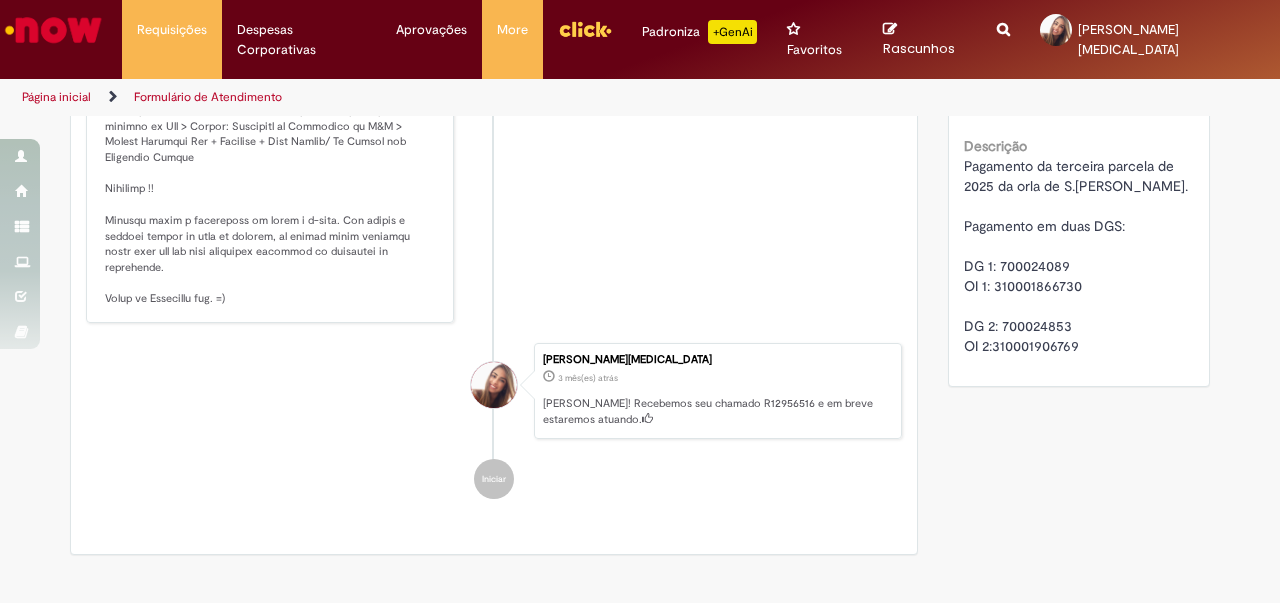 click on "Pagamento da terceira parcela de 2025 da orla de S.Sebastião.
Pagamento em duas DGS:
DG 1: 700024089
OI 1: 310001866730
DG 2: 700024853
OI 2:310001906769" at bounding box center (1079, 256) 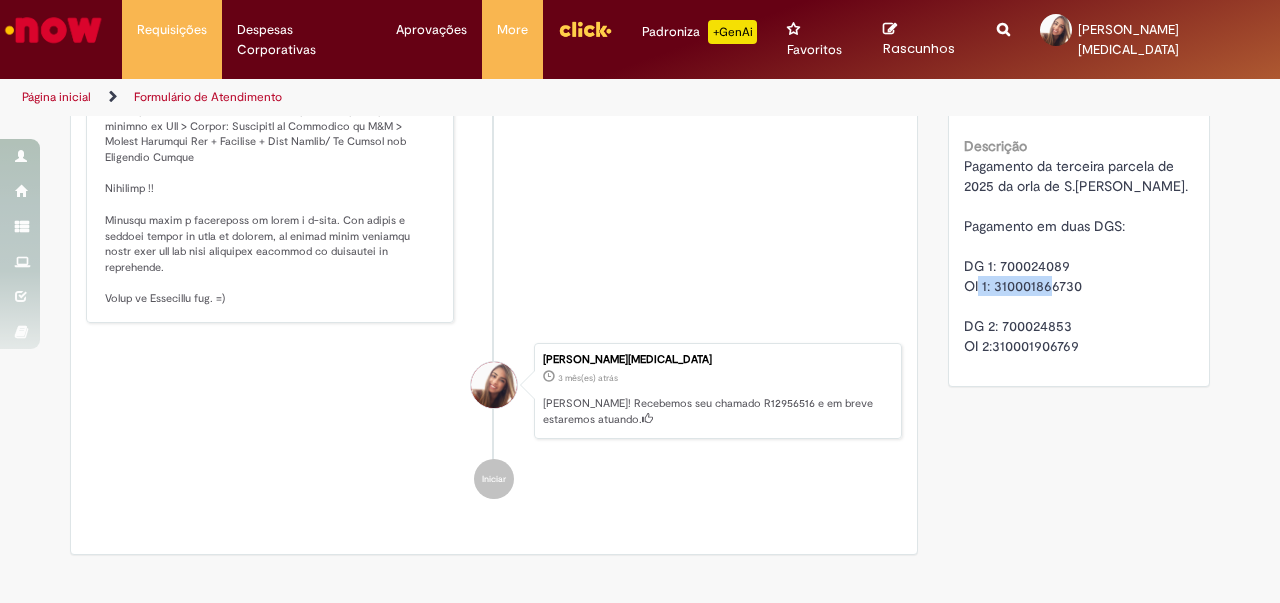 drag, startPoint x: 987, startPoint y: 285, endPoint x: 1070, endPoint y: 285, distance: 83 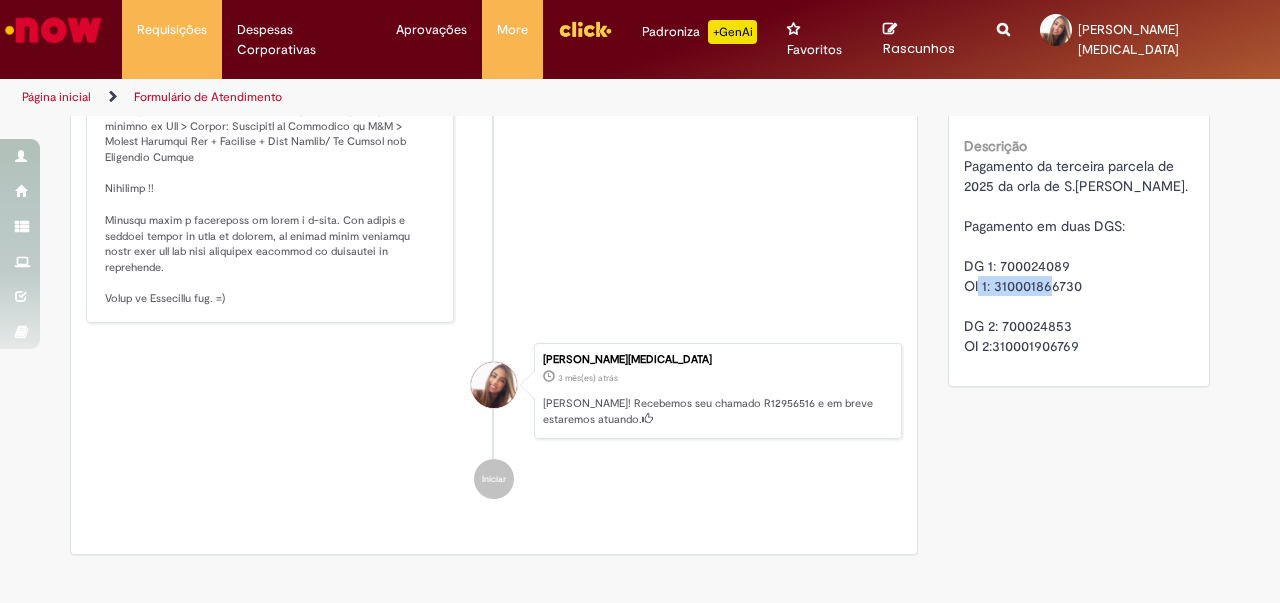 copy on "310001866730" 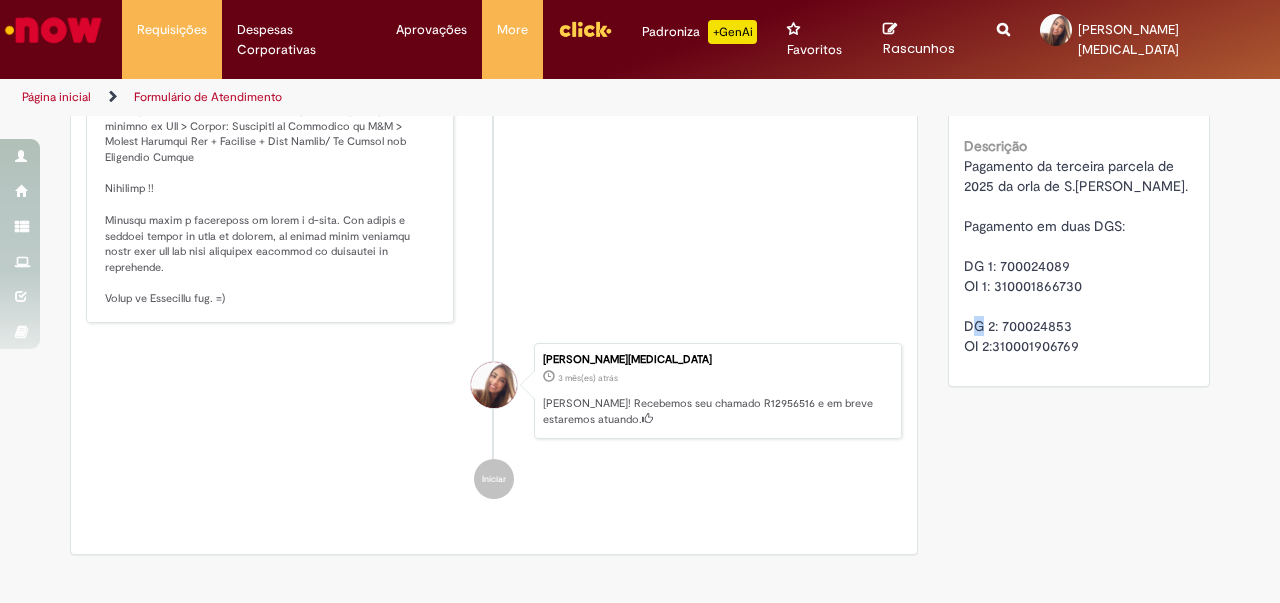 click on "Pagamento da terceira parcela de 2025 da orla de S.Sebastião.
Pagamento em duas DGS:
DG 1: 700024089
OI 1: 310001866730
DG 2: 700024853
OI 2:310001906769" at bounding box center (1076, 256) 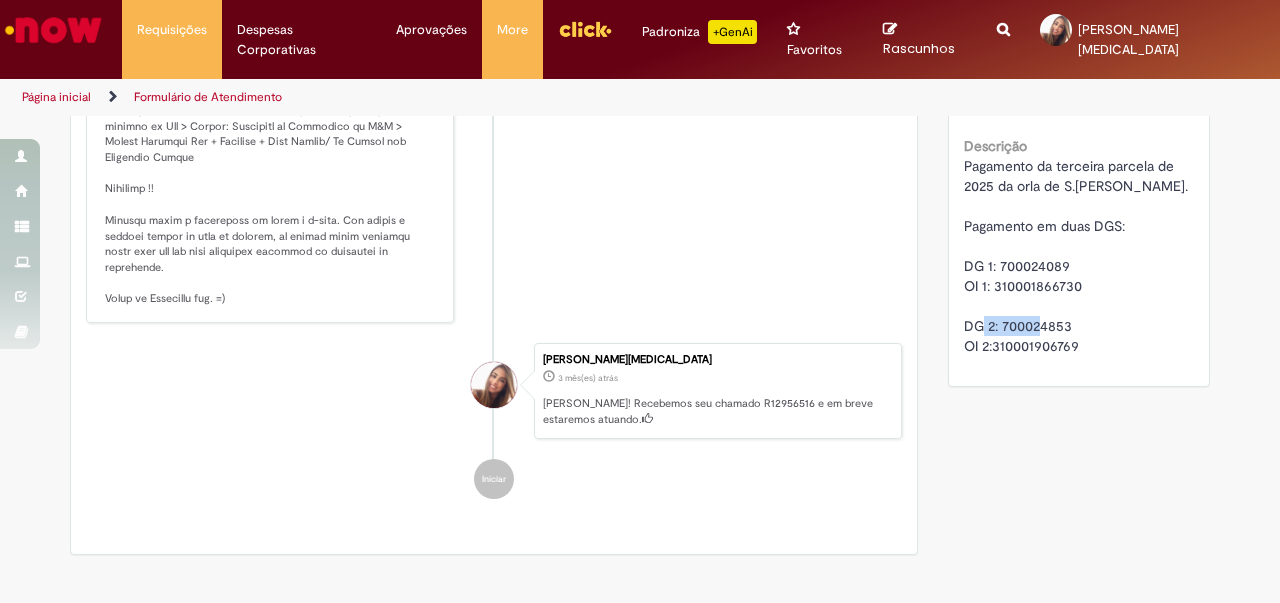 drag, startPoint x: 995, startPoint y: 327, endPoint x: 1060, endPoint y: 329, distance: 65.03076 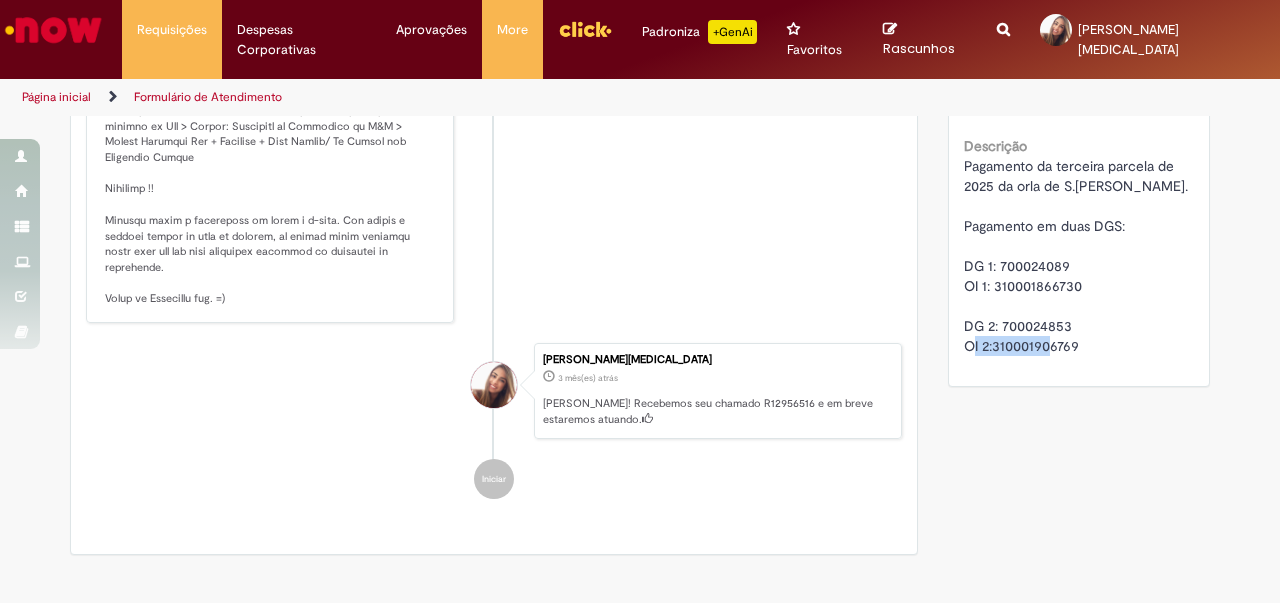 drag, startPoint x: 987, startPoint y: 349, endPoint x: 1120, endPoint y: 353, distance: 133.06013 